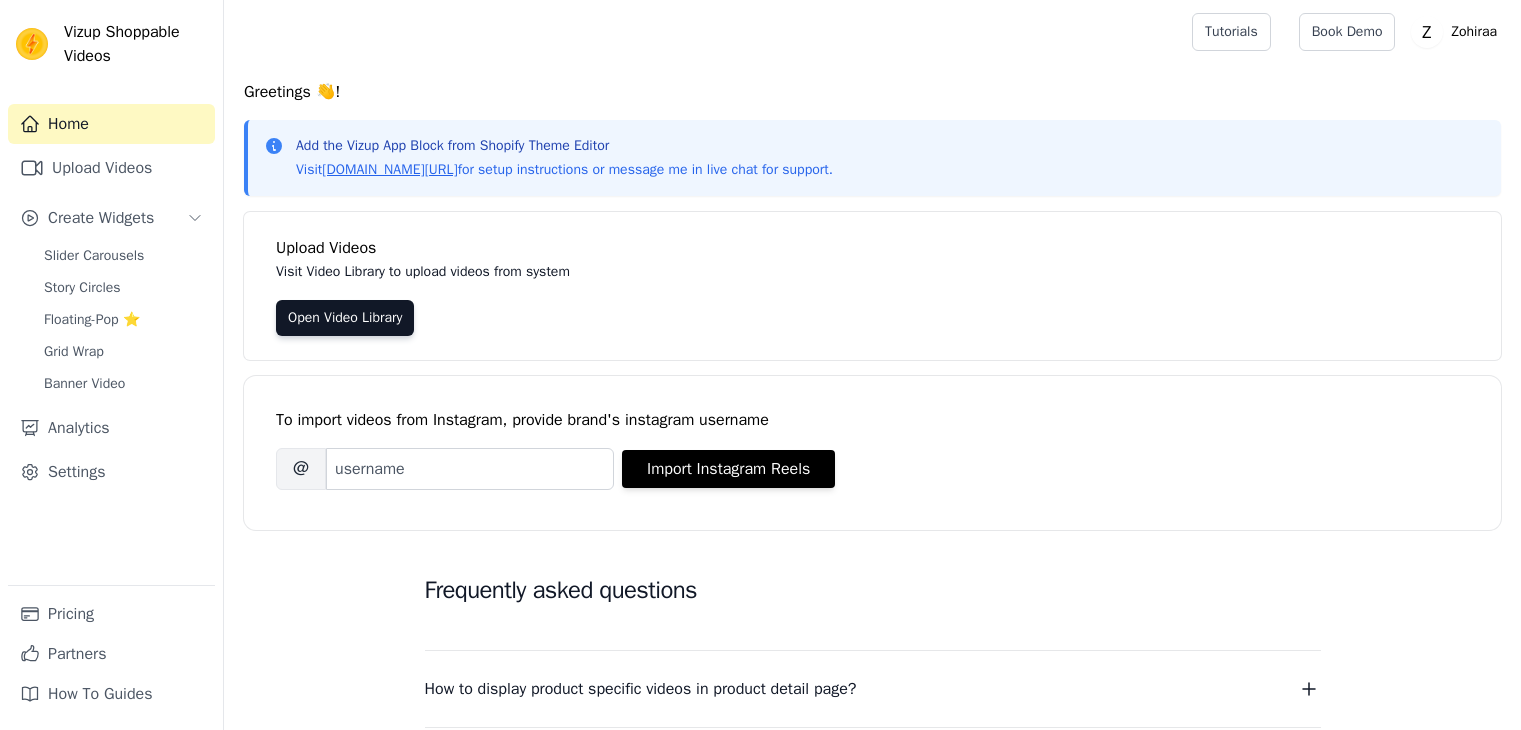 scroll, scrollTop: 0, scrollLeft: 0, axis: both 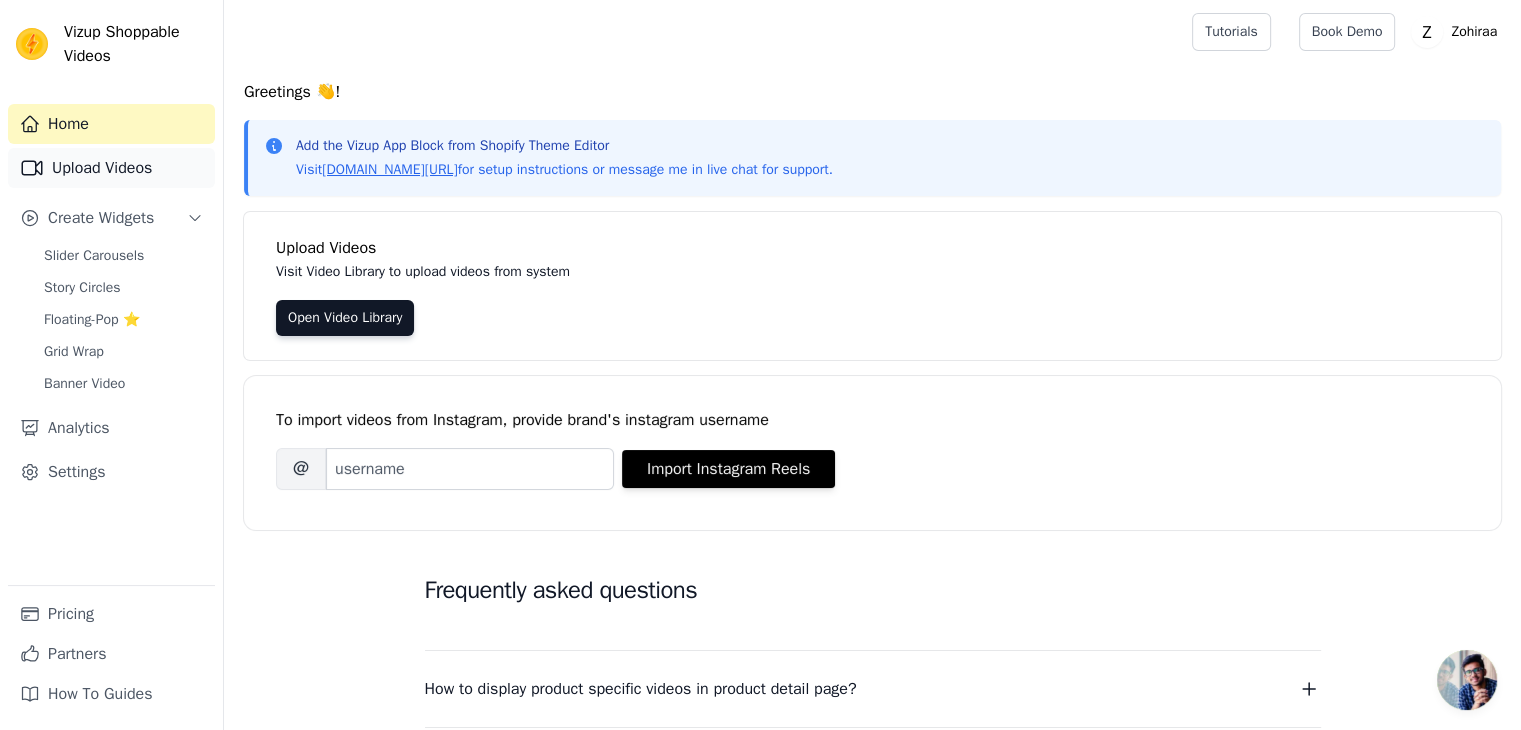 click on "Upload Videos" at bounding box center [111, 168] 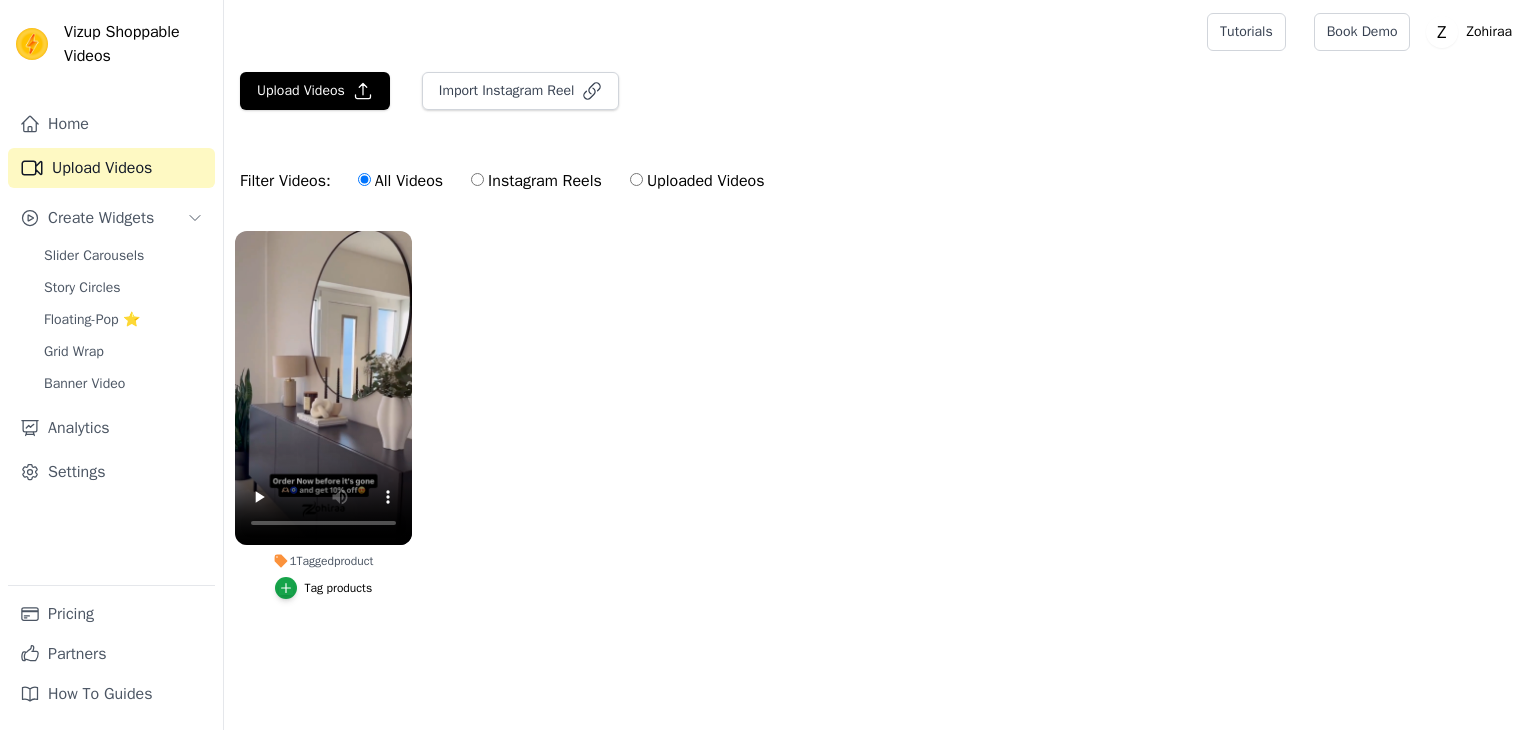 scroll, scrollTop: 0, scrollLeft: 0, axis: both 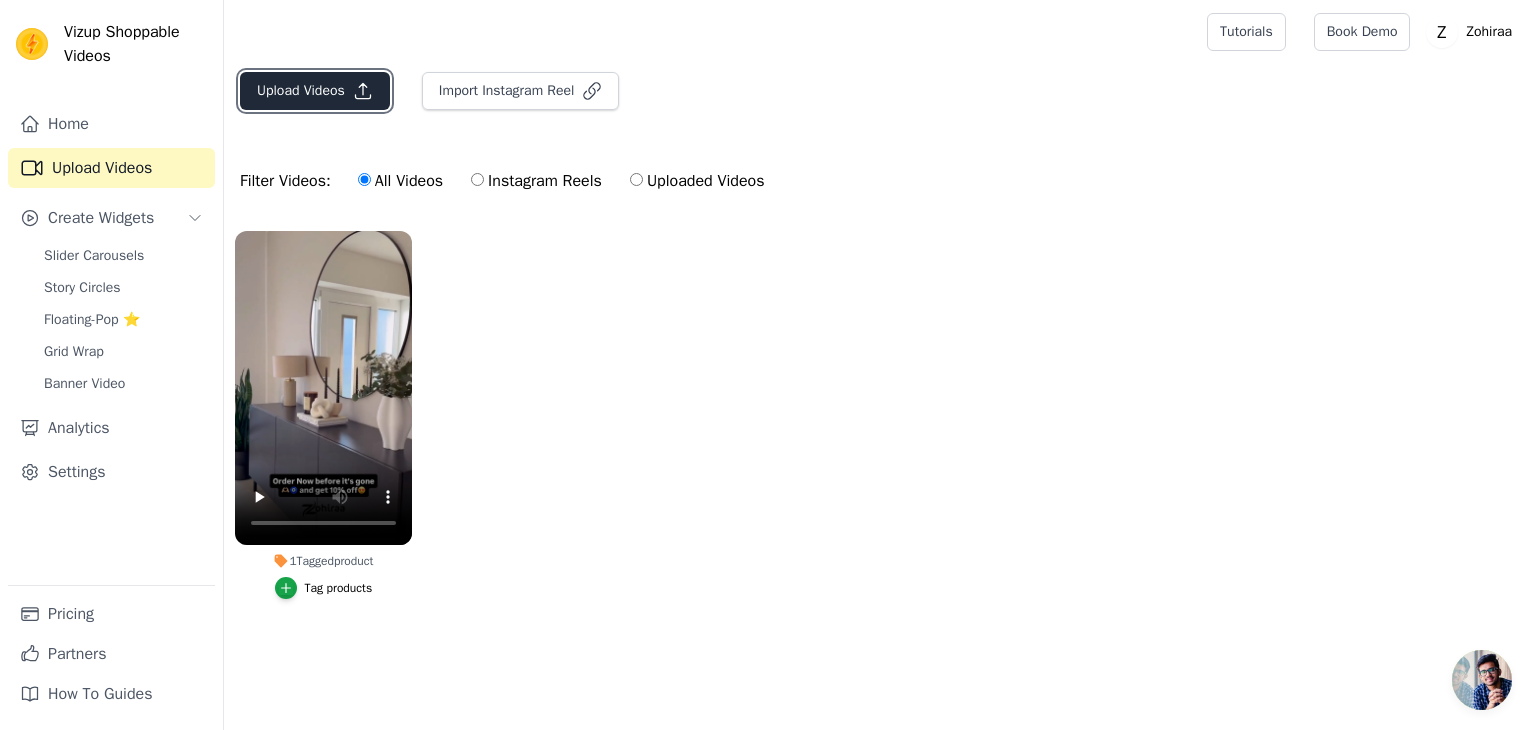 click on "Upload Videos" at bounding box center (315, 91) 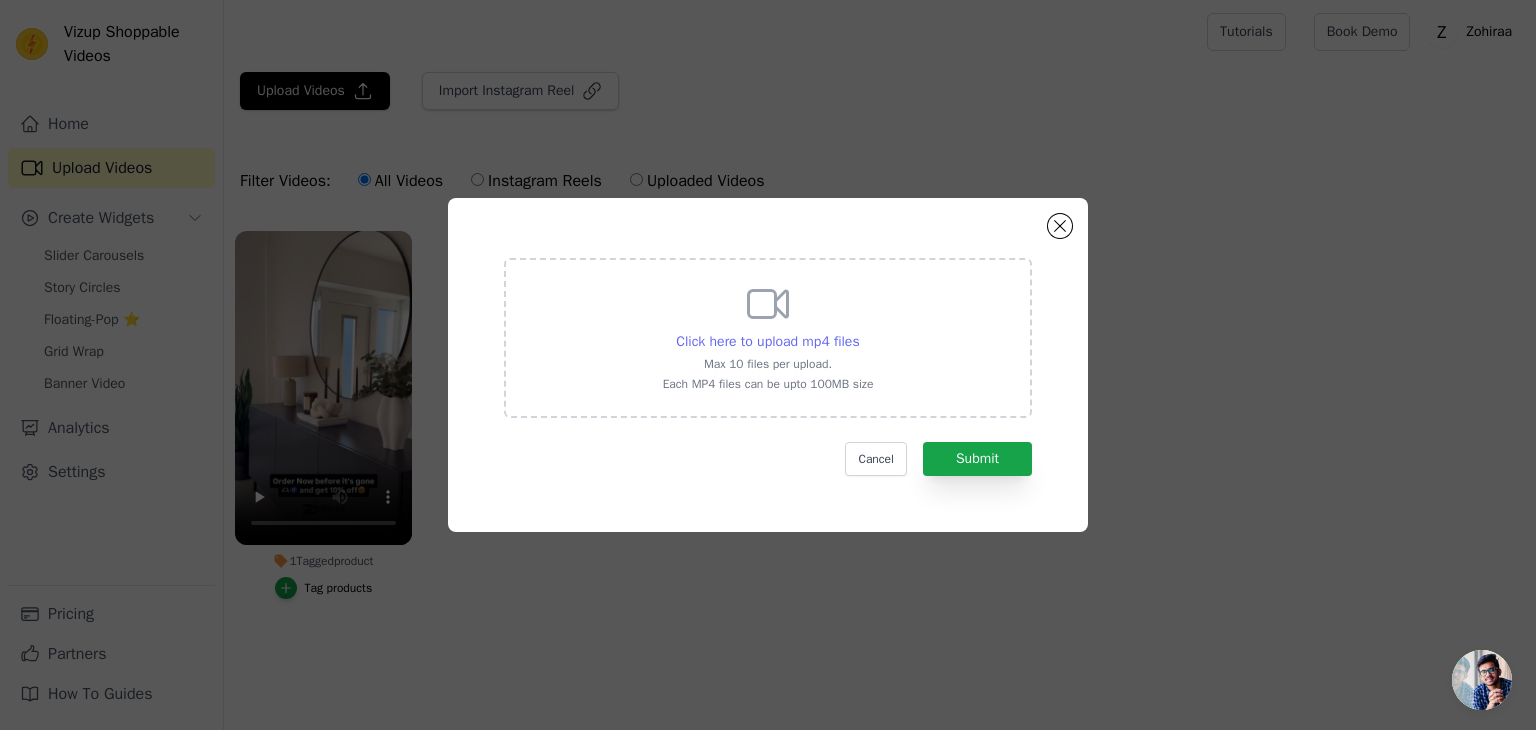 click on "Click here to upload mp4 files" at bounding box center [767, 341] 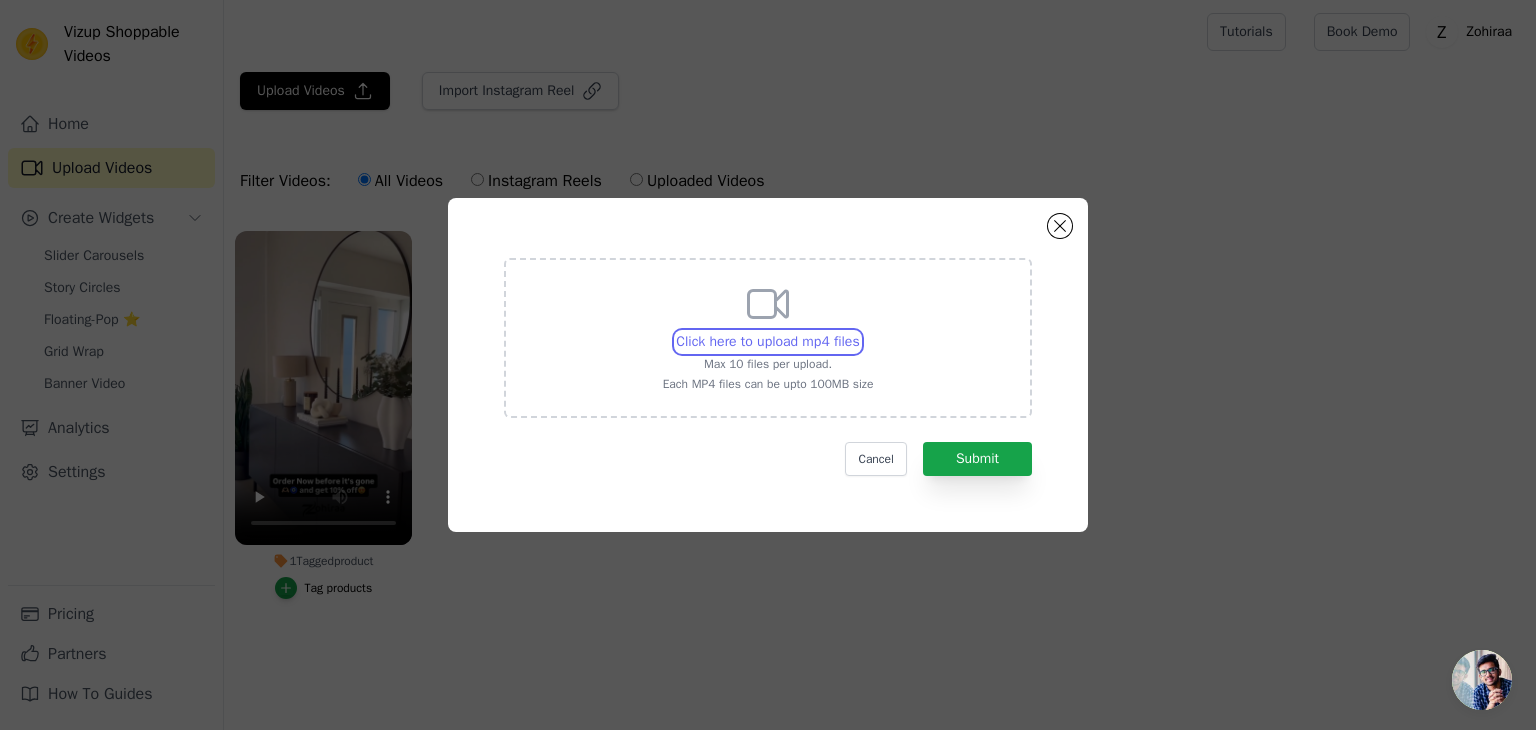 click on "Click here to upload mp4 files     Max 10 files per upload.   Each MP4 files can be upto 100MB size" at bounding box center [859, 331] 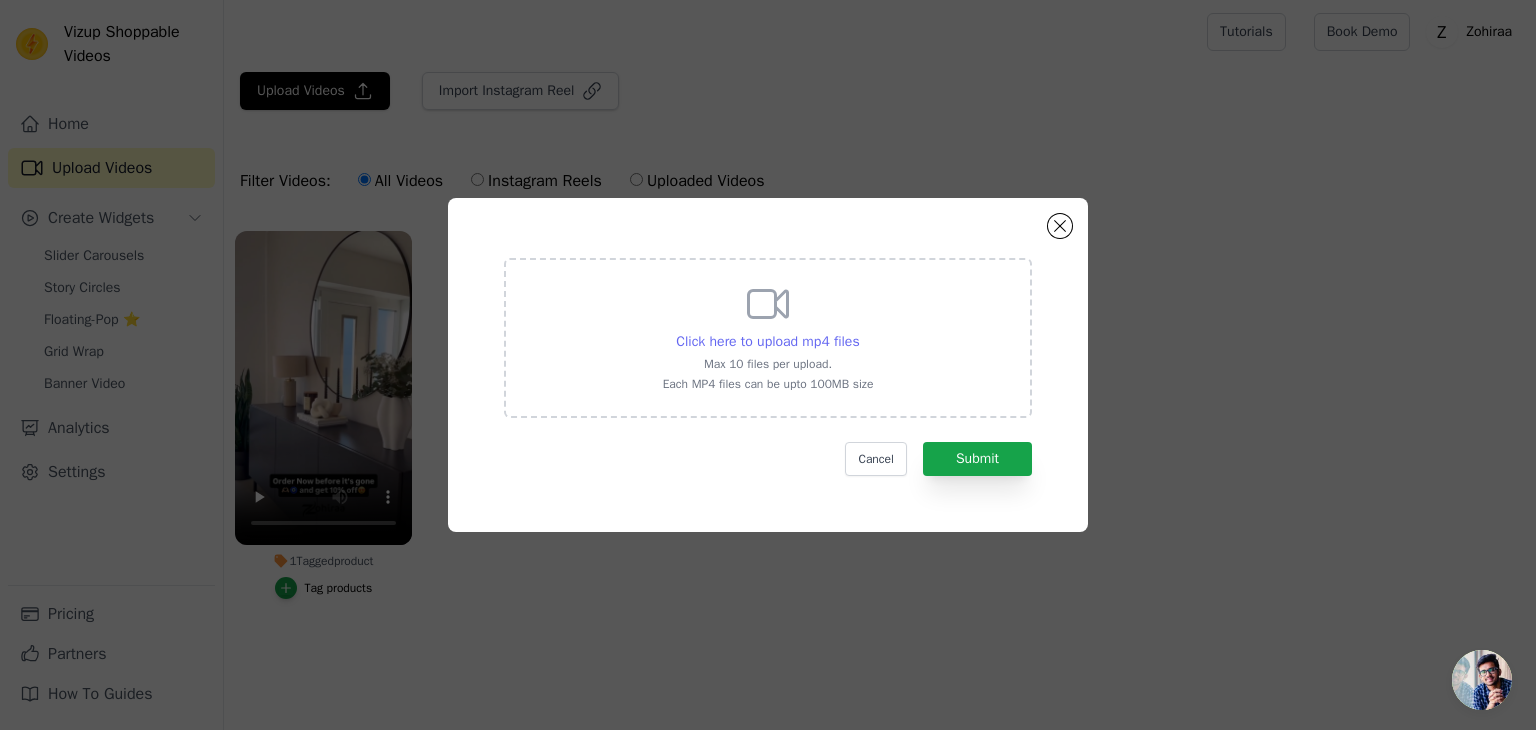 click on "Click here to upload mp4 files" at bounding box center [767, 341] 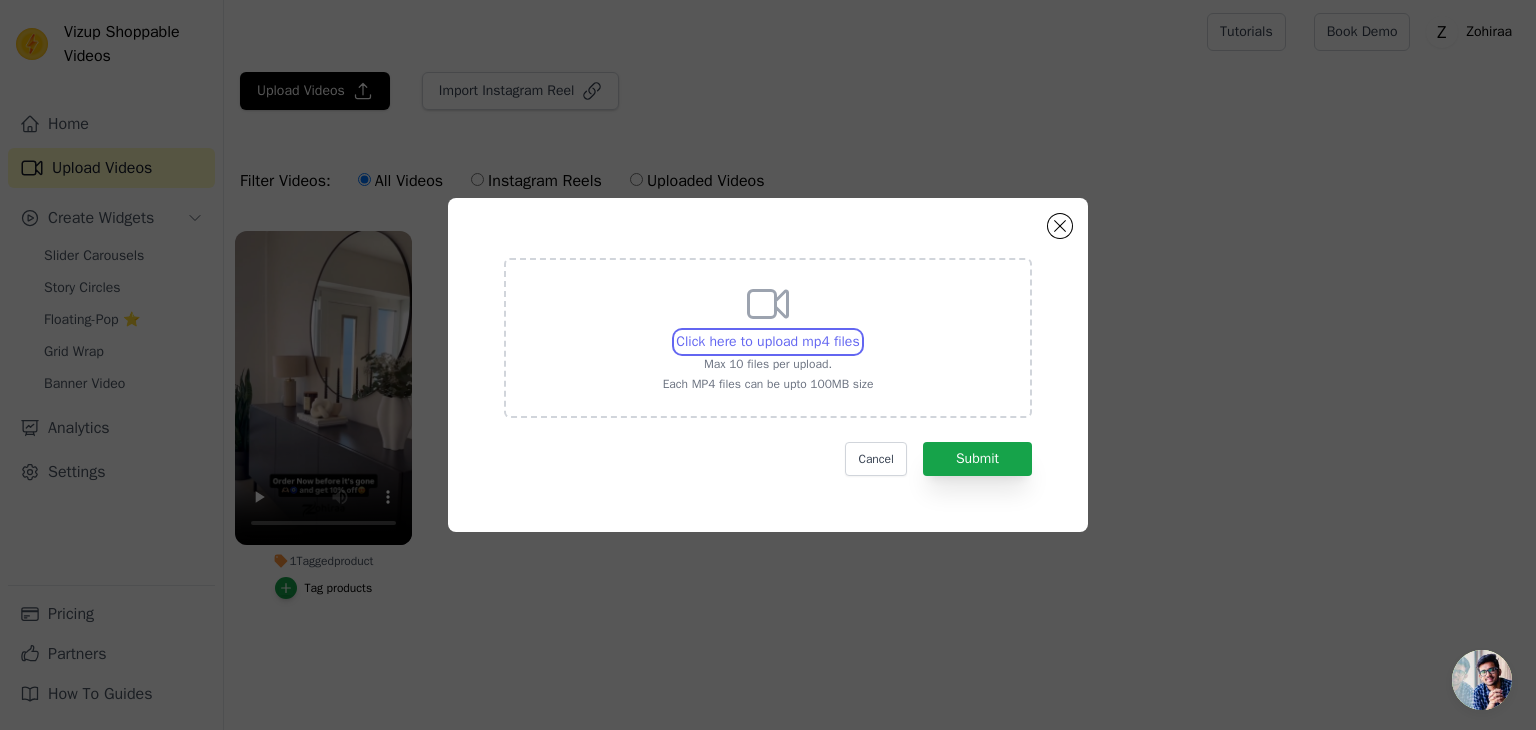 click on "Click here to upload mp4 files     Max 10 files per upload.   Each MP4 files can be upto 100MB size" at bounding box center (859, 331) 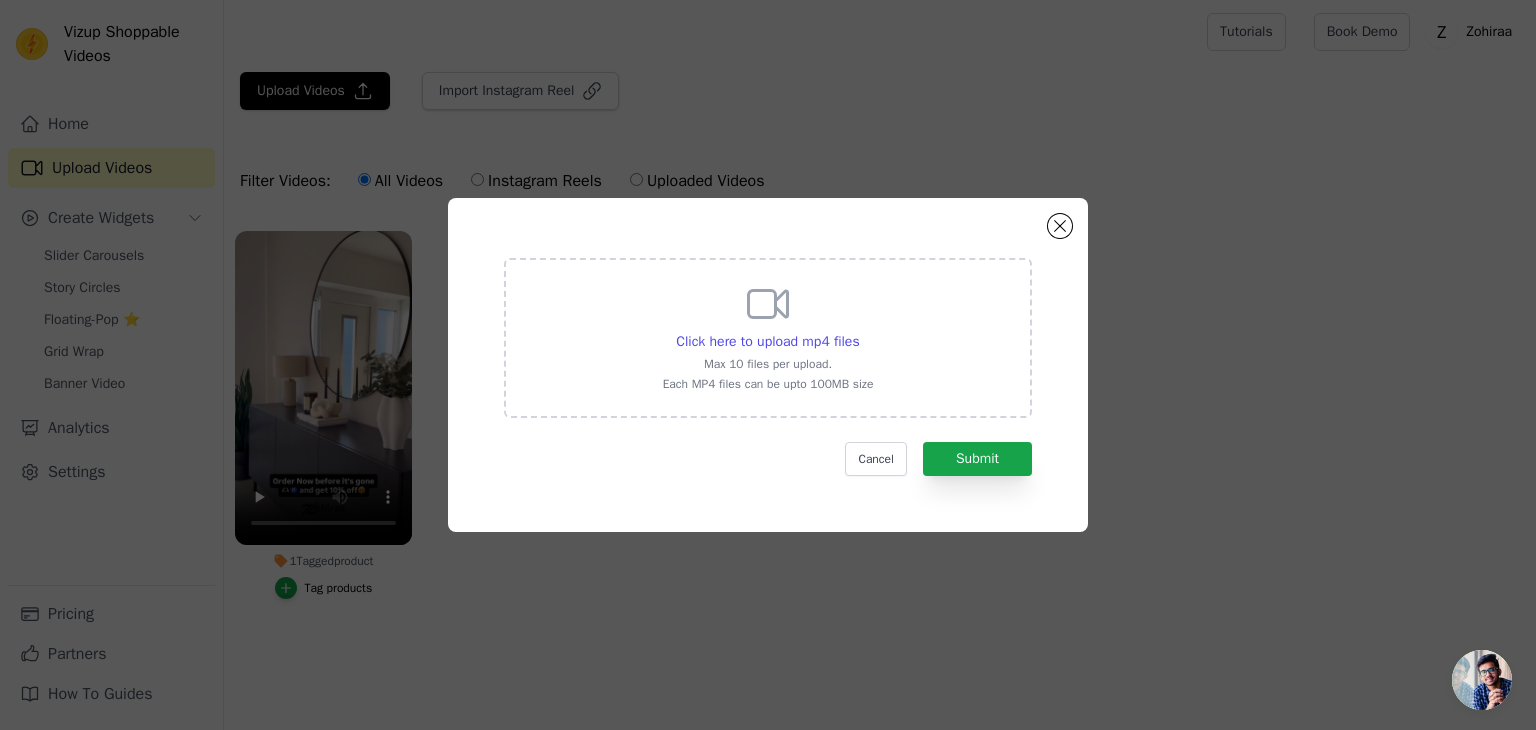 click on "Cancel   Submit" at bounding box center (768, 459) 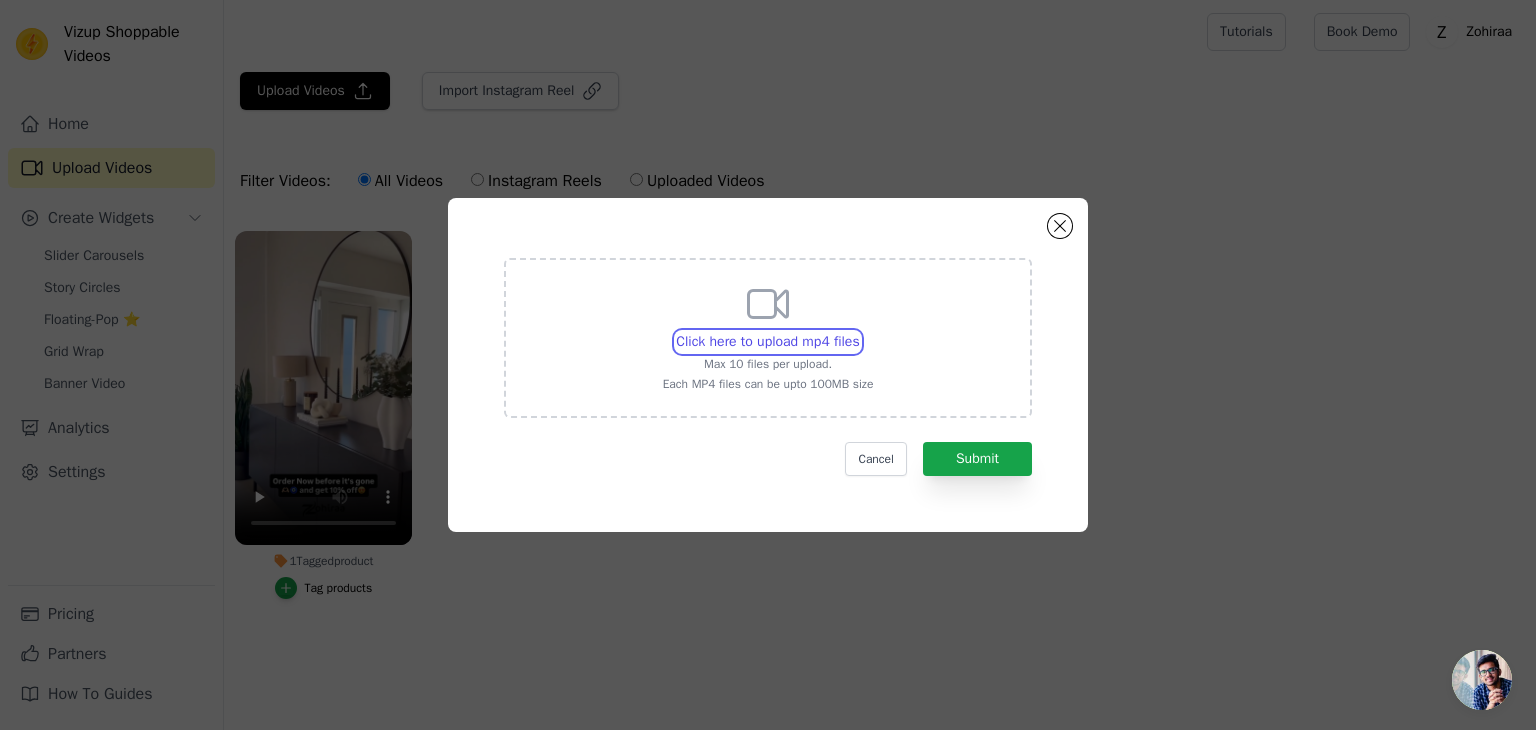 type on "C:\fakepath\4cb4725df224498186df022f92ba56cf.mp4" 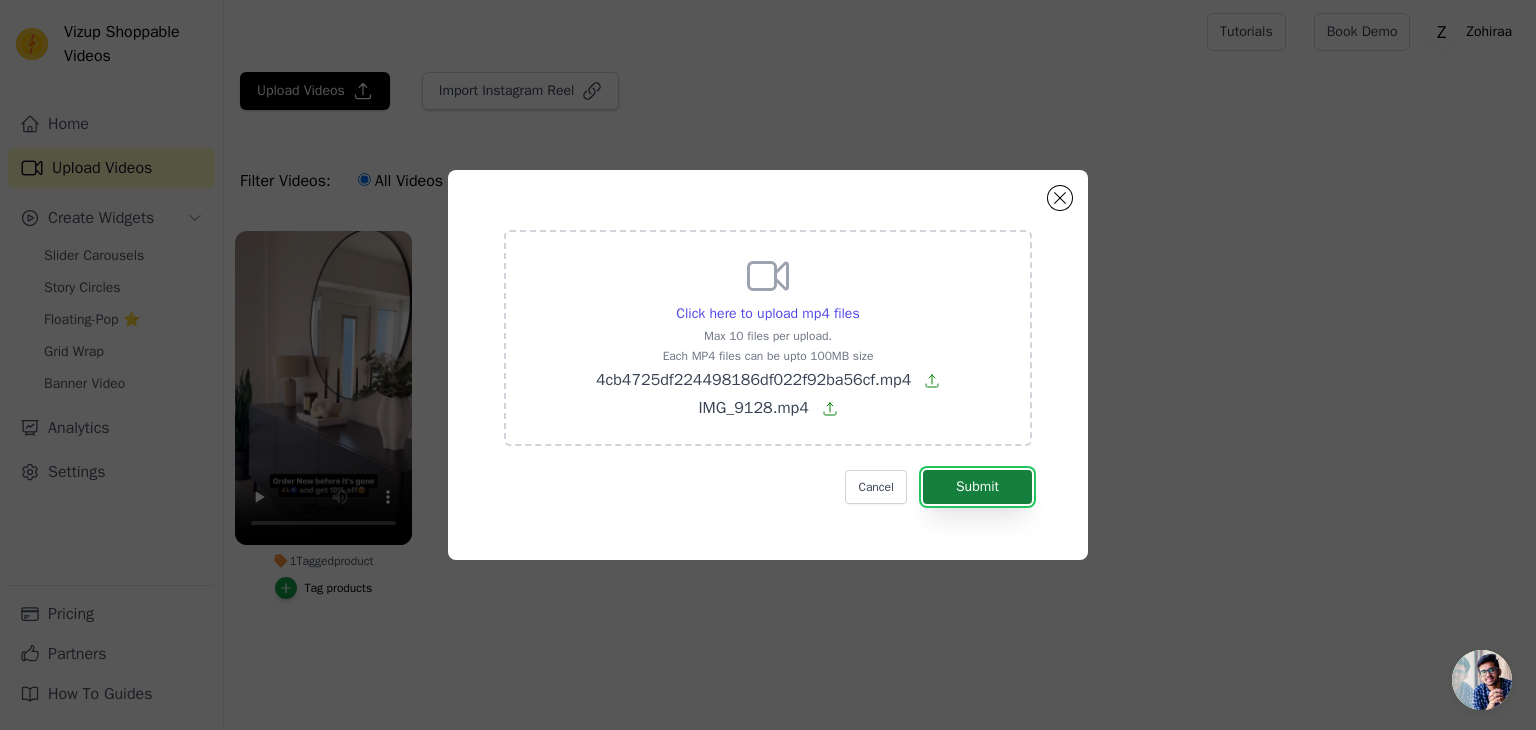 click on "Submit" at bounding box center (977, 487) 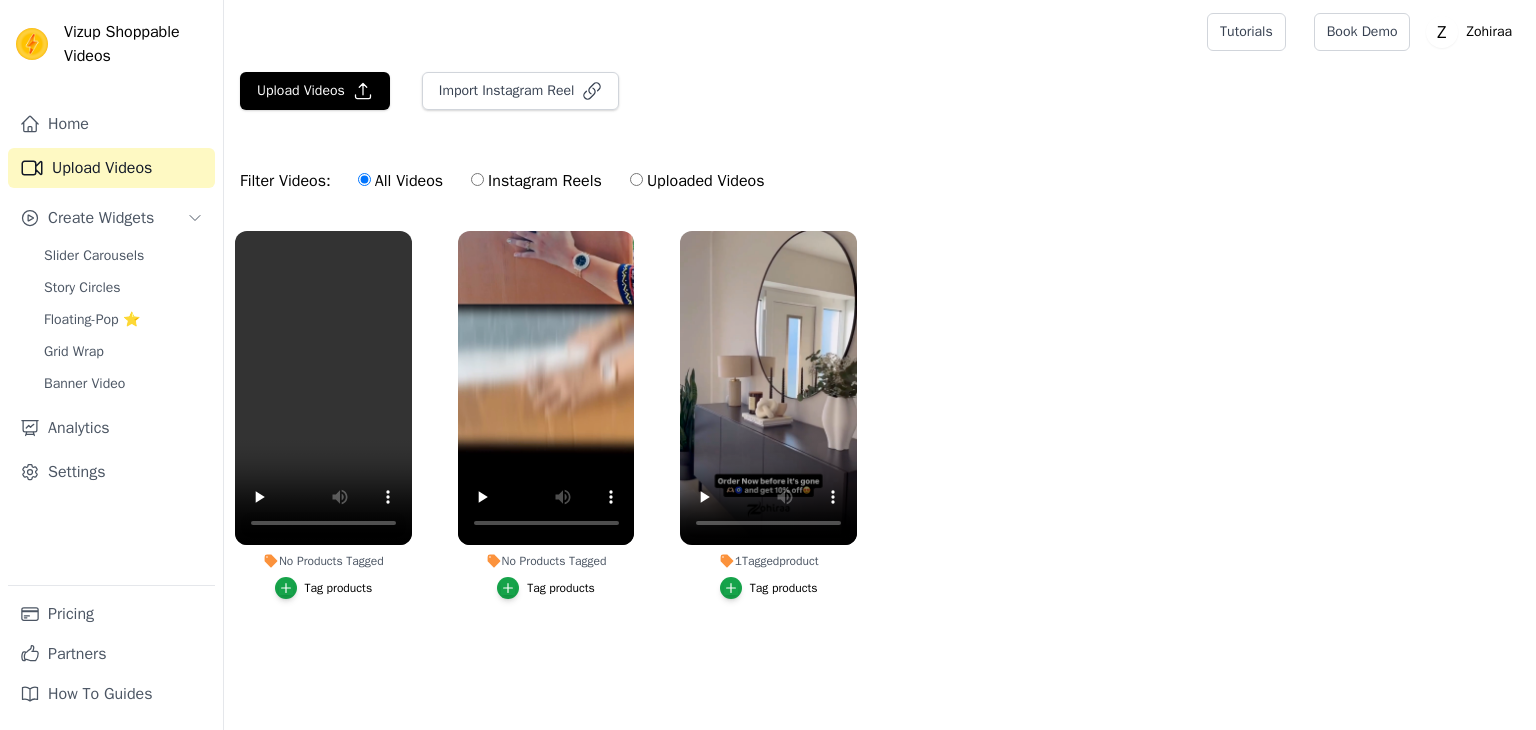 scroll, scrollTop: 0, scrollLeft: 0, axis: both 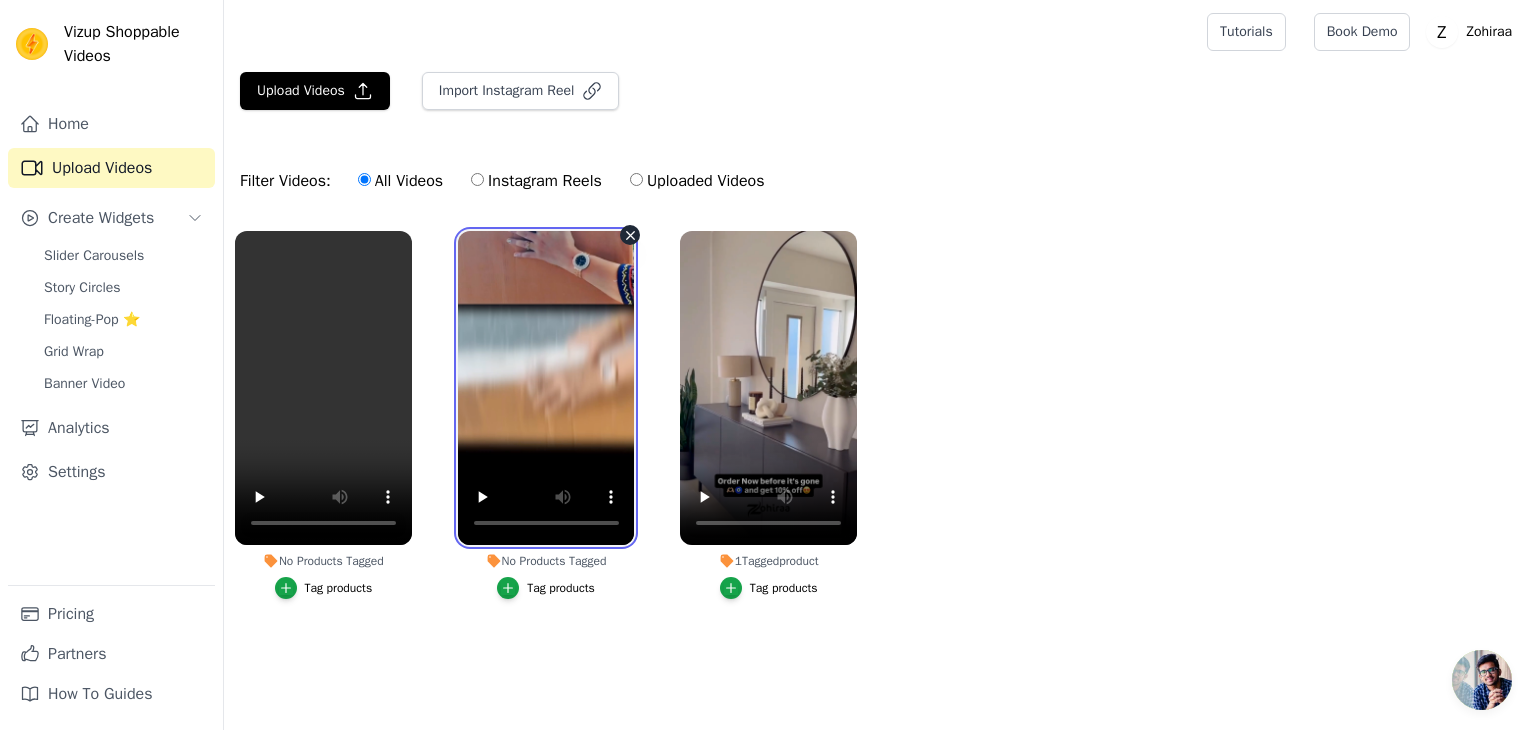 click at bounding box center (546, 388) 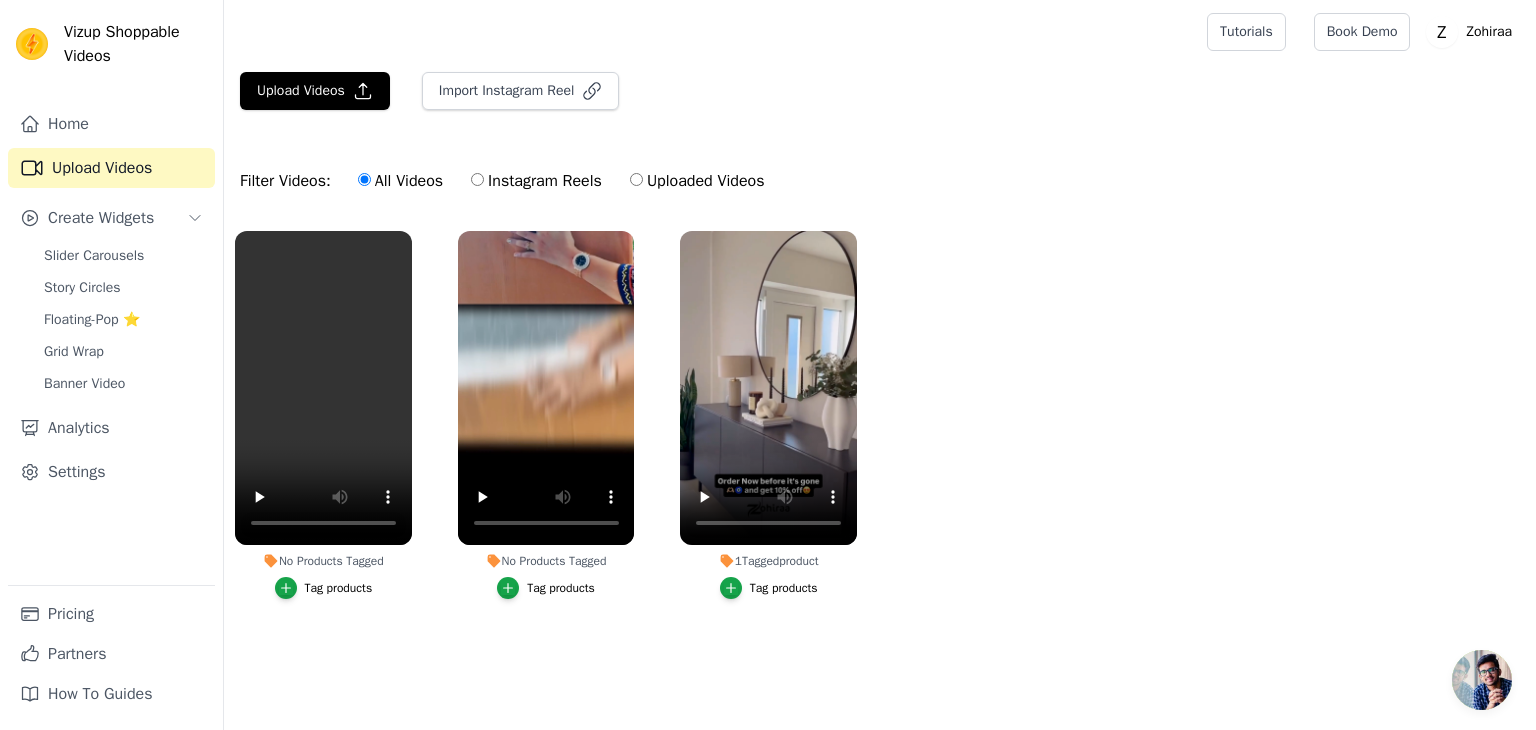 click on "Tag products" at bounding box center [561, 588] 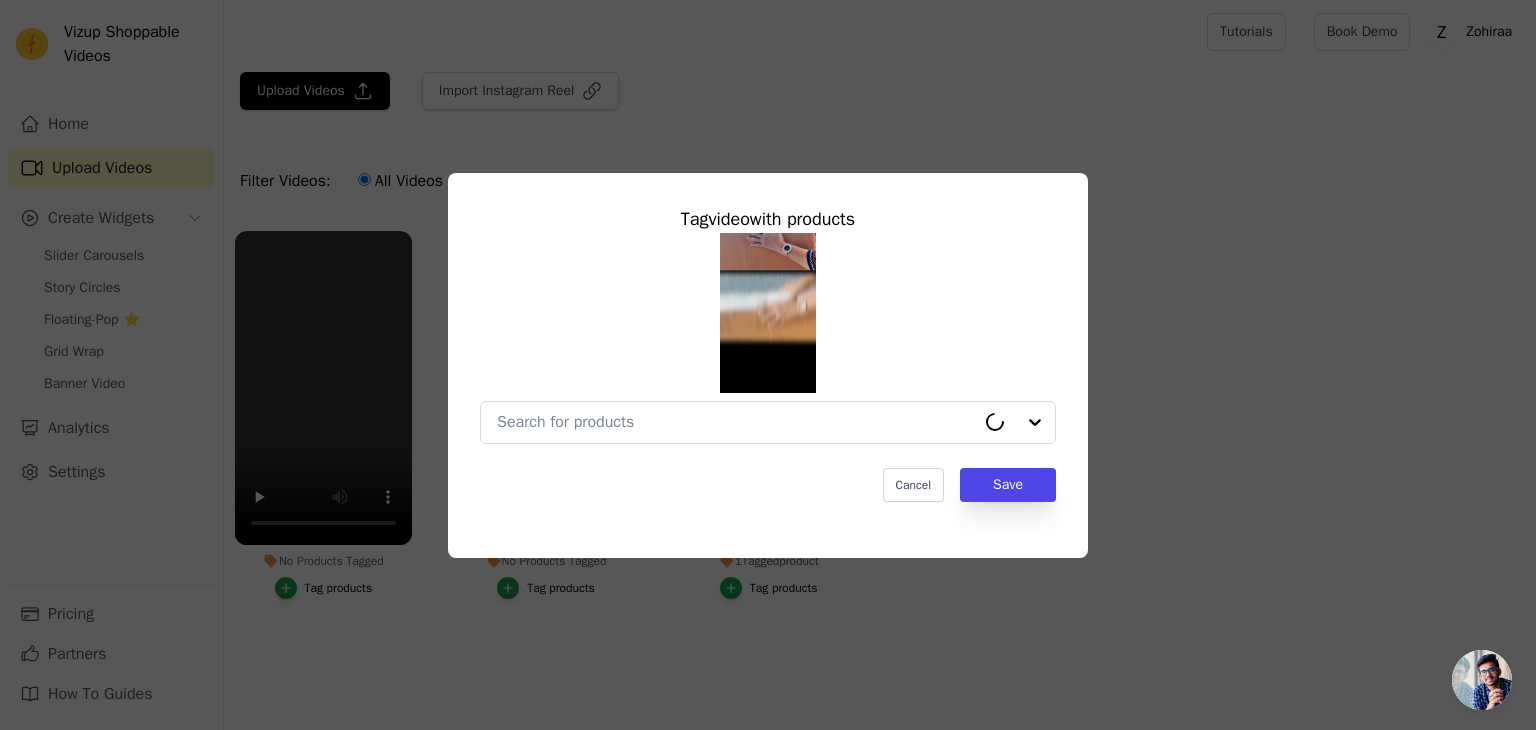 type 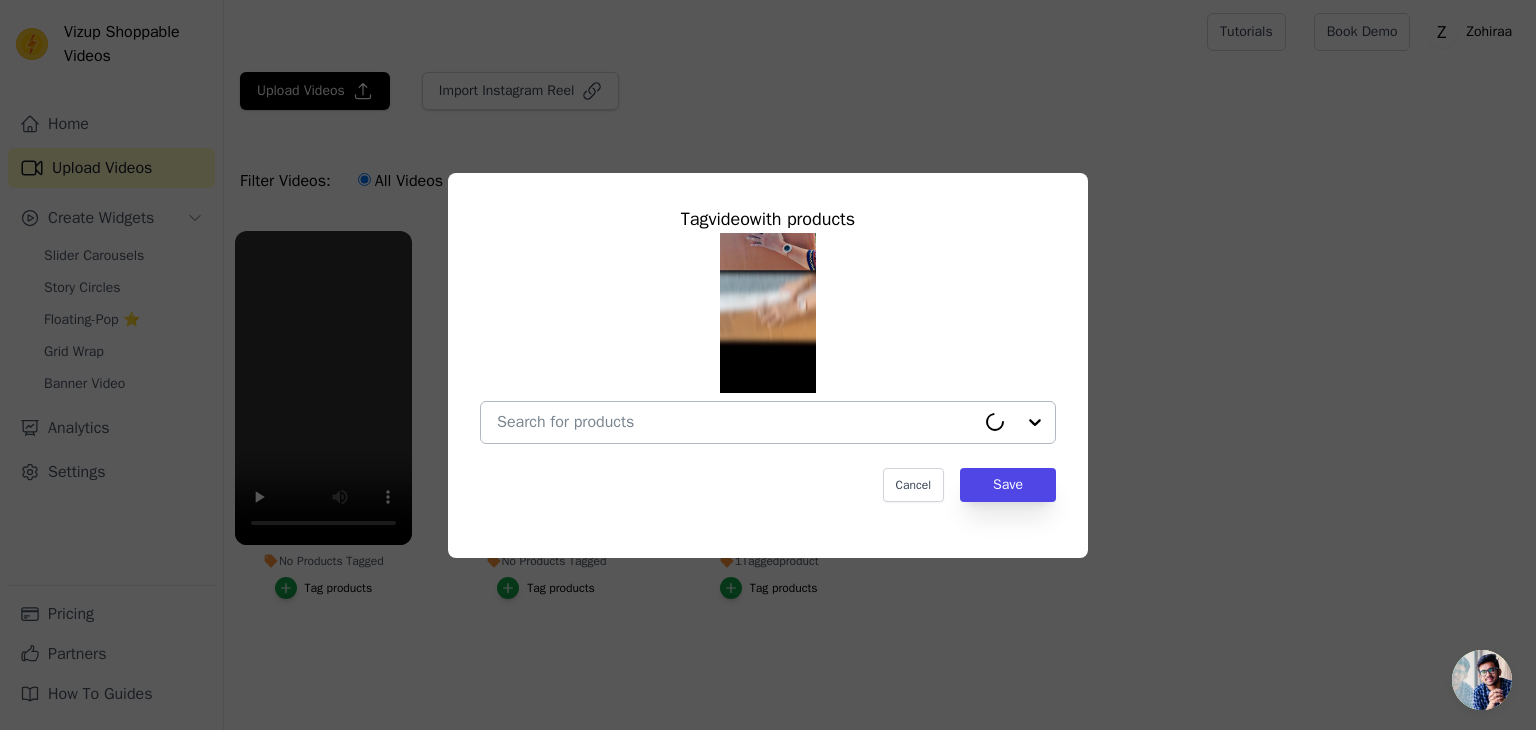 click at bounding box center (736, 422) 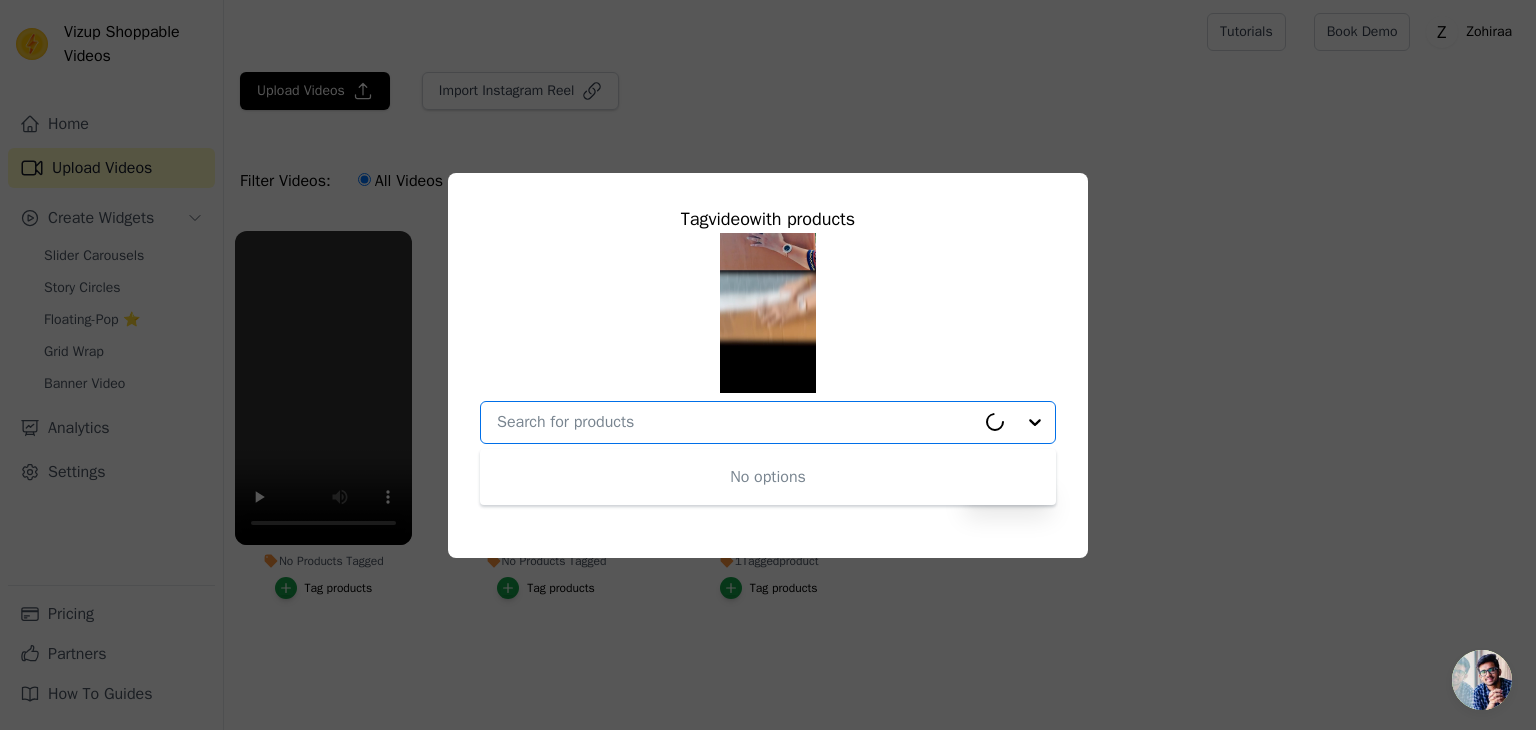 paste on "Black And Golden Roman Wall Clock- Luxury Home Decor" 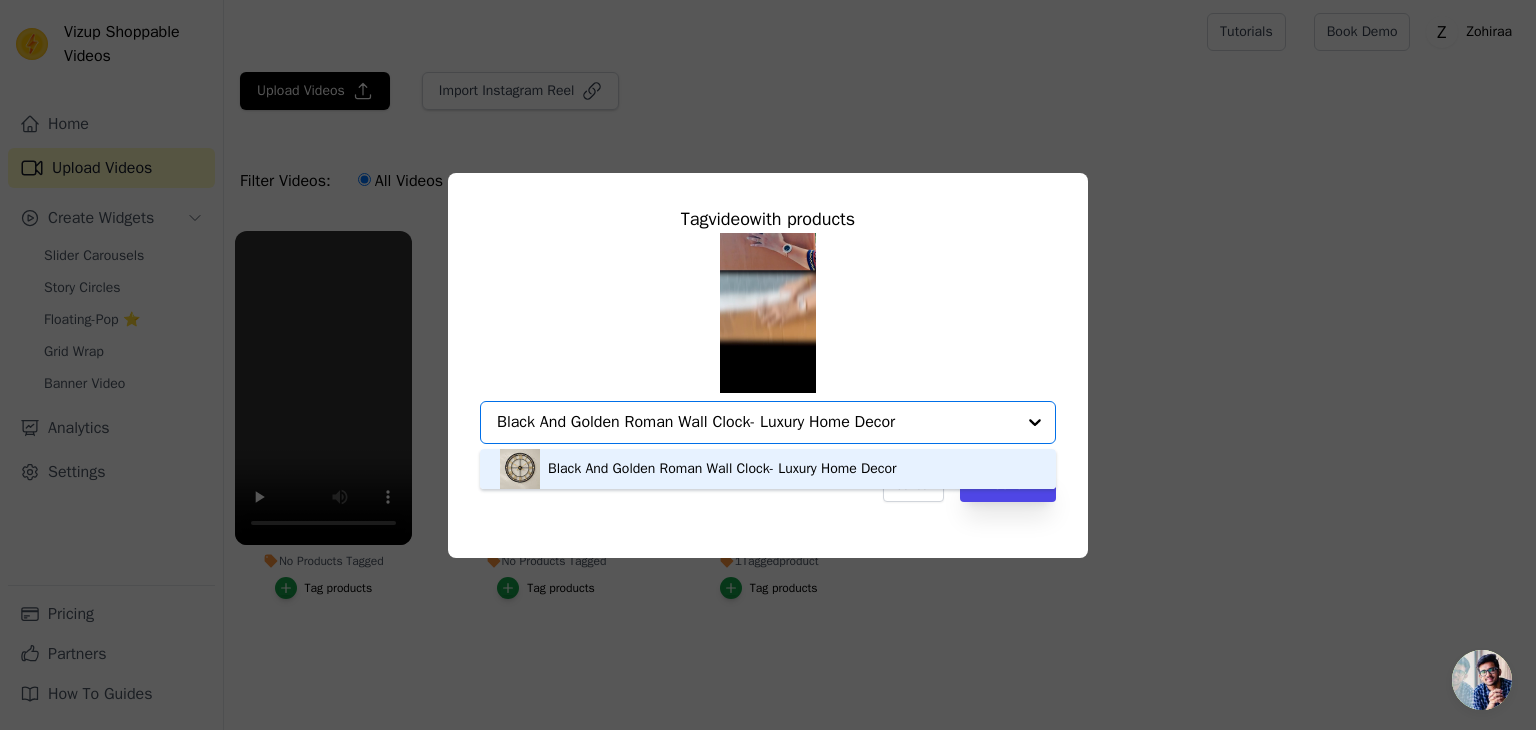 click on "Black And Golden Roman Wall Clock- Luxury Home Decor" at bounding box center [722, 469] 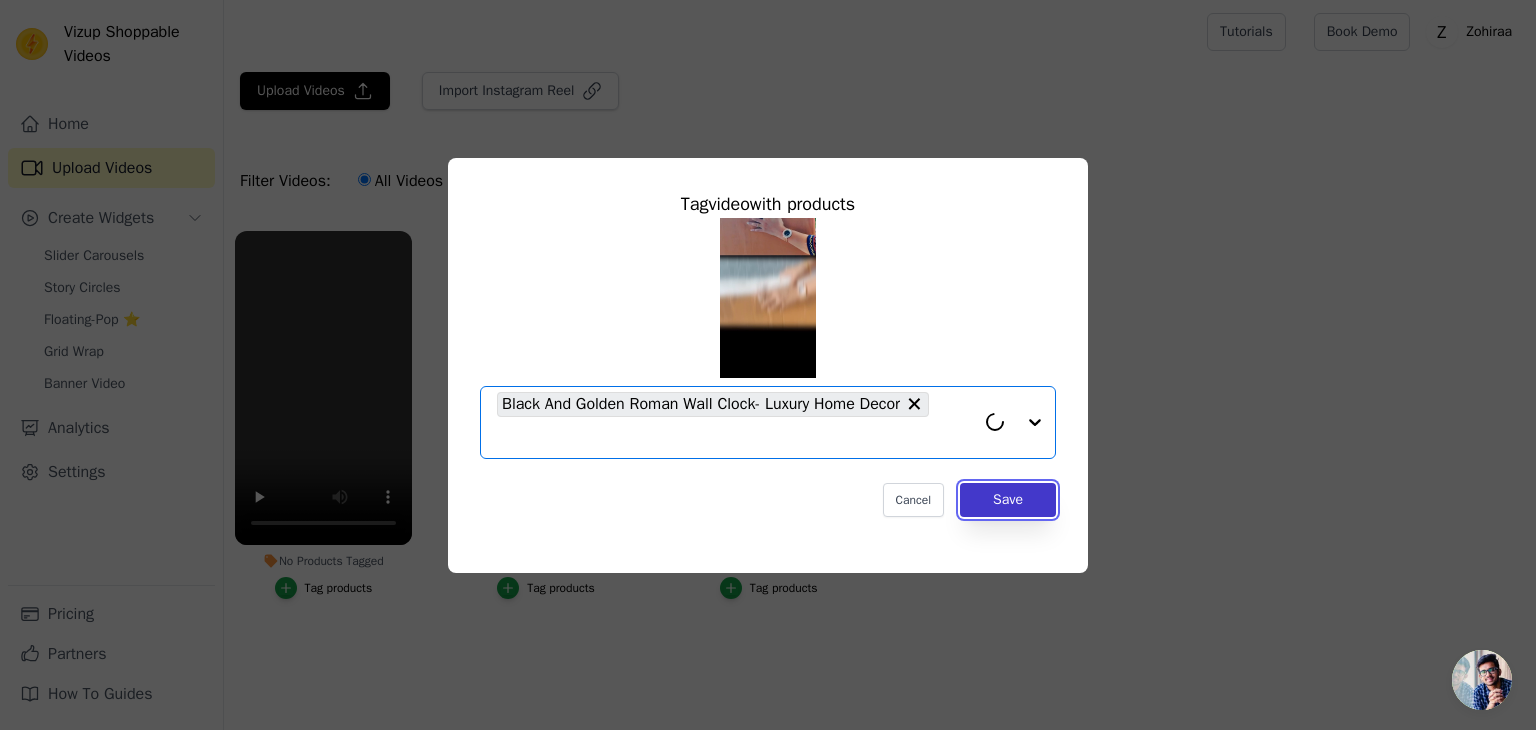 click on "Save" at bounding box center [1008, 500] 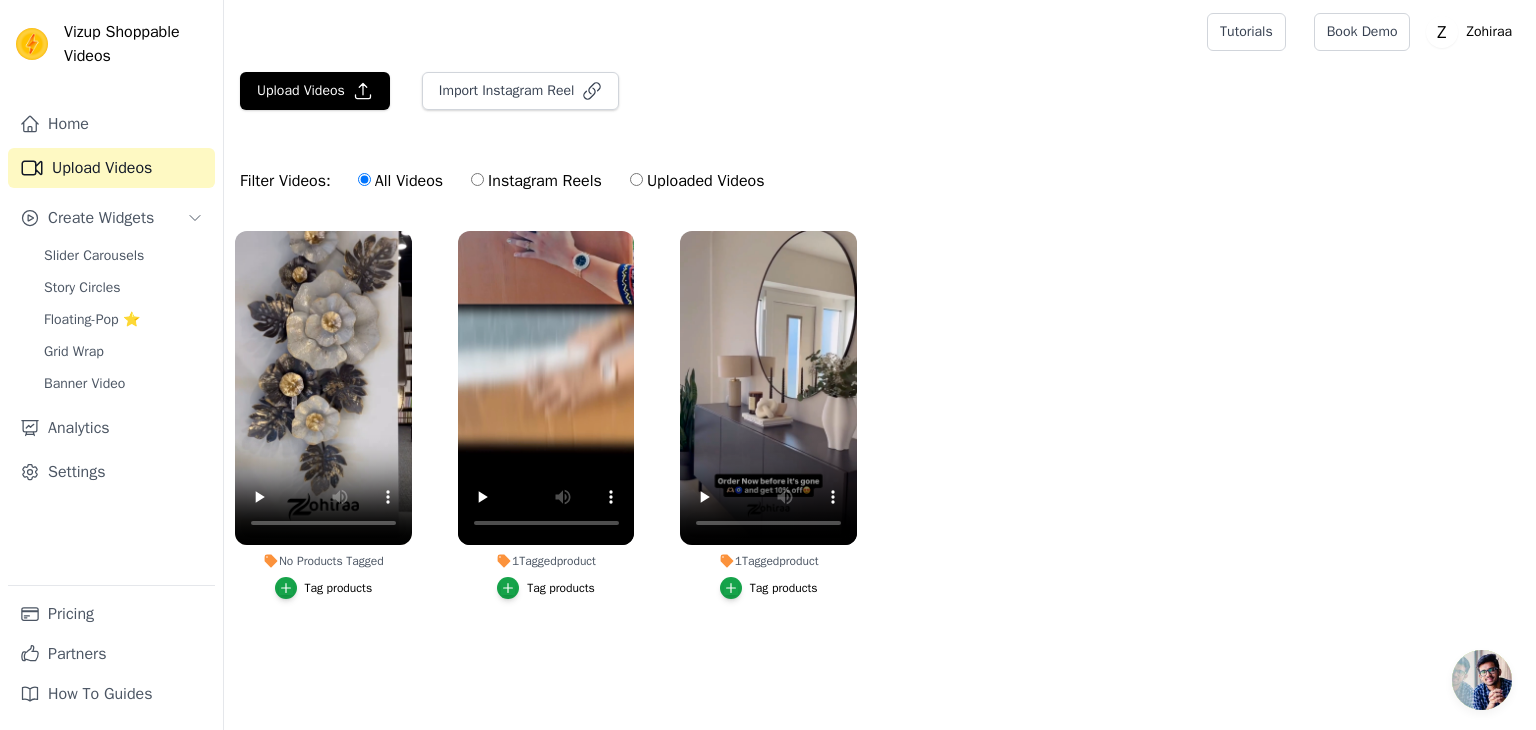 click on "Tag products" at bounding box center (339, 588) 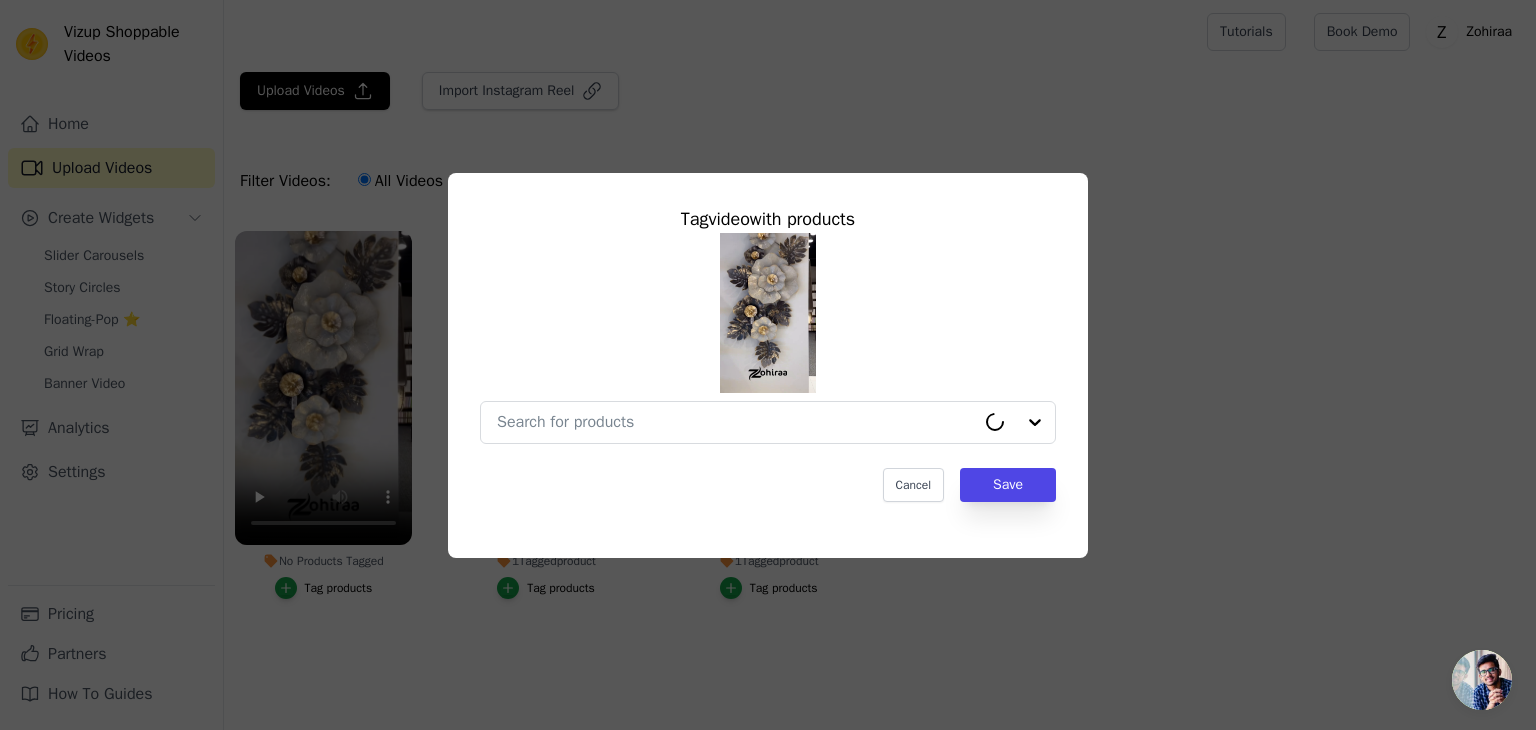 type 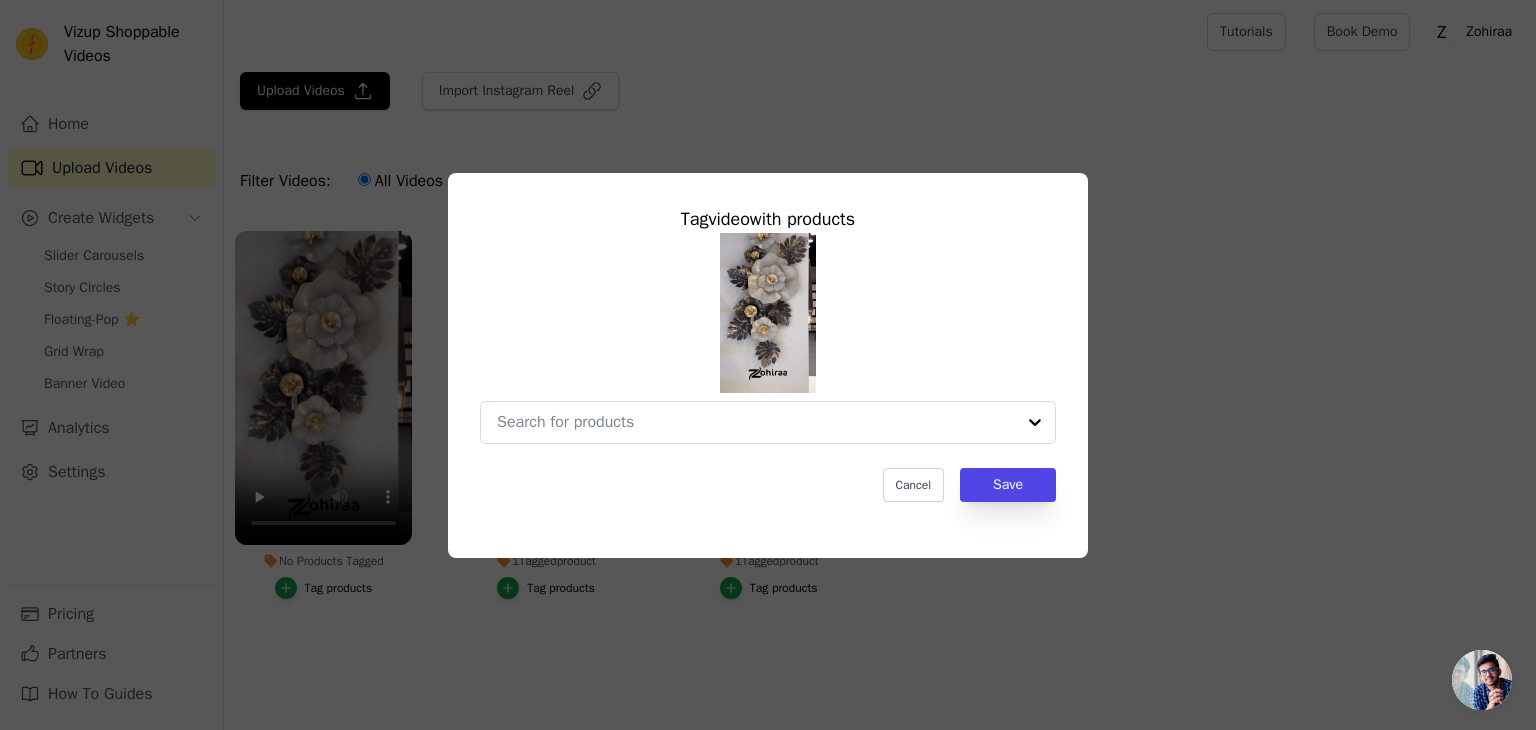 click on "No Products Tagged     Tag  video  with products                         Cancel   Save     Tag products" at bounding box center [756, 422] 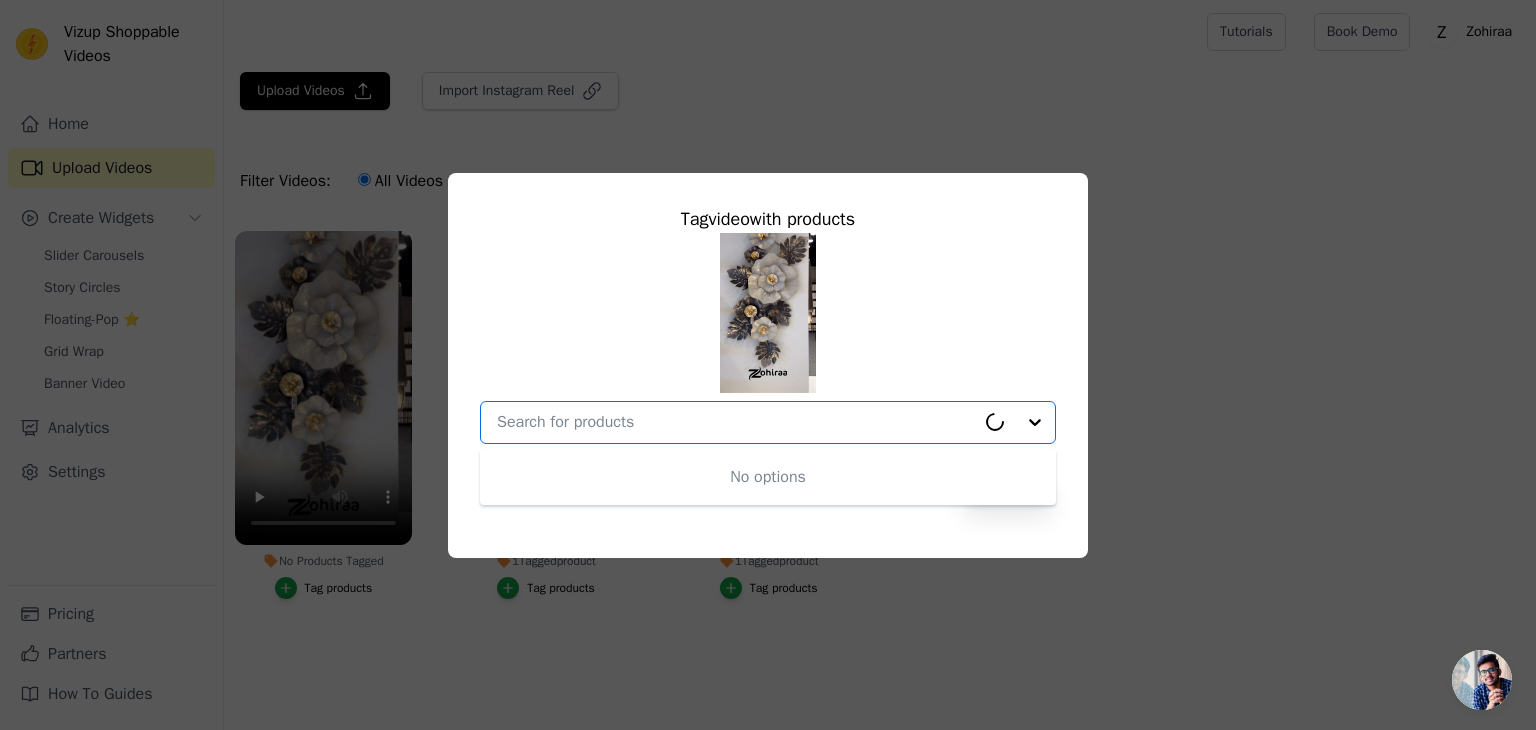 paste on "Handcrafted Floral 3D Wall Decor" 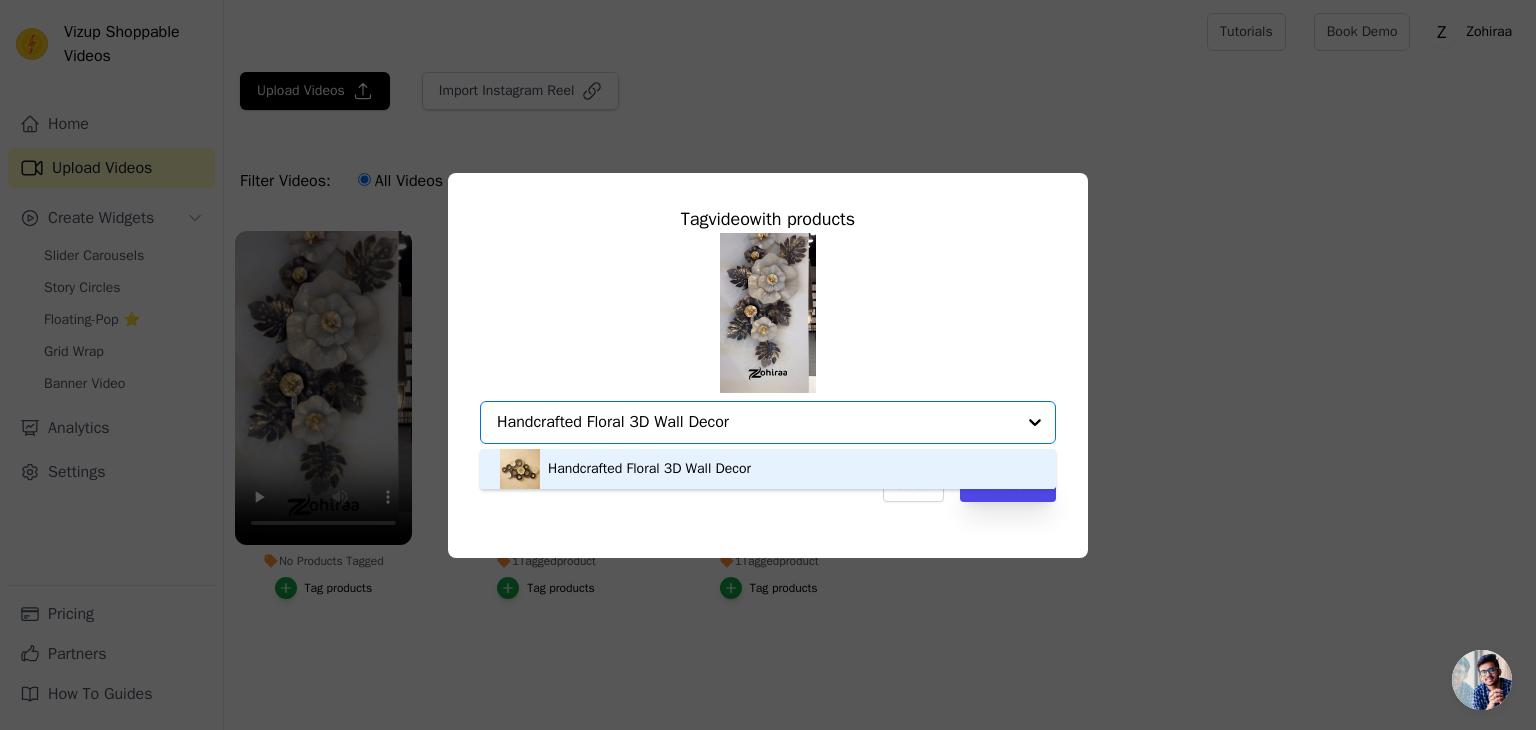 click on "Handcrafted Floral 3D Wall Decor" at bounding box center (649, 469) 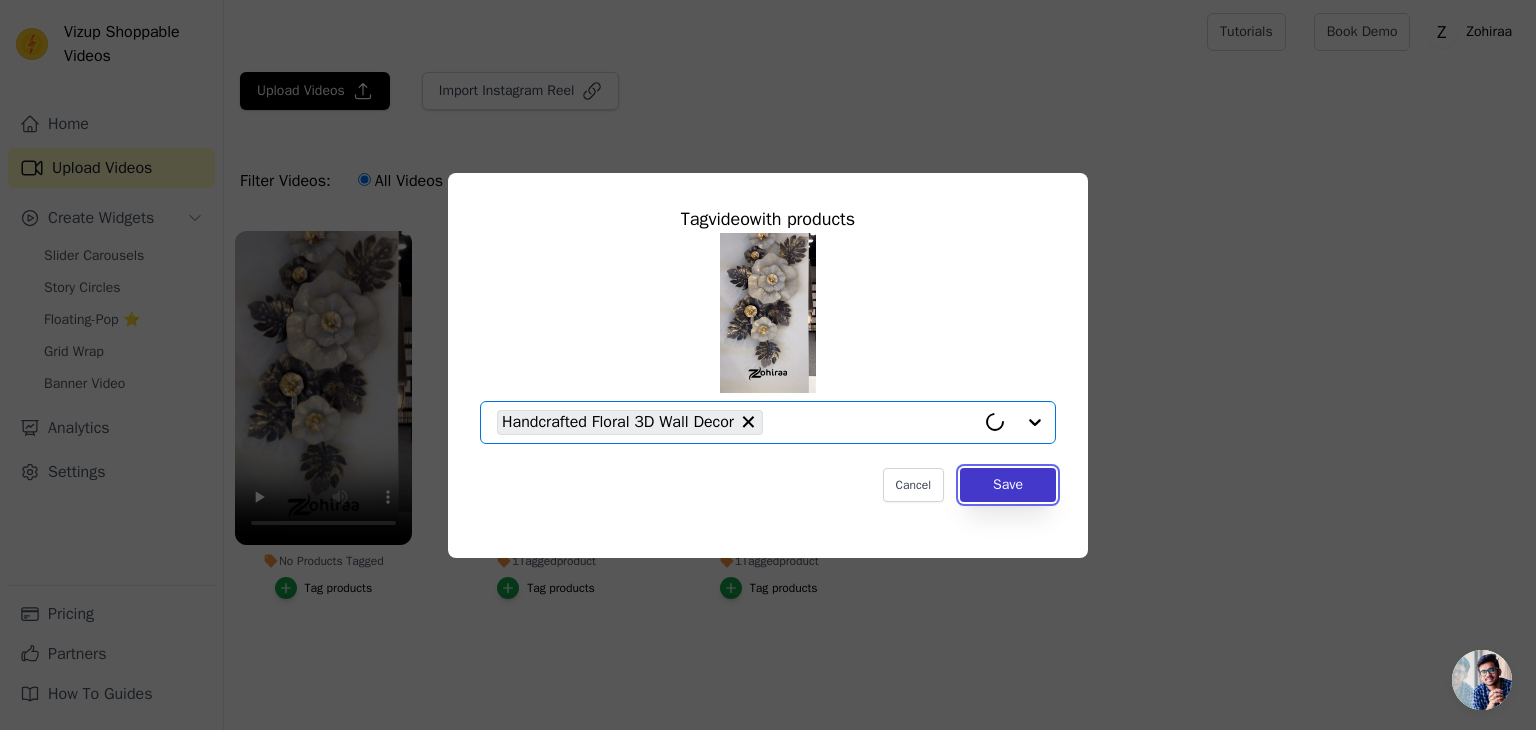 click on "Save" at bounding box center (1008, 485) 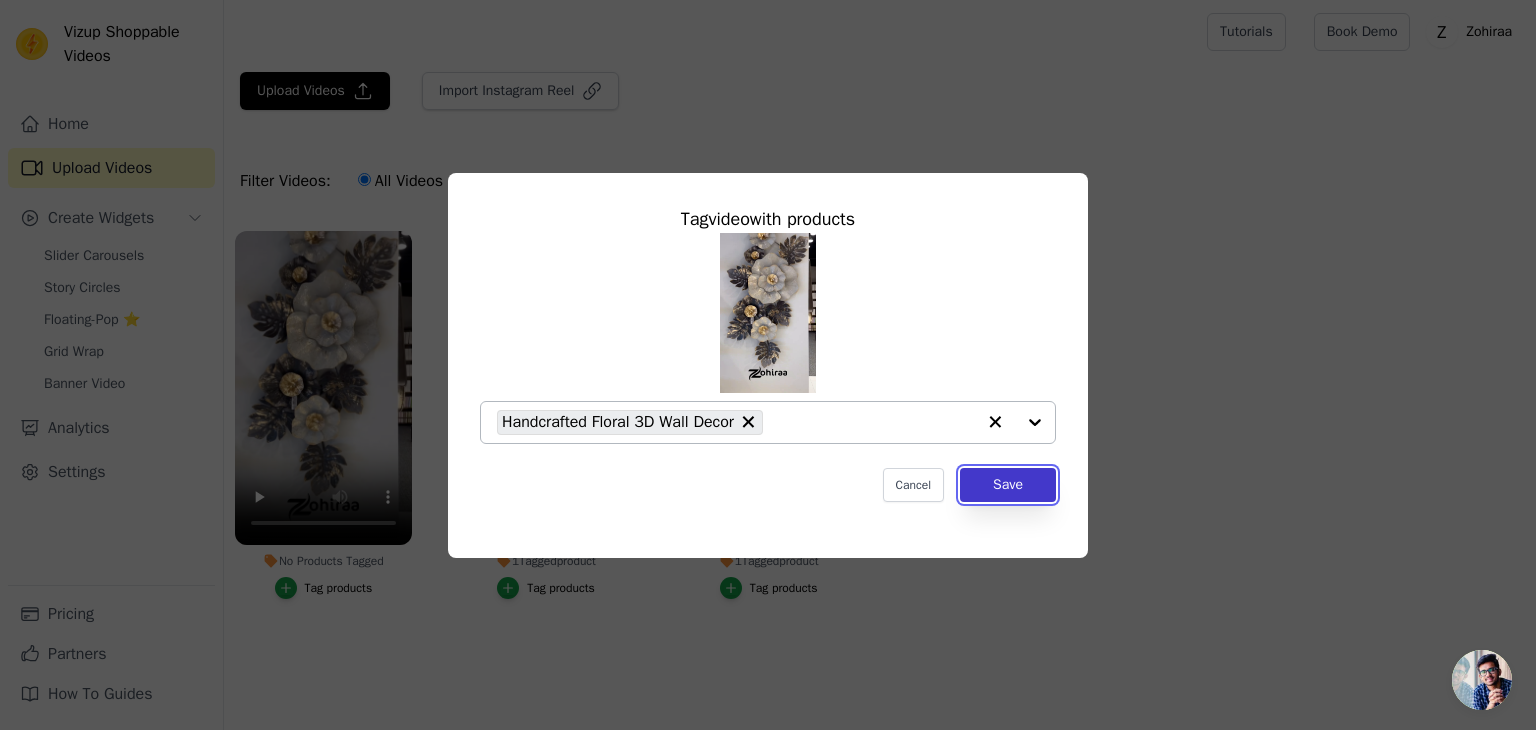 click on "Save" at bounding box center (1008, 485) 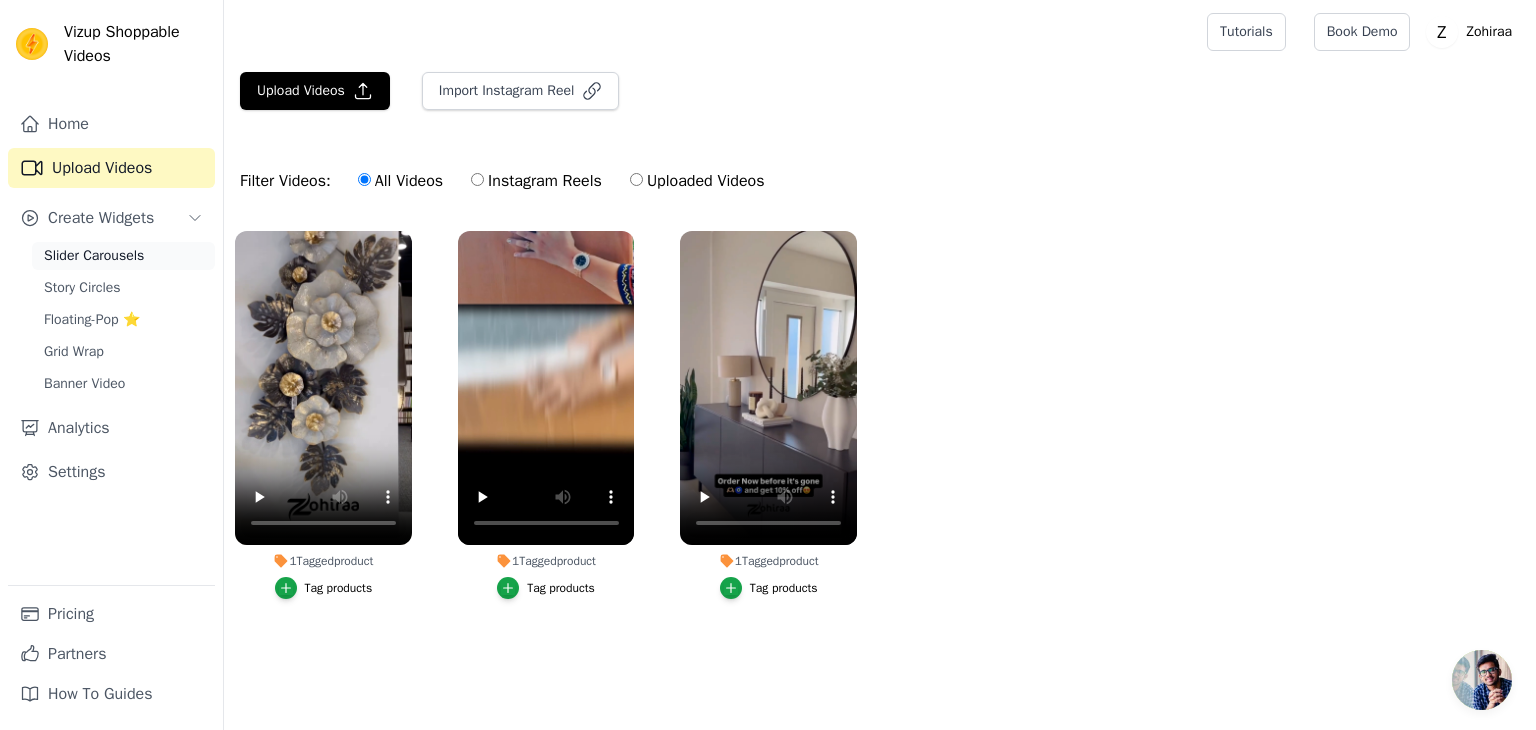 click on "Slider Carousels" at bounding box center [123, 256] 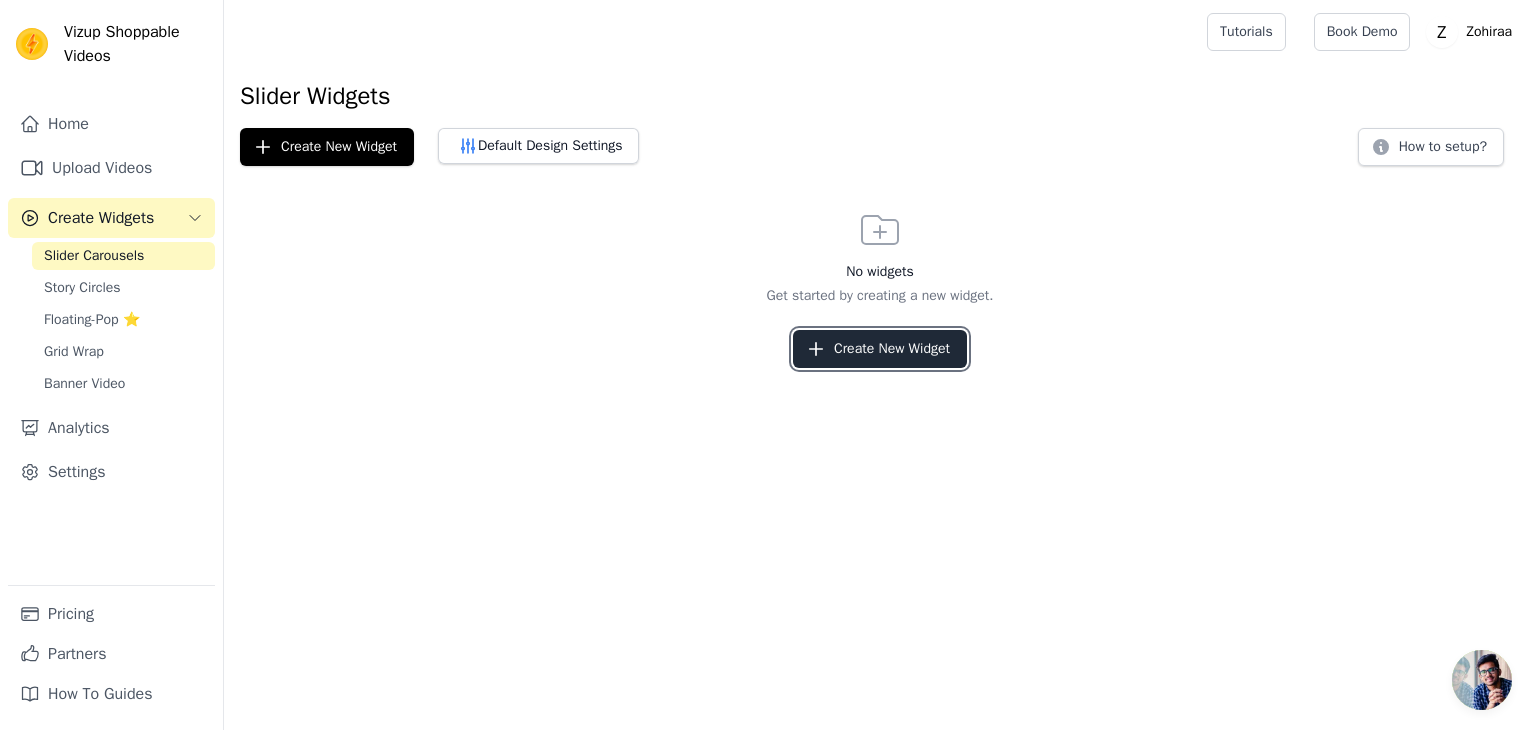 click on "Create New Widget" at bounding box center [880, 349] 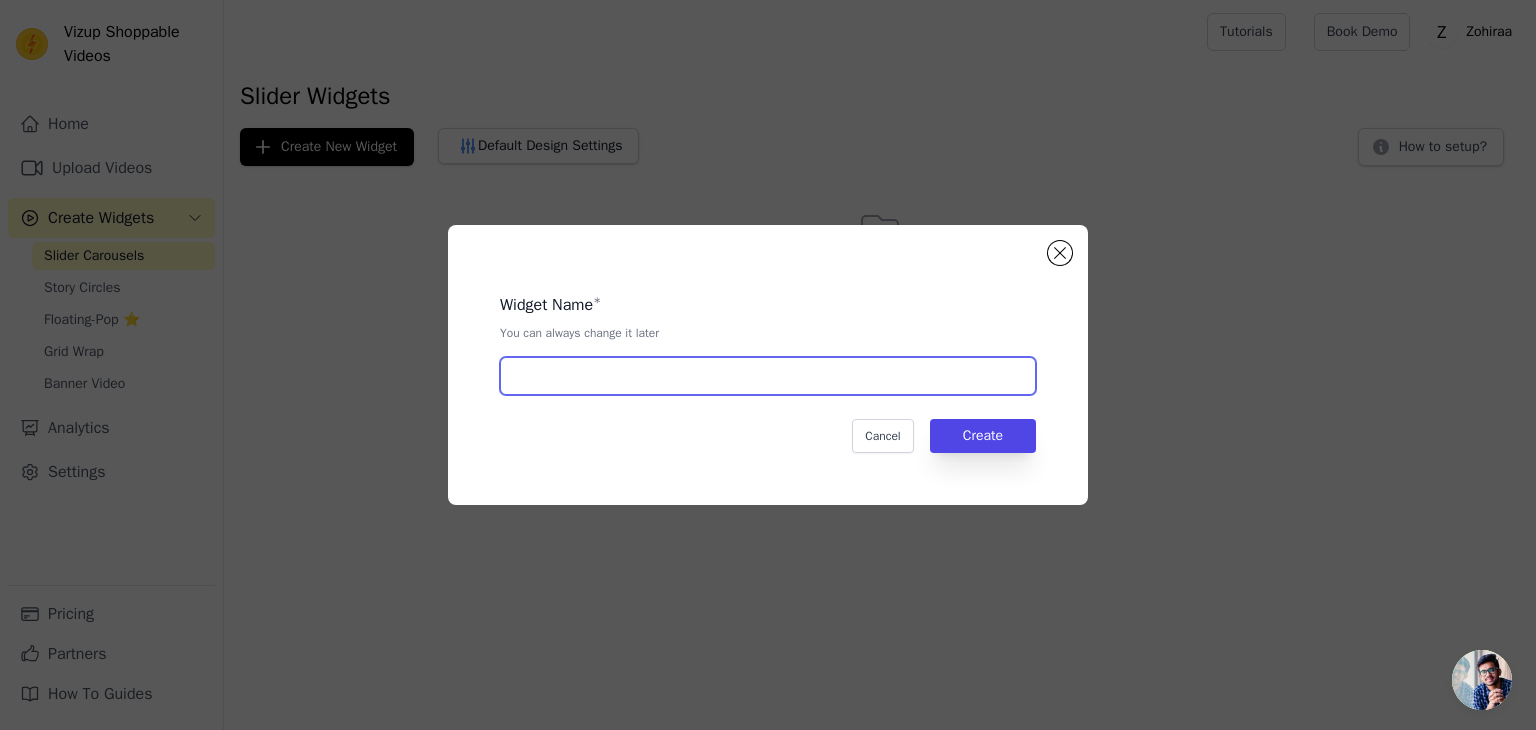 click at bounding box center [768, 376] 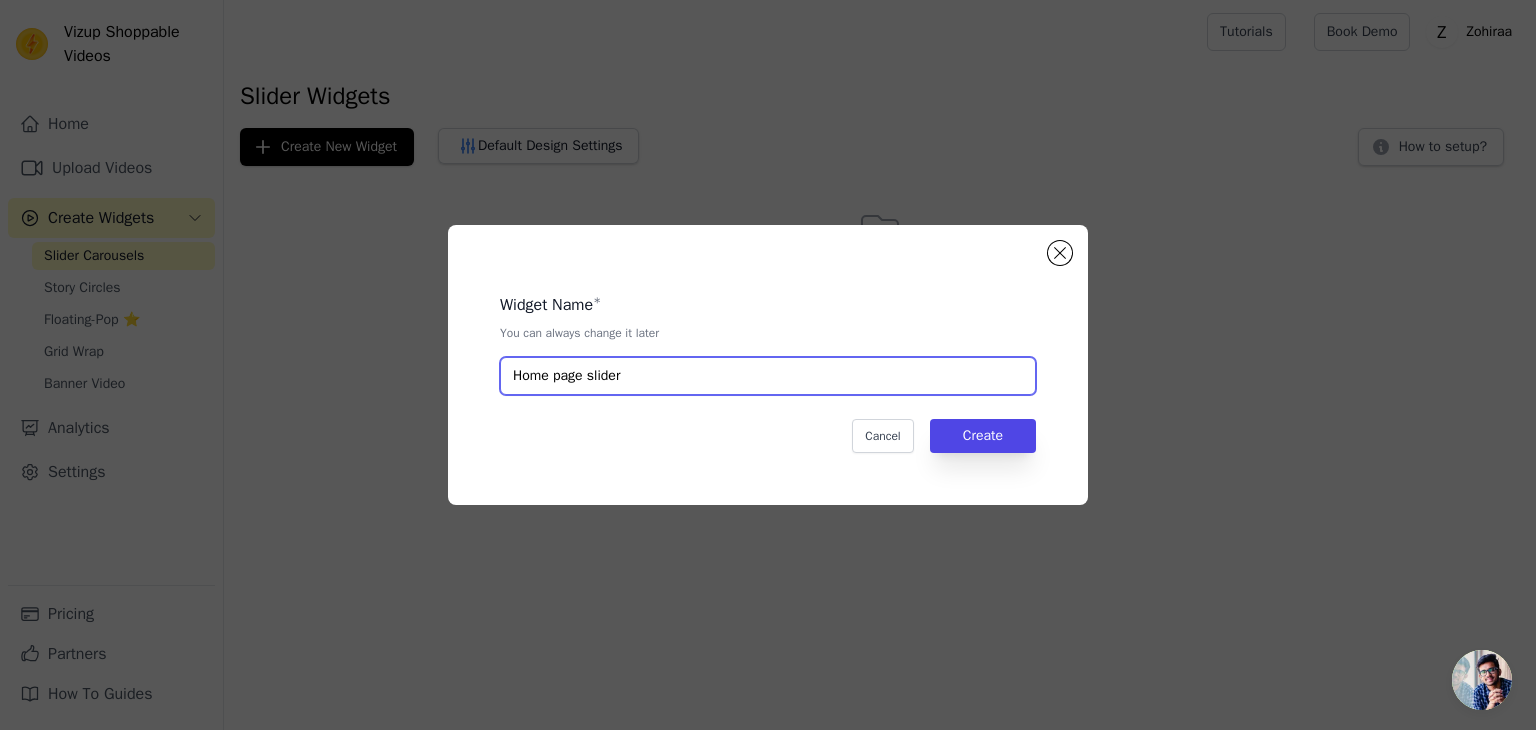 type on "Home page slider" 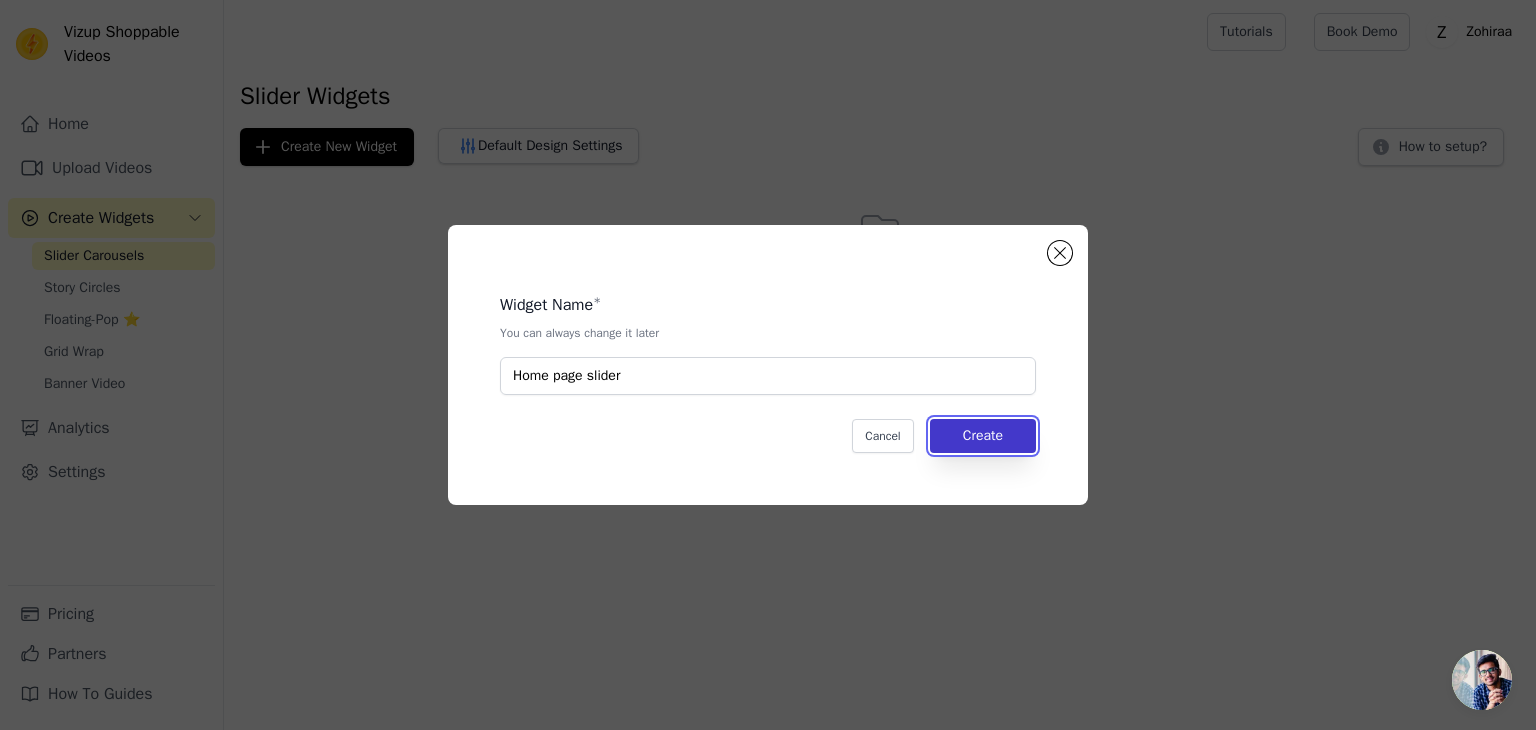 click on "Create" at bounding box center [983, 436] 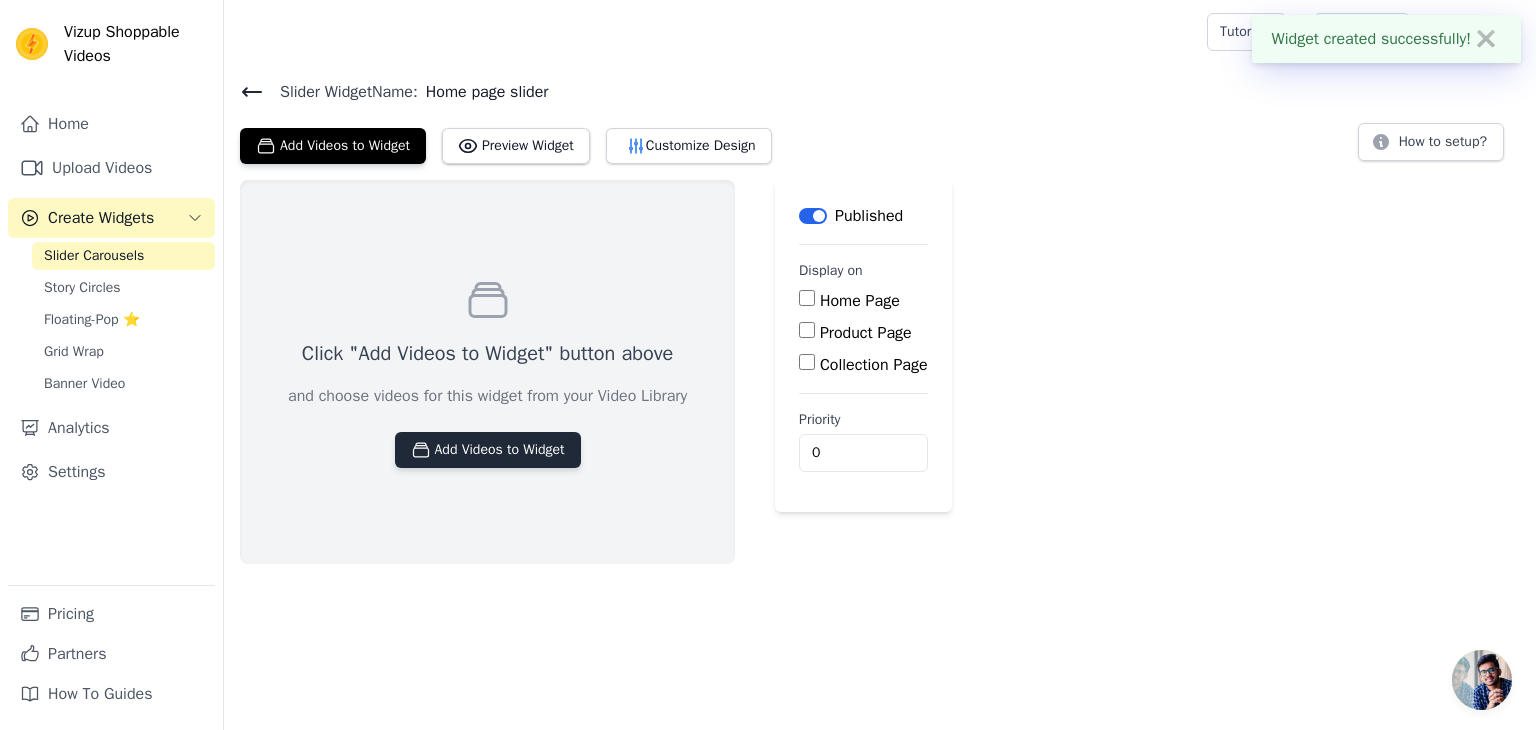 click on "Add Videos to Widget" at bounding box center (488, 450) 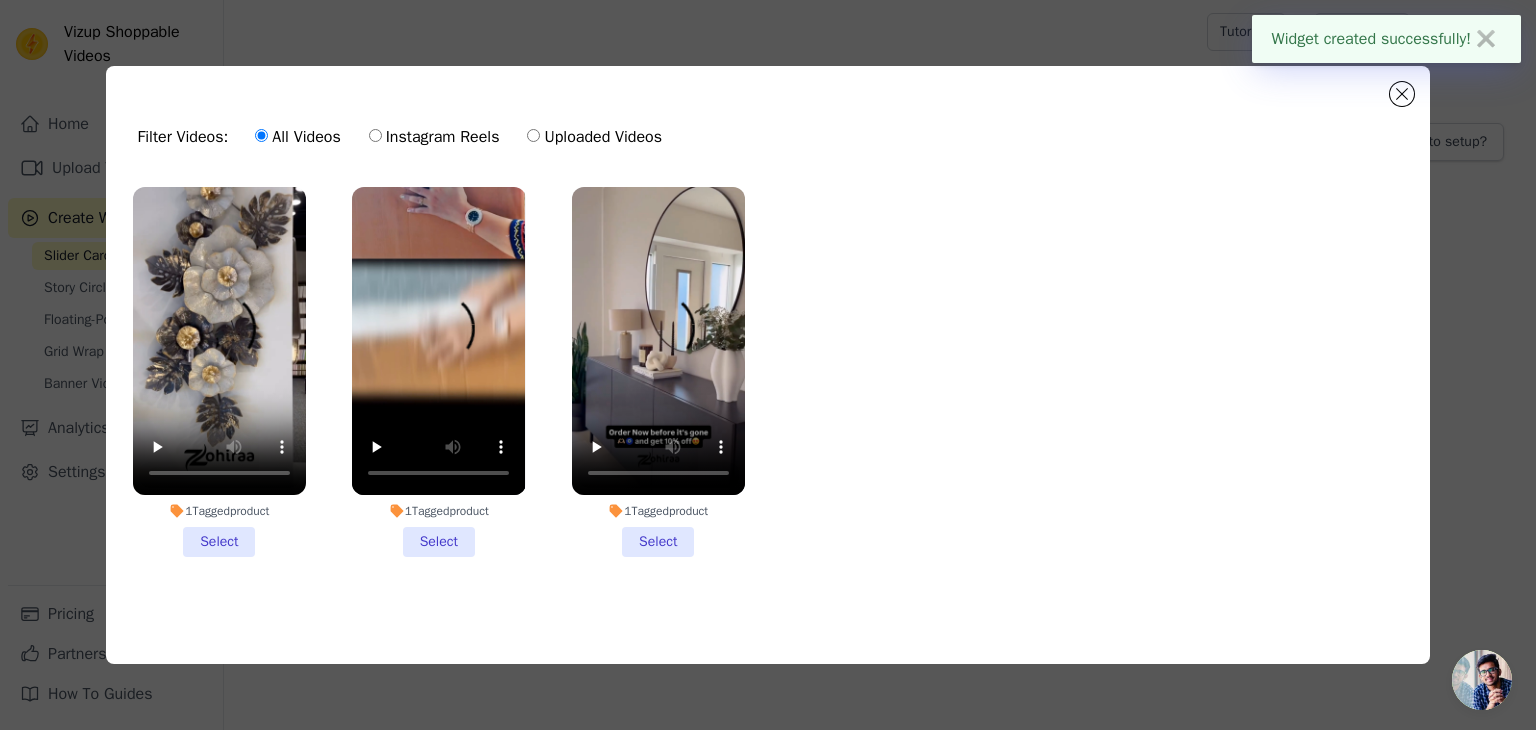 click on "1  Tagged  product     Select" at bounding box center [219, 372] 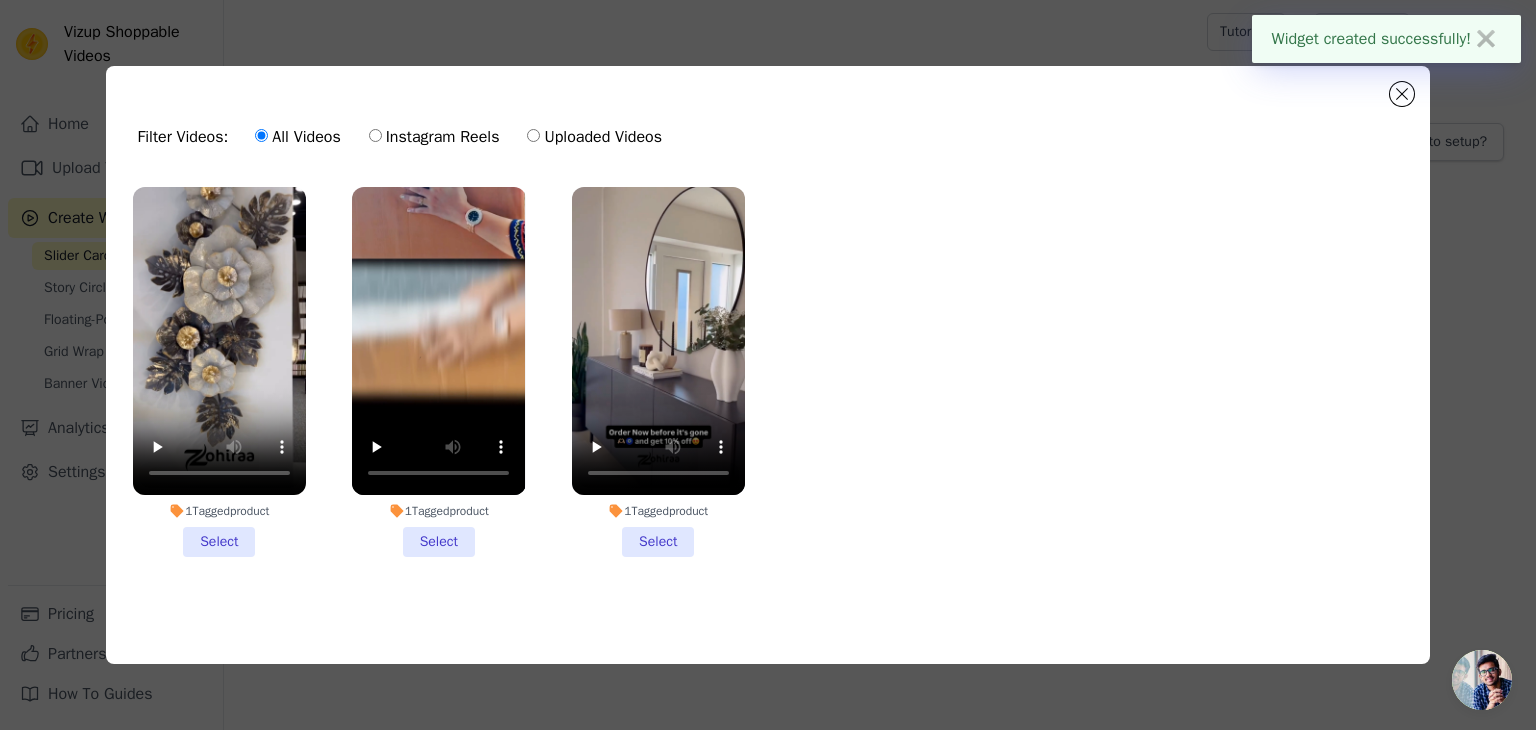 click on "1  Tagged  product     Select" at bounding box center [0, 0] 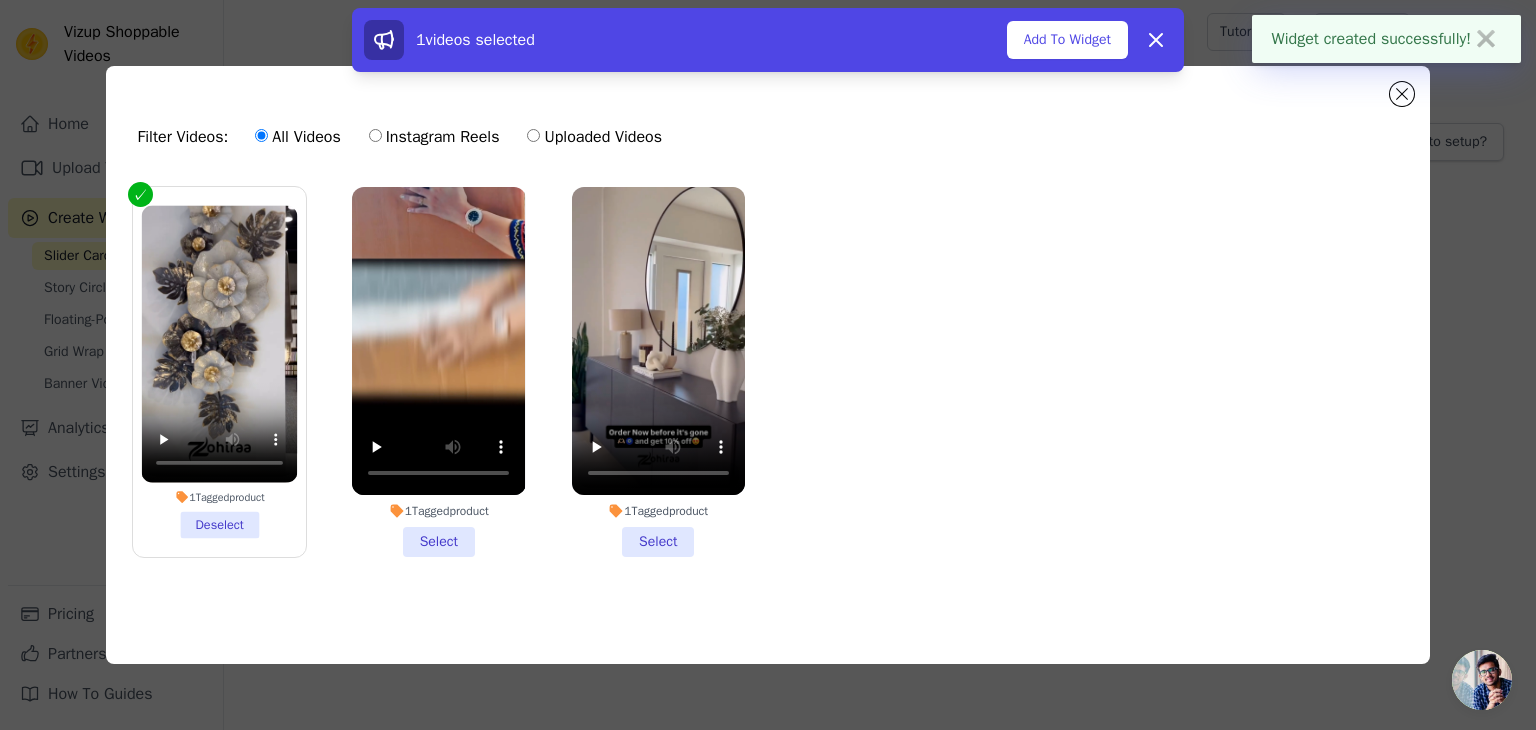 click on "1  Tagged  product     Select" at bounding box center (438, 372) 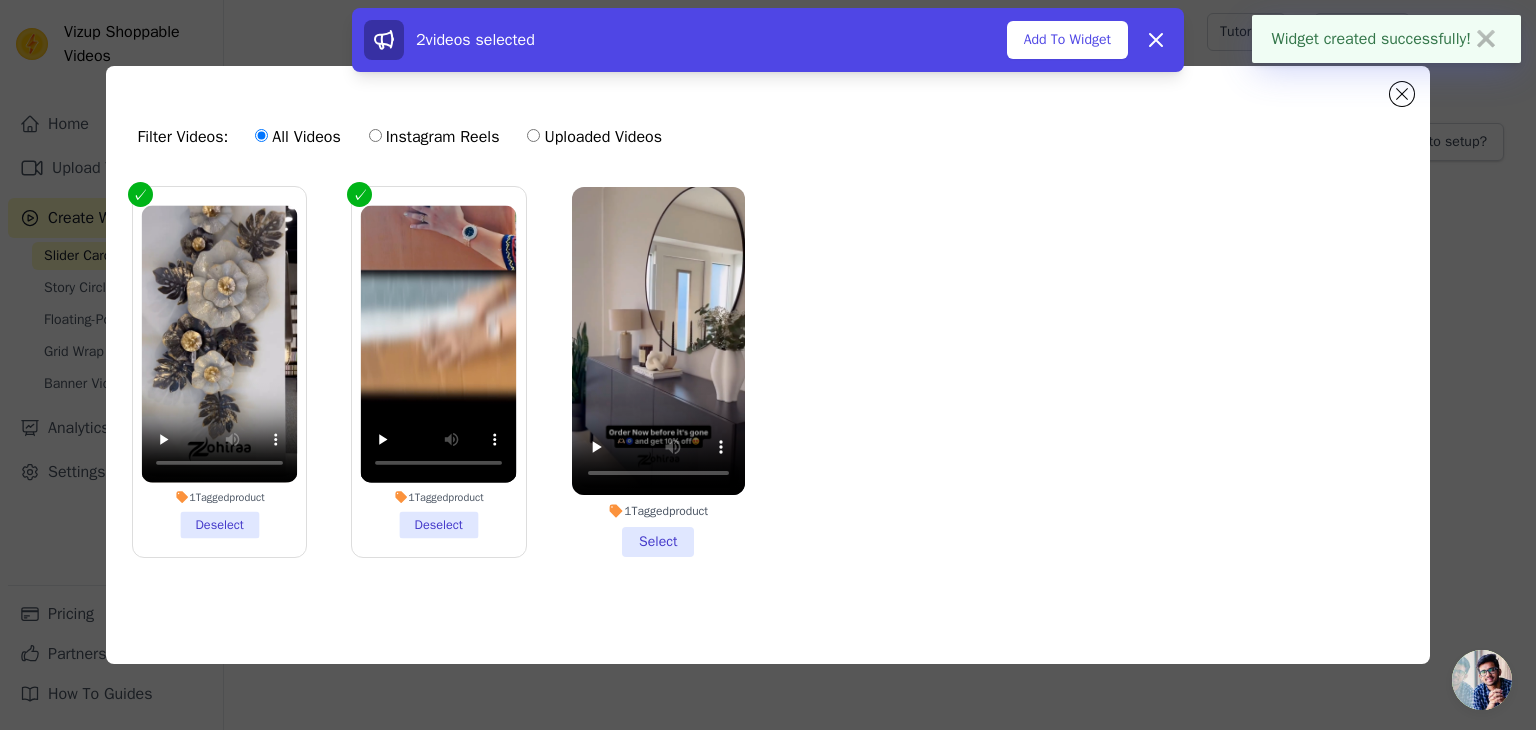 click on "1  Tagged  product     Select" at bounding box center [658, 372] 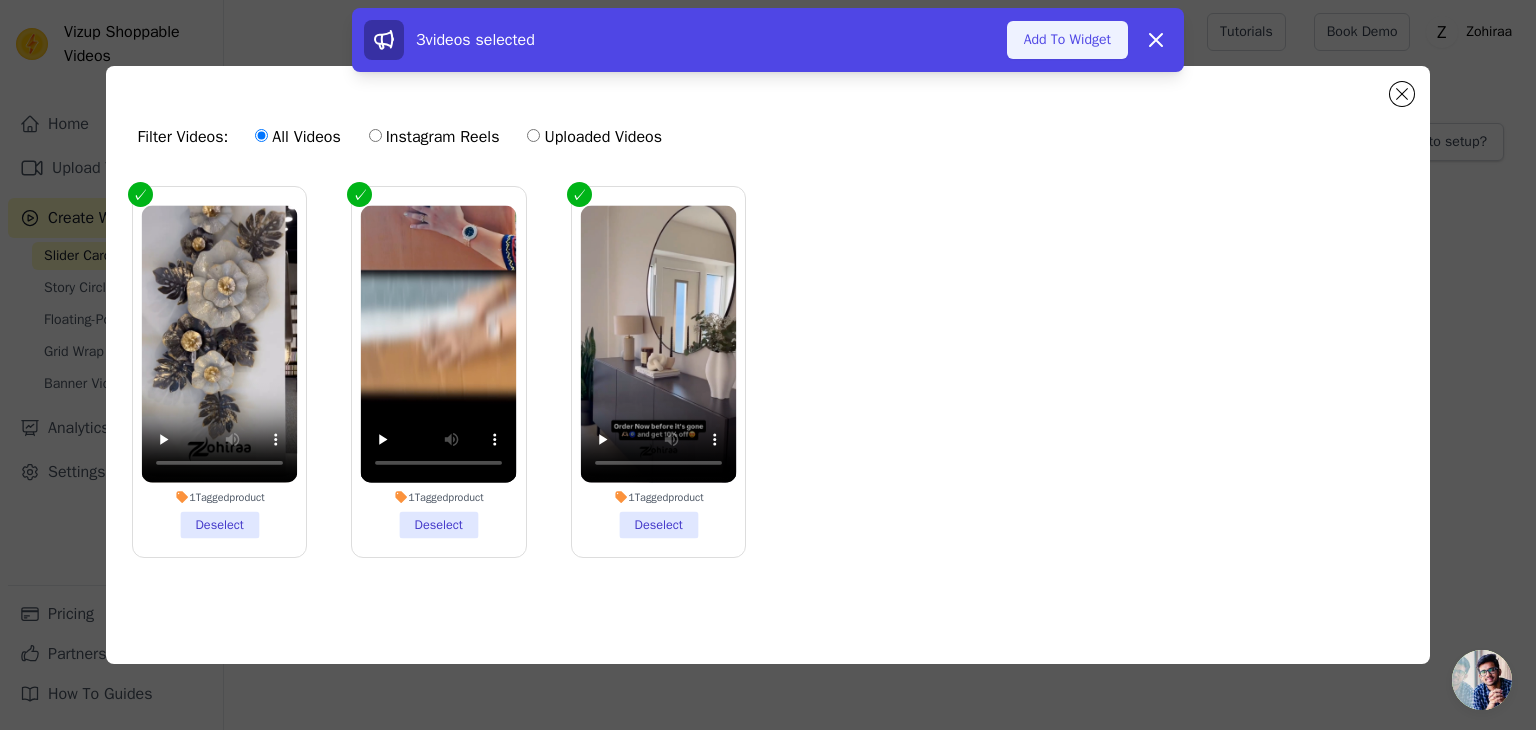 click on "Add To Widget" at bounding box center (1067, 40) 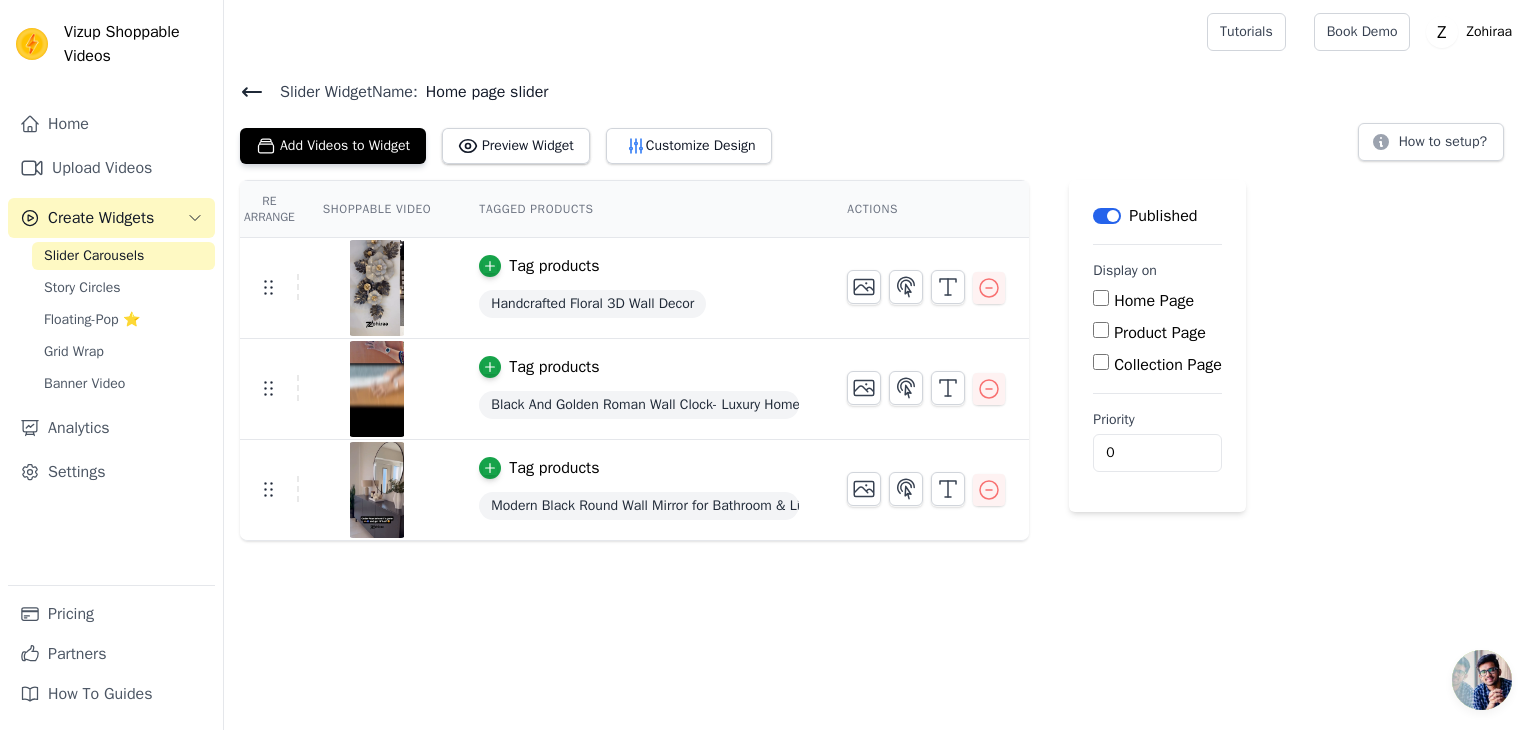 click on "Vizup Shoppable Videos
Home
Upload Videos       Create Widgets     Slider Carousels   Story Circles   Floating-Pop ⭐   Grid Wrap   Banner Video
Analytics
Settings
Pricing
Partners
How To Guides   Open sidebar       Tutorials     Book Demo   Open user menu" at bounding box center [768, 0] 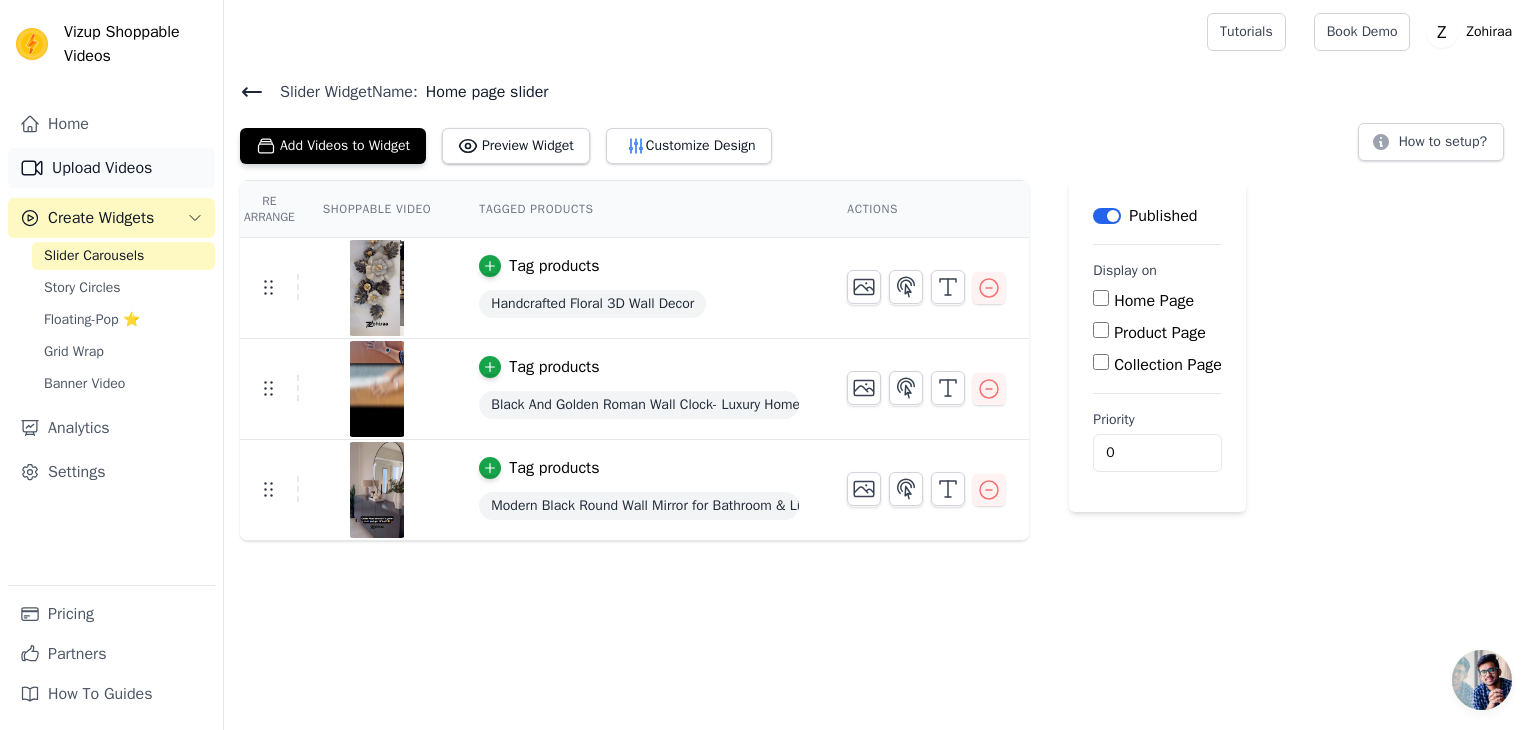 click on "Upload Videos" at bounding box center [111, 168] 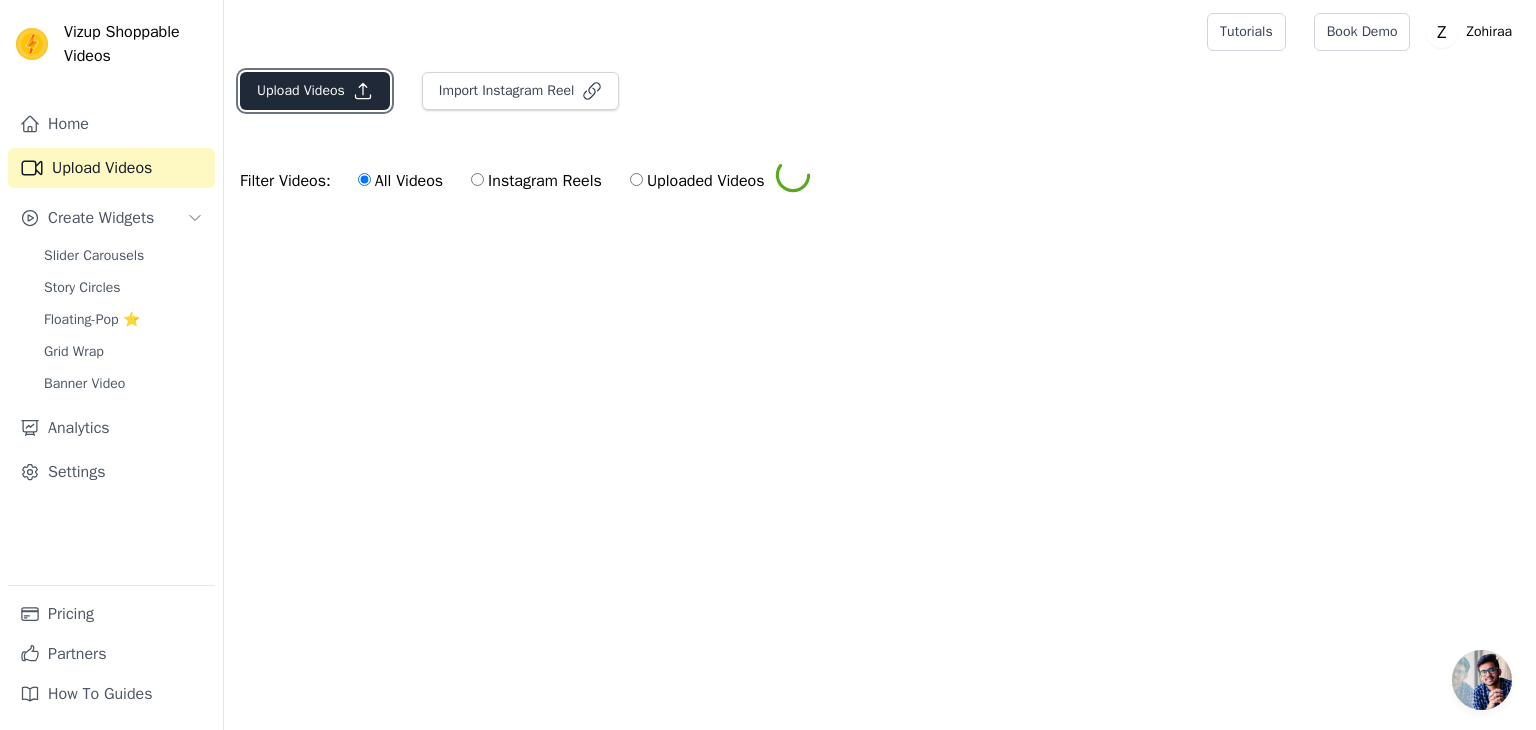 click on "Upload Videos" at bounding box center [315, 91] 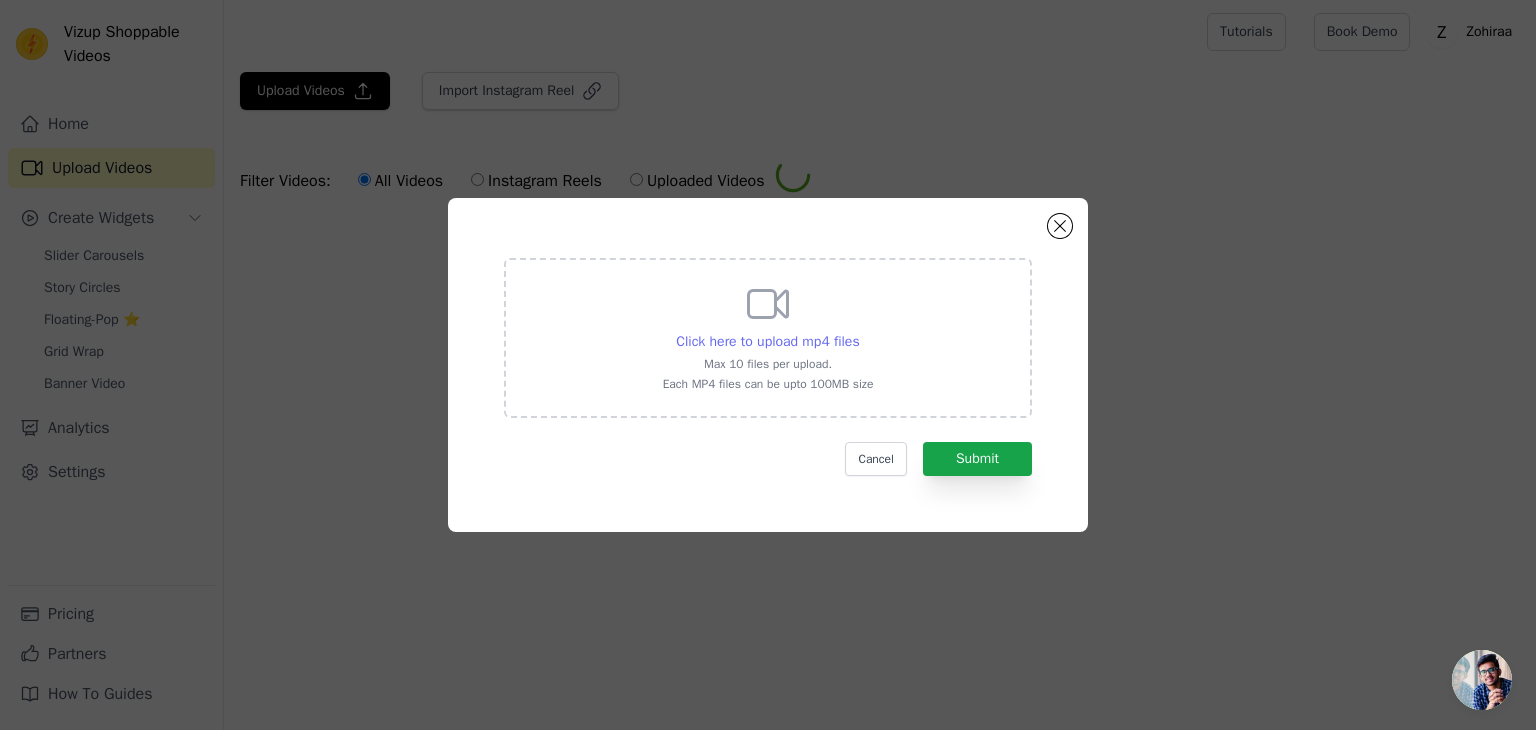 click on "Click here to upload mp4 files" at bounding box center [767, 341] 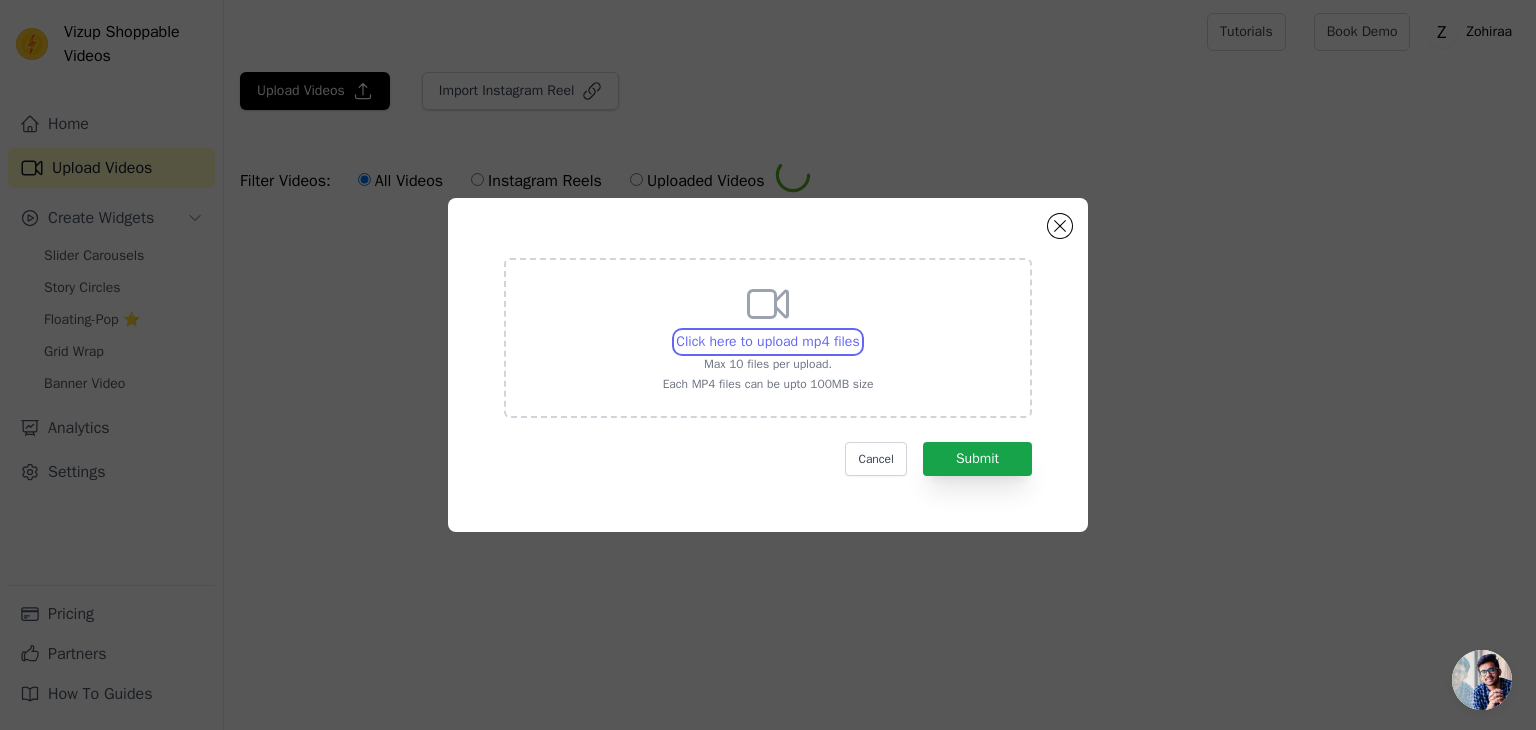 click on "Click here to upload mp4 files     Max 10 files per upload.   Each MP4 files can be upto 100MB size" at bounding box center [859, 331] 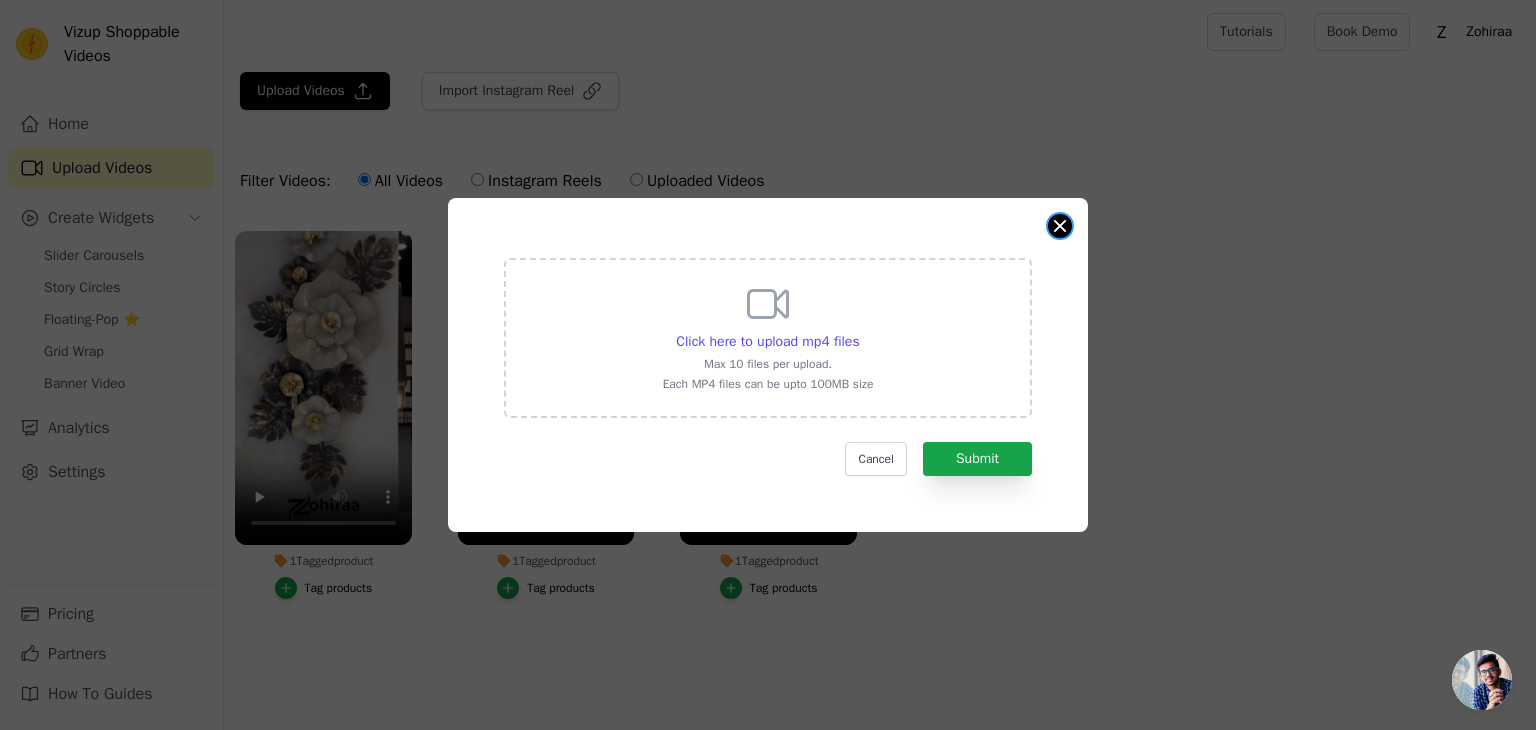 click at bounding box center (1060, 226) 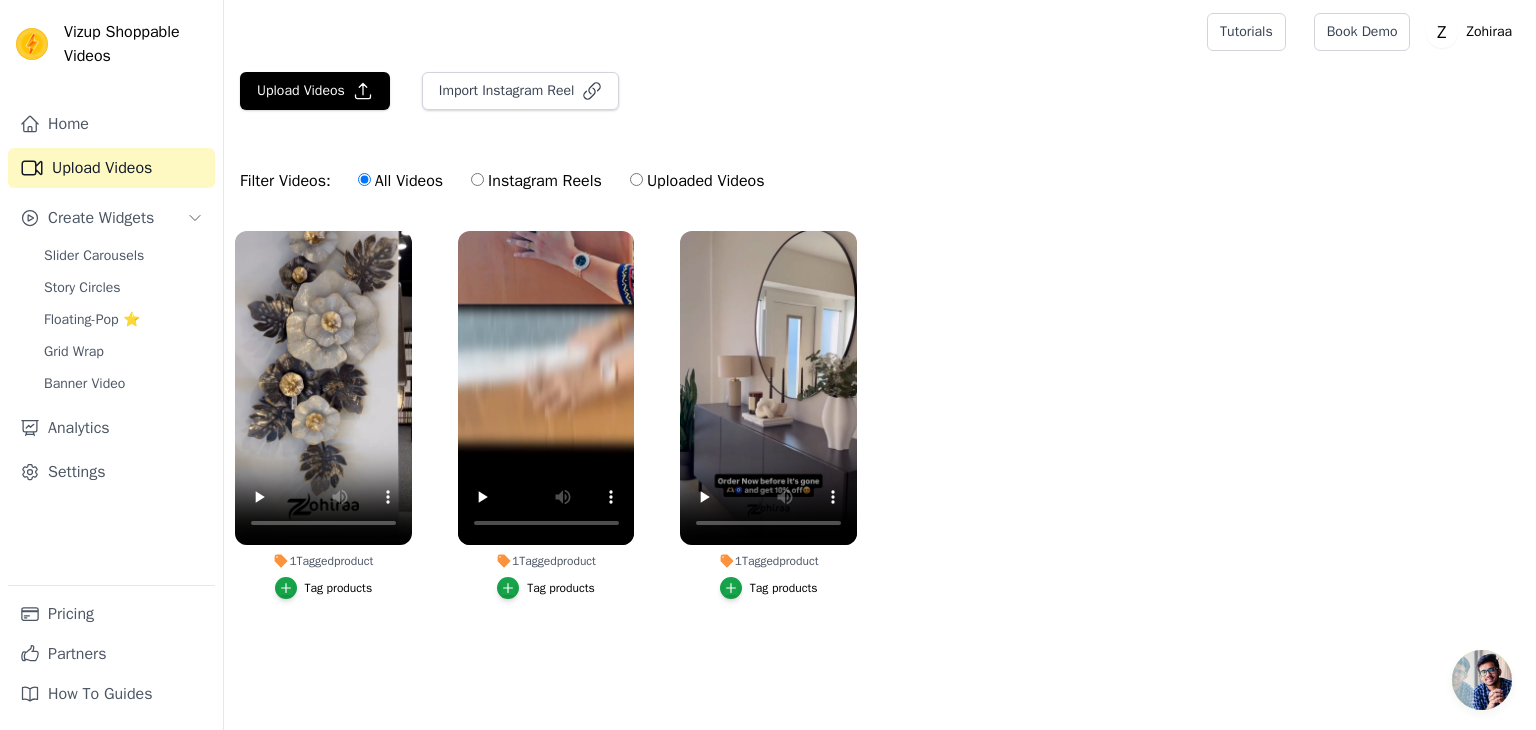 click on "1  Tagged  product       Tag products           1  Tagged  product       Tag products           1  Tagged  product       Tag products" at bounding box center (880, 435) 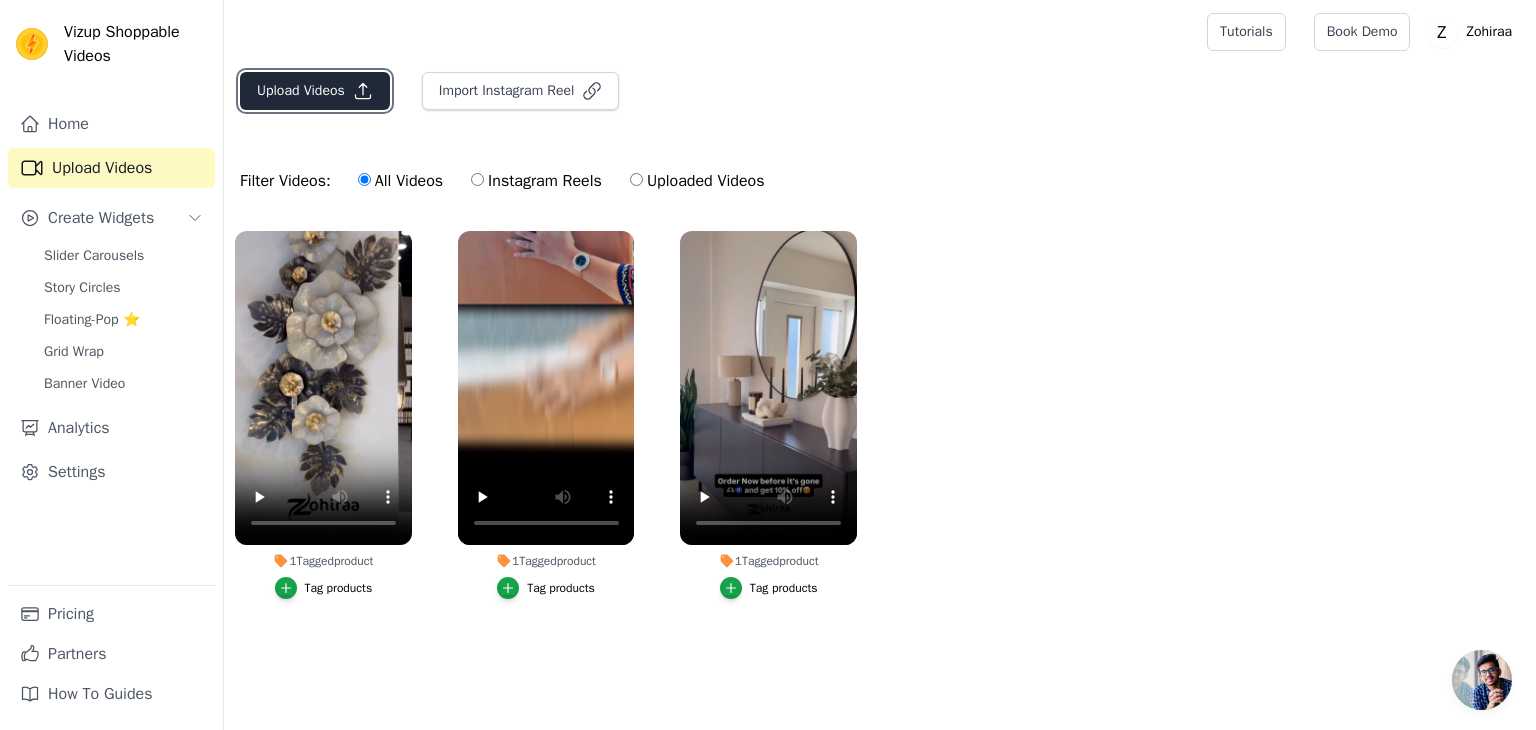 click on "Upload Videos" at bounding box center [315, 91] 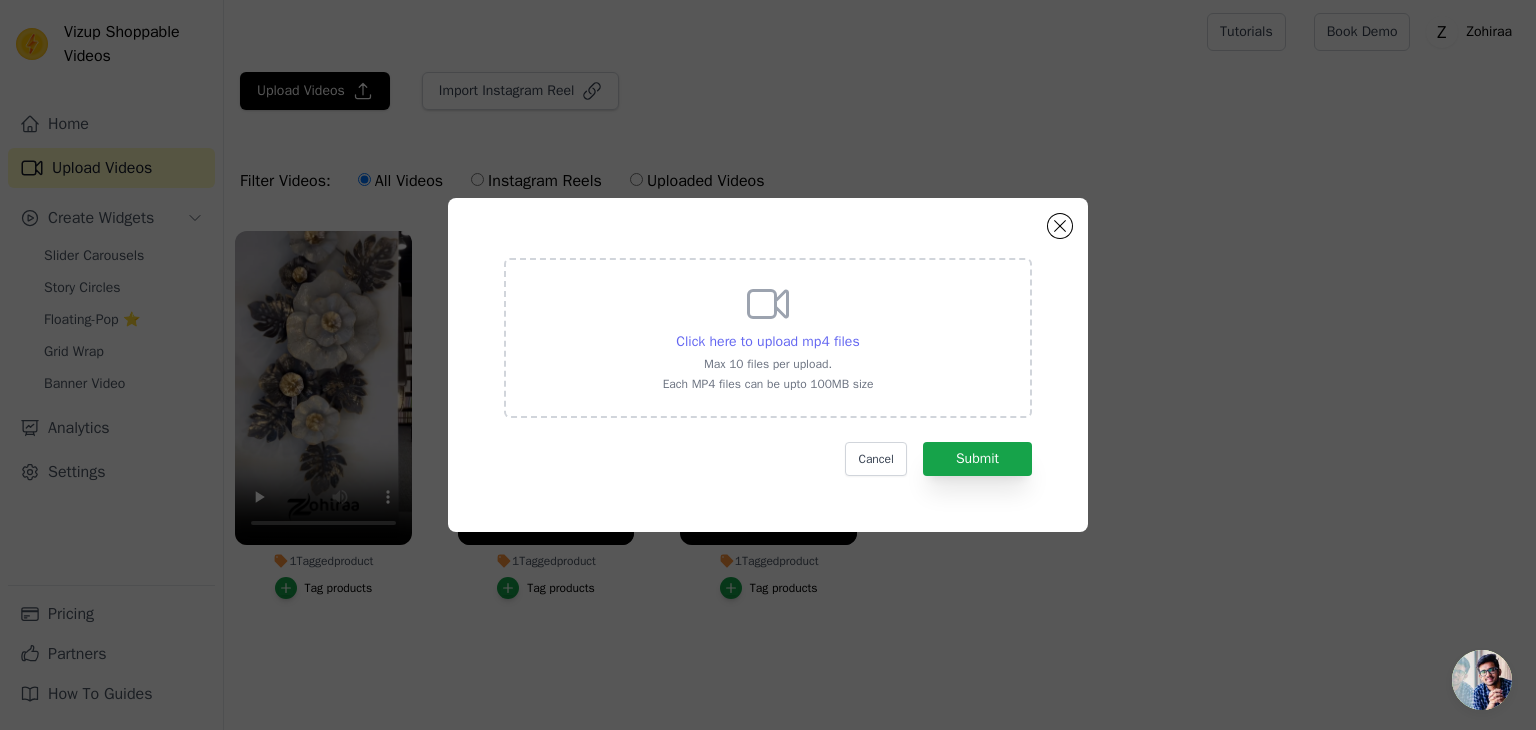 click on "Click here to upload mp4 files" at bounding box center [767, 341] 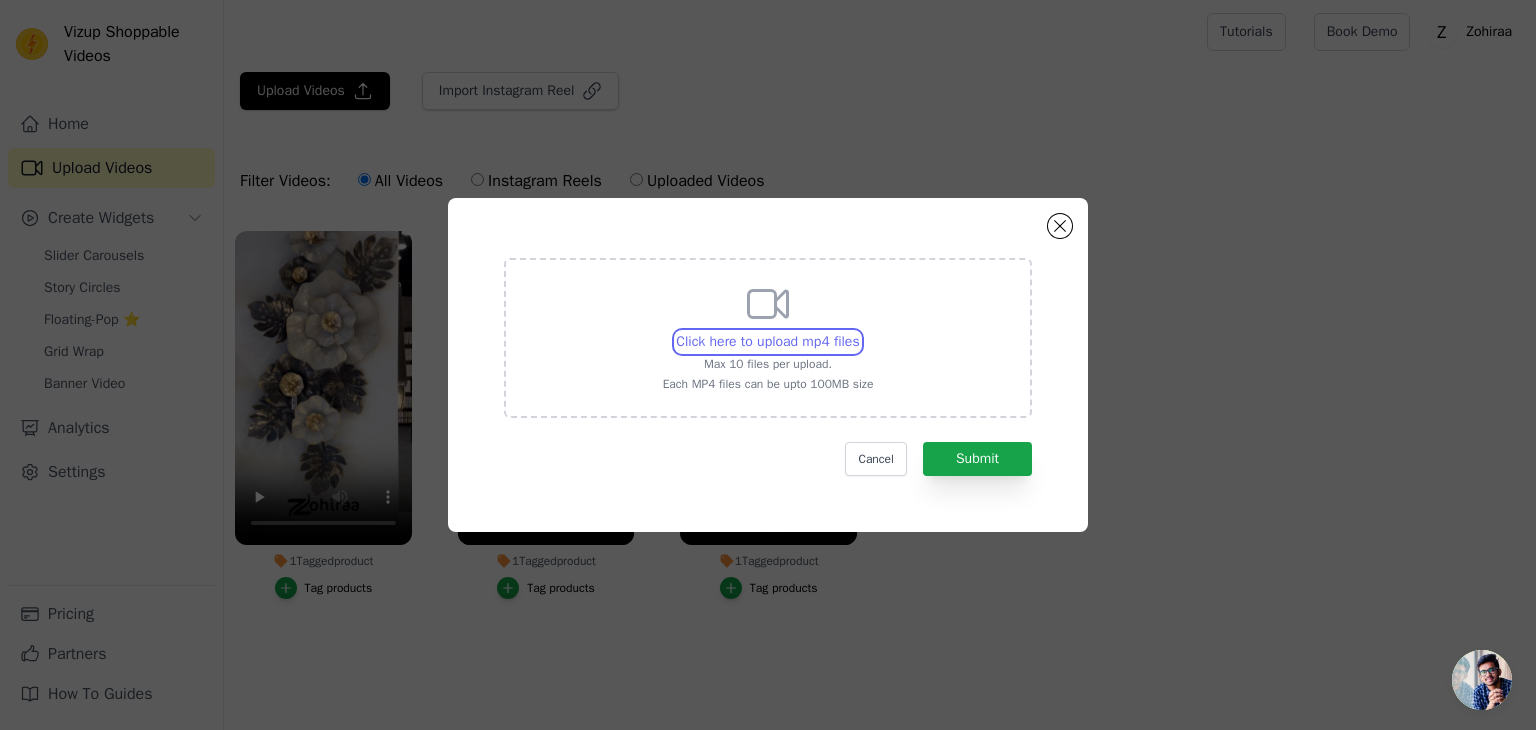 click on "Click here to upload mp4 files     Max 10 files per upload.   Each MP4 files can be upto 100MB size" at bounding box center (859, 331) 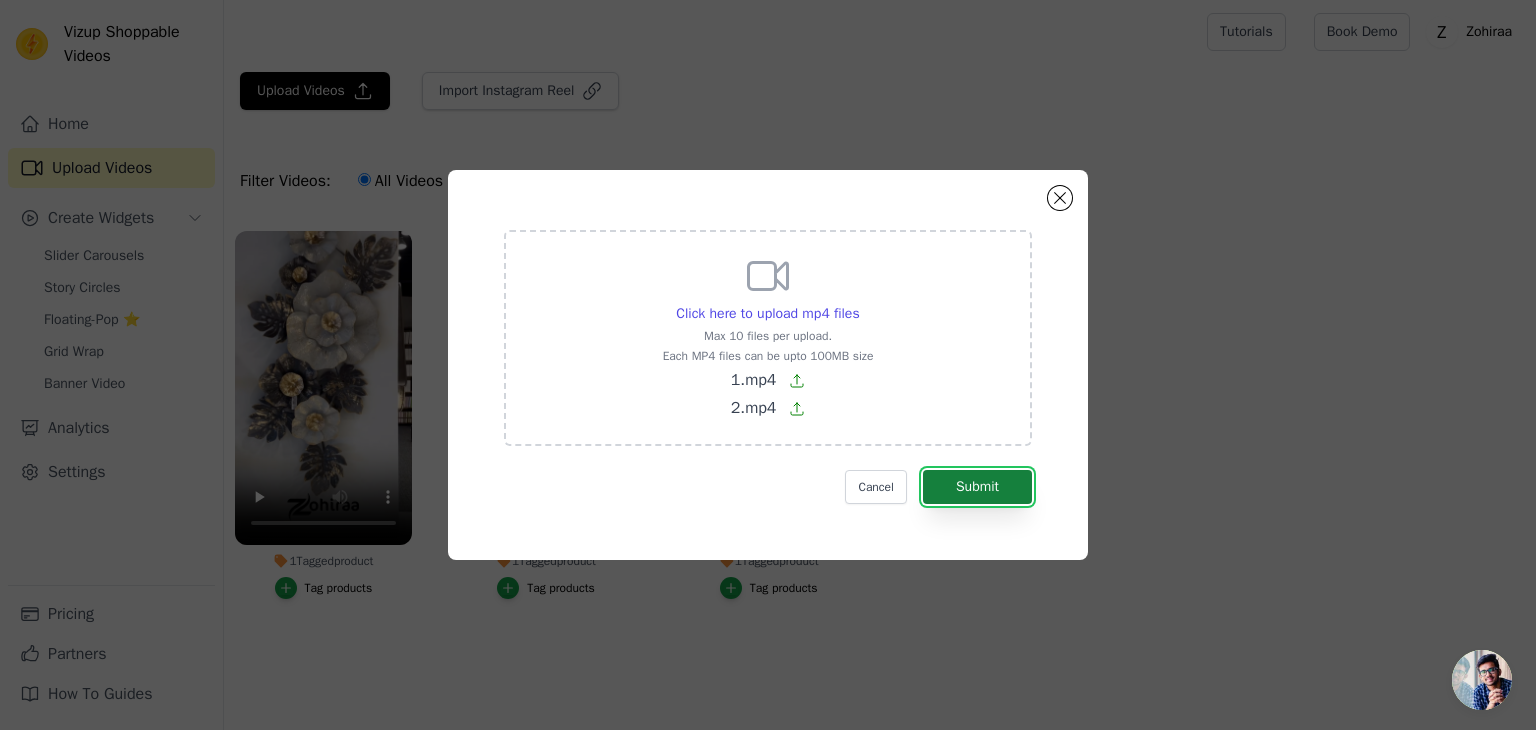 click on "Submit" at bounding box center [977, 487] 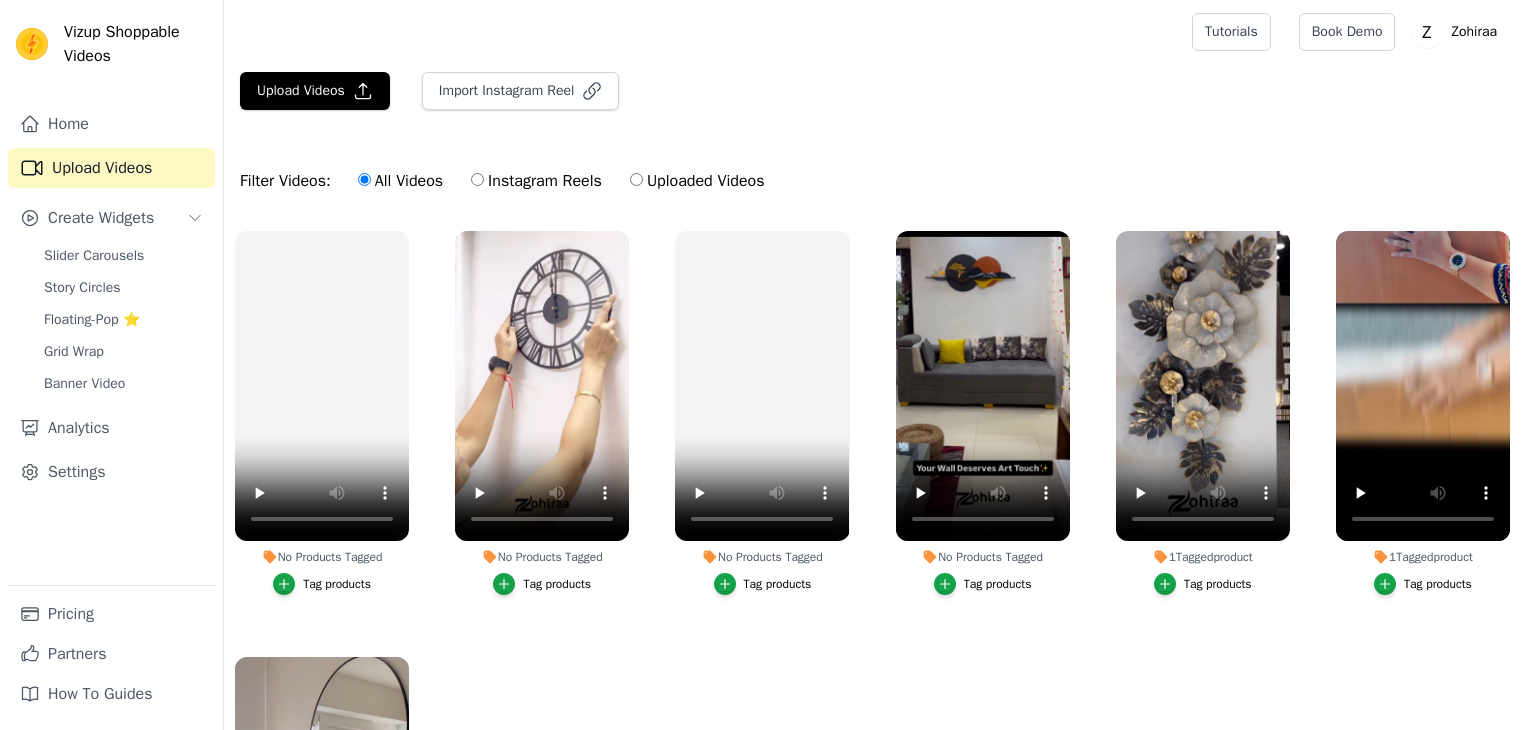 scroll, scrollTop: 0, scrollLeft: 0, axis: both 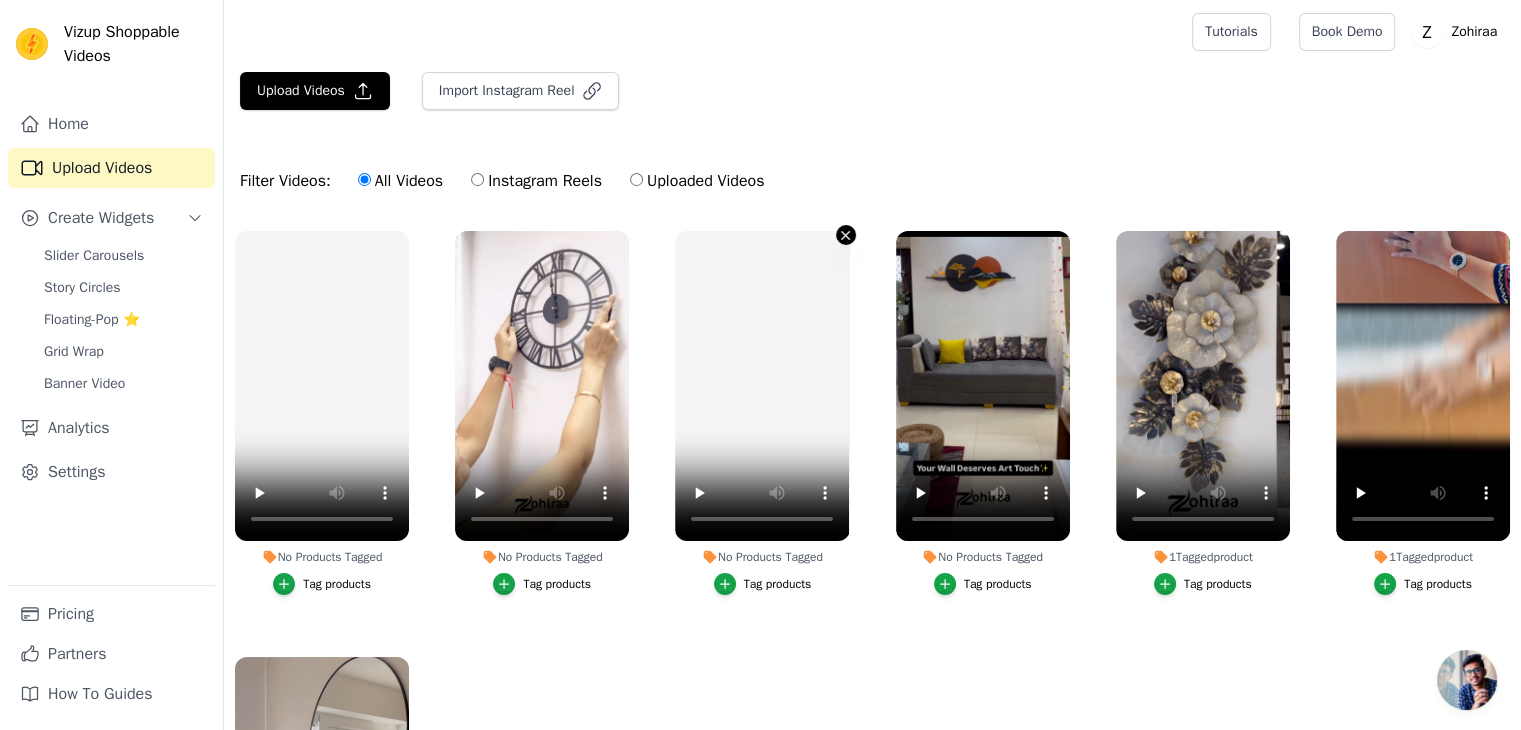 click 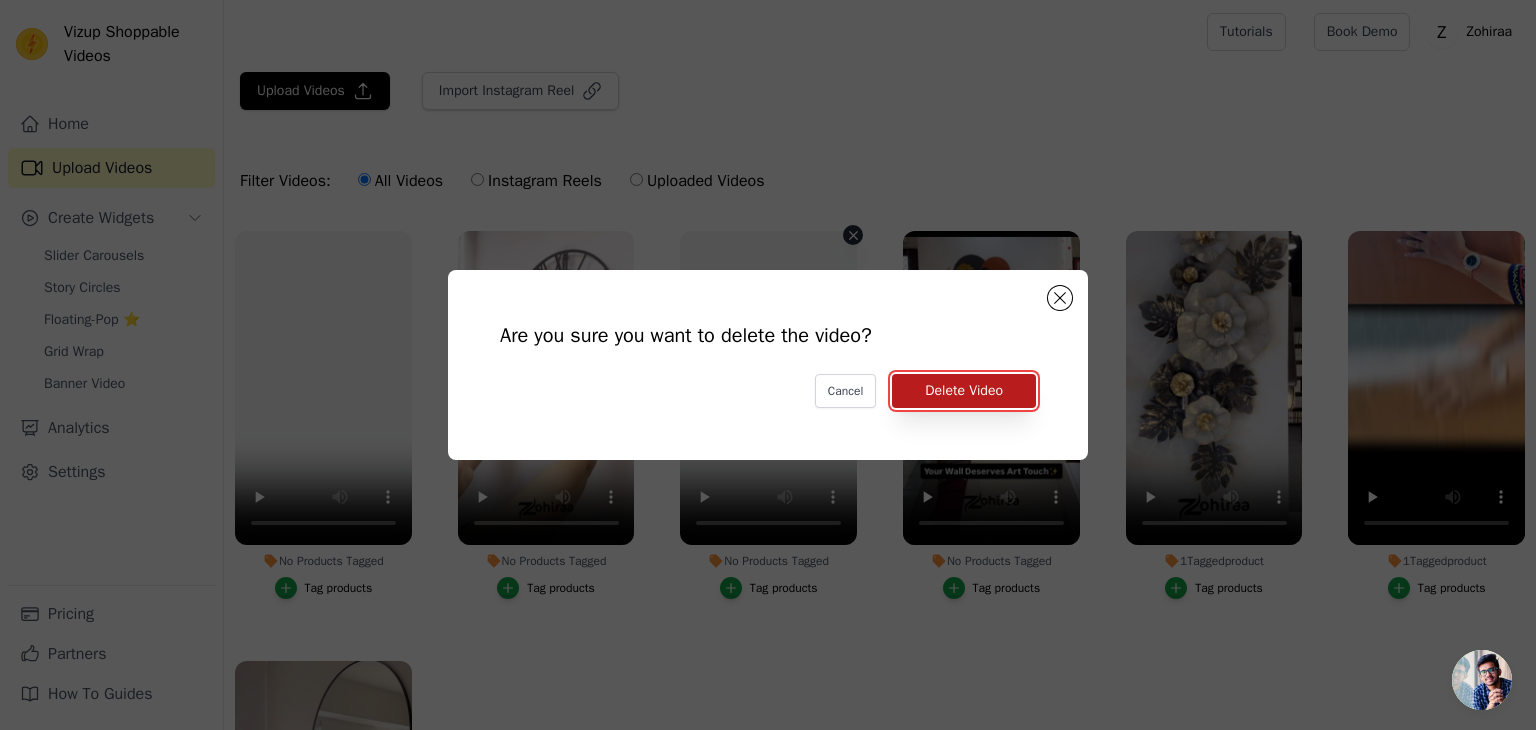 click on "Delete Video" at bounding box center (964, 391) 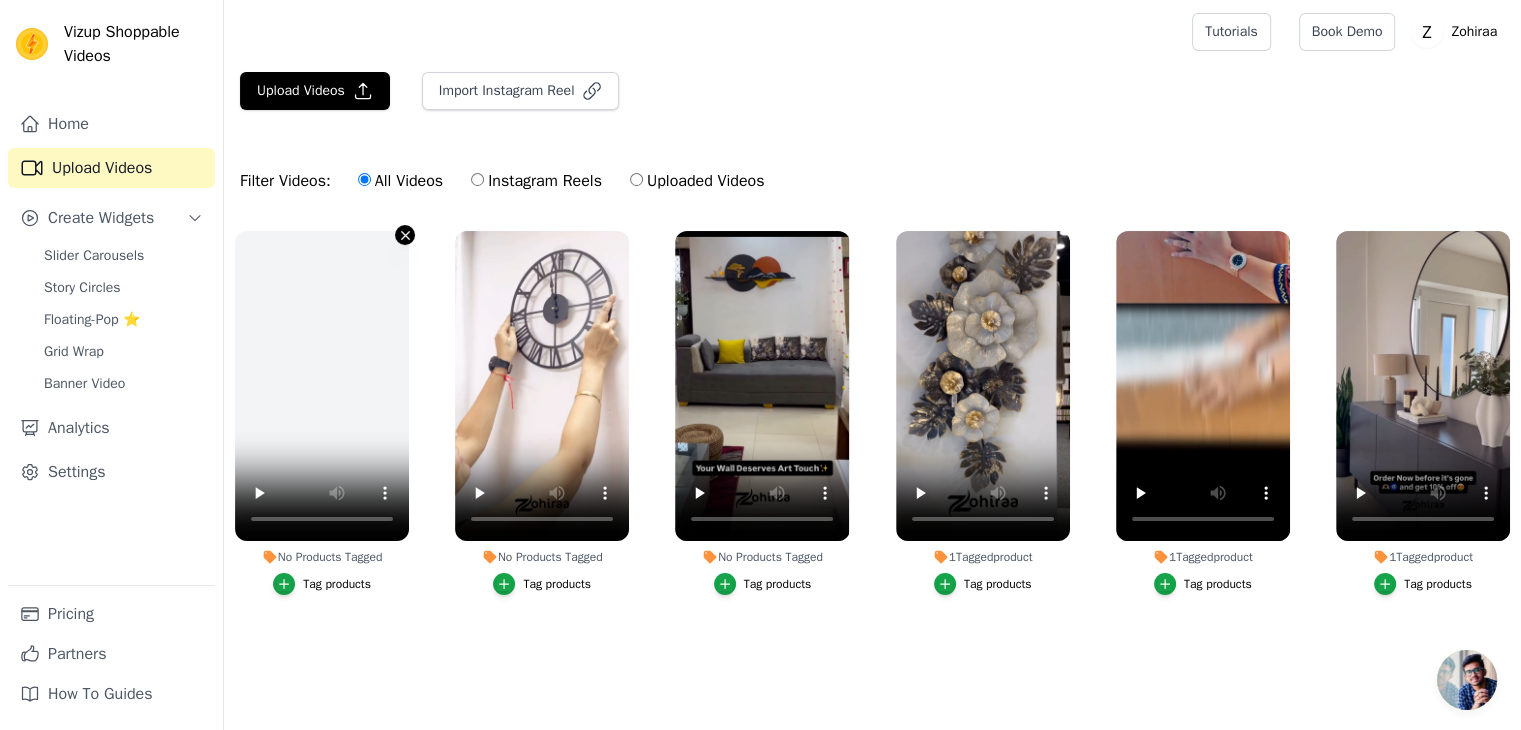 click 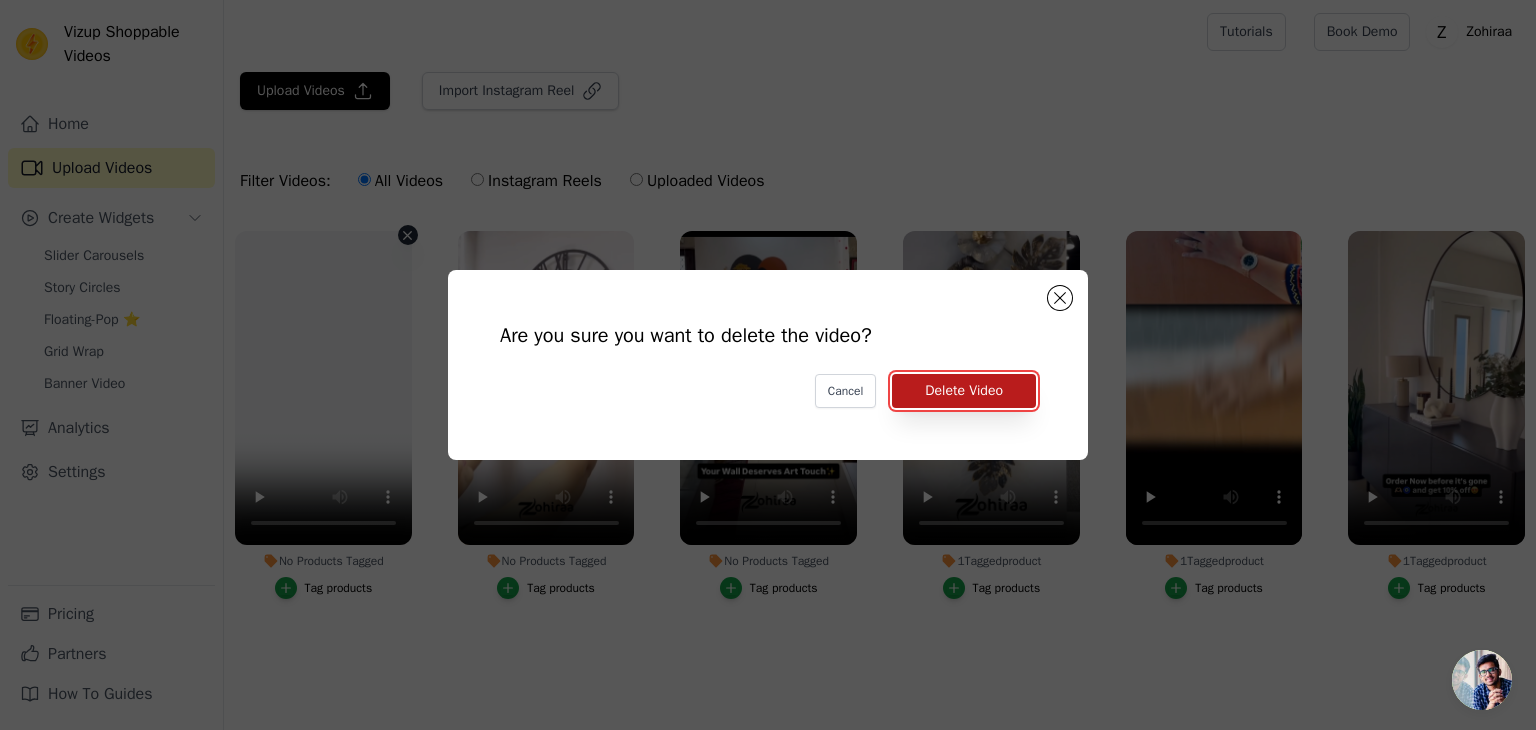 click on "Delete Video" at bounding box center (964, 391) 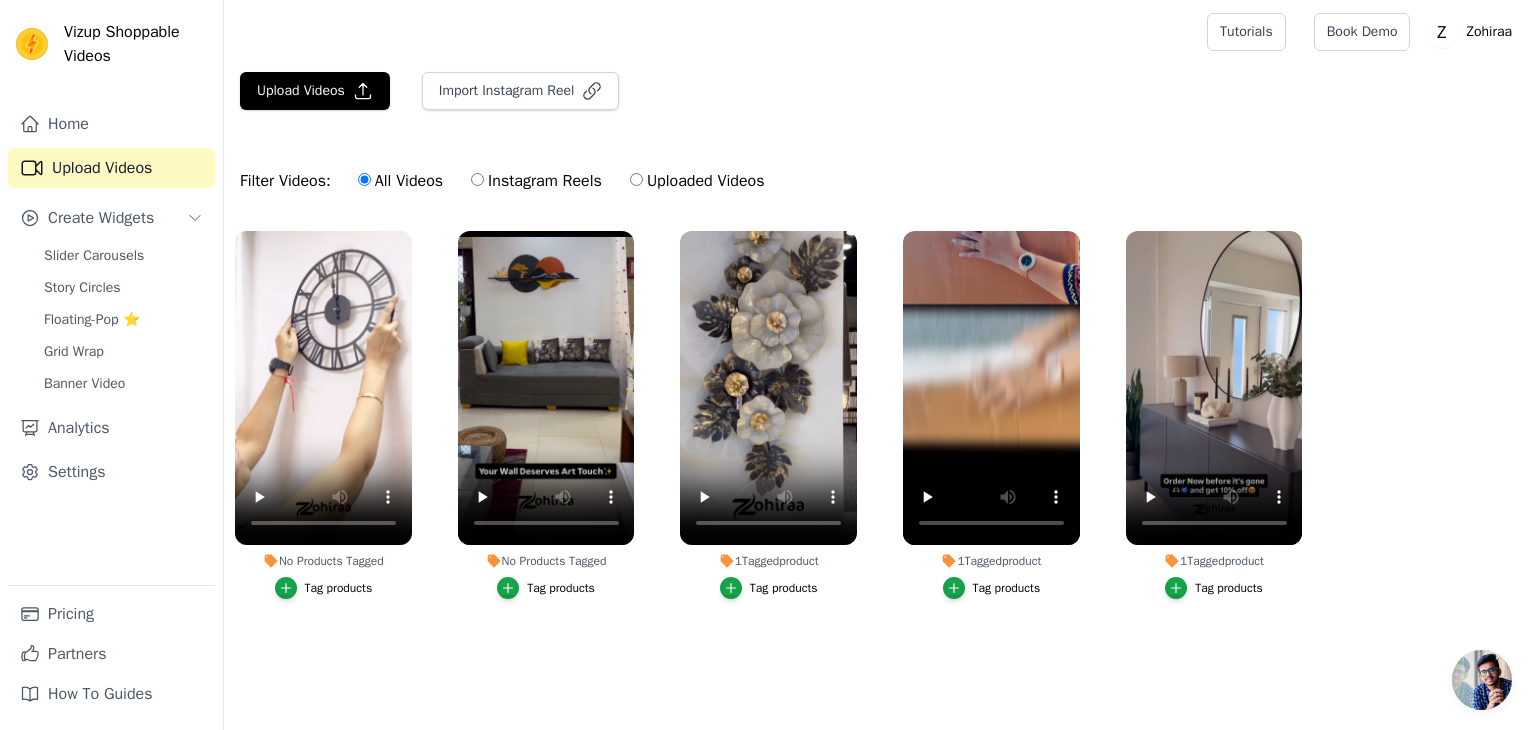 click on "No Products Tagged" at bounding box center (546, 561) 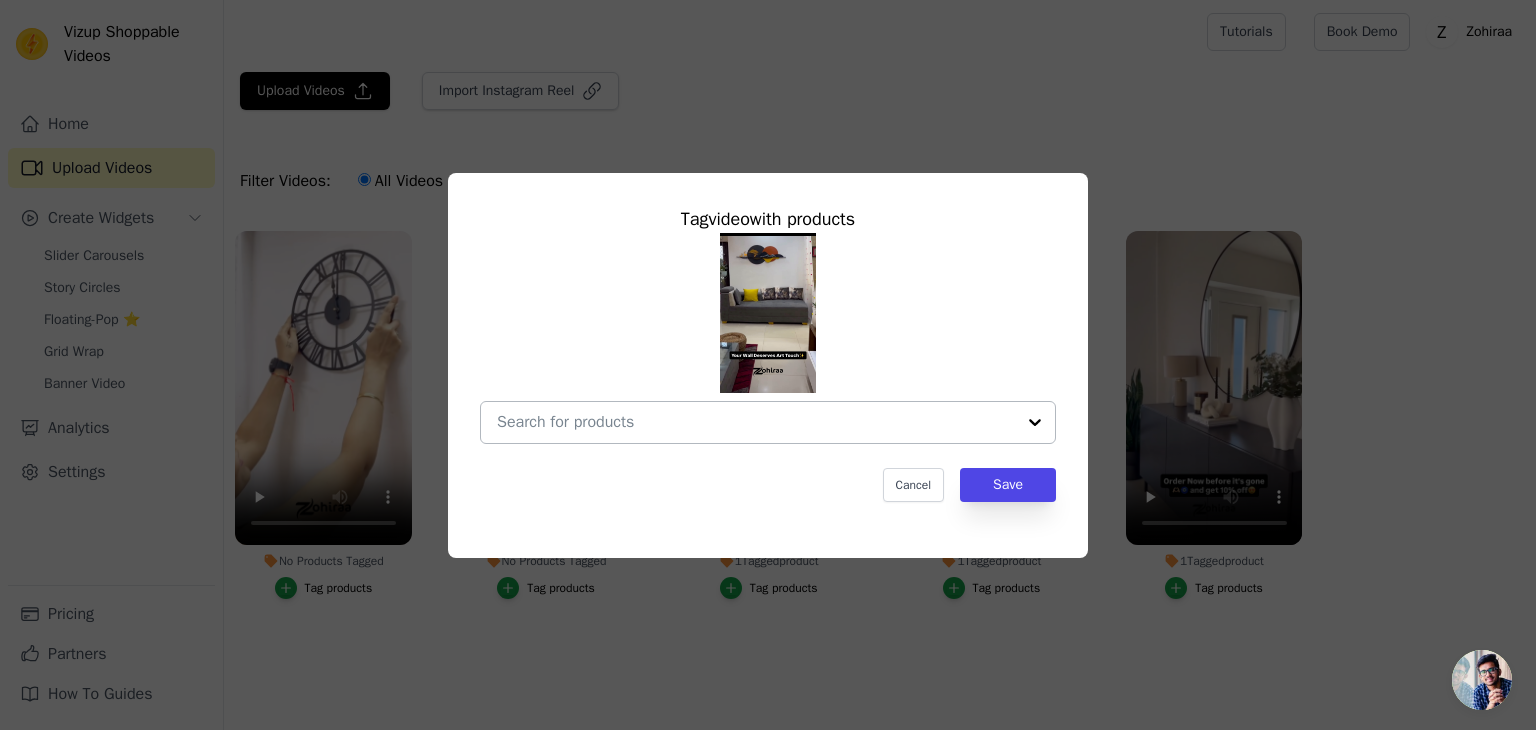 click on "No Products Tagged     Tag  video  with products                         Cancel   Save     Tag products" at bounding box center [756, 422] 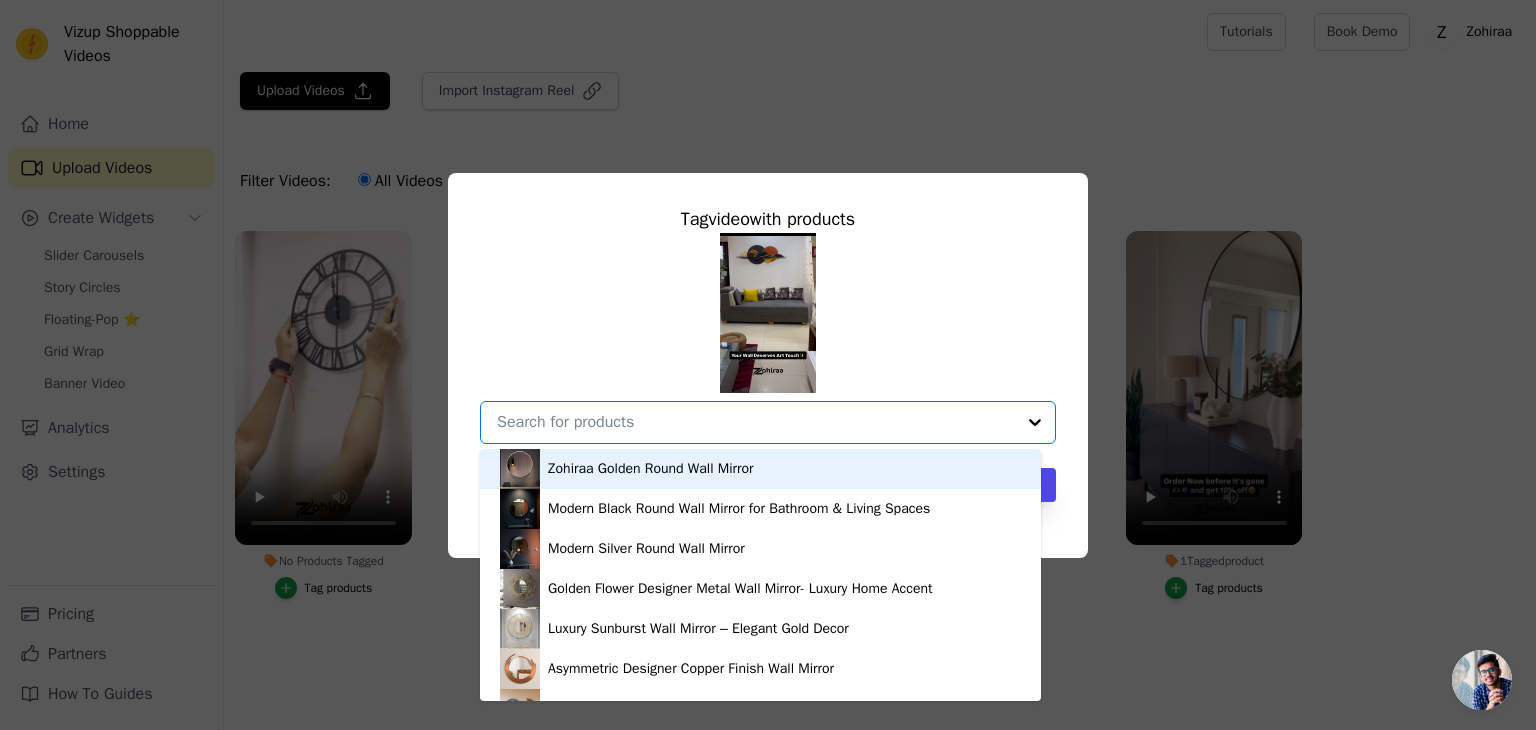 paste on "Modern 3D Metal Nature Landscape Wall Decor for Living Room" 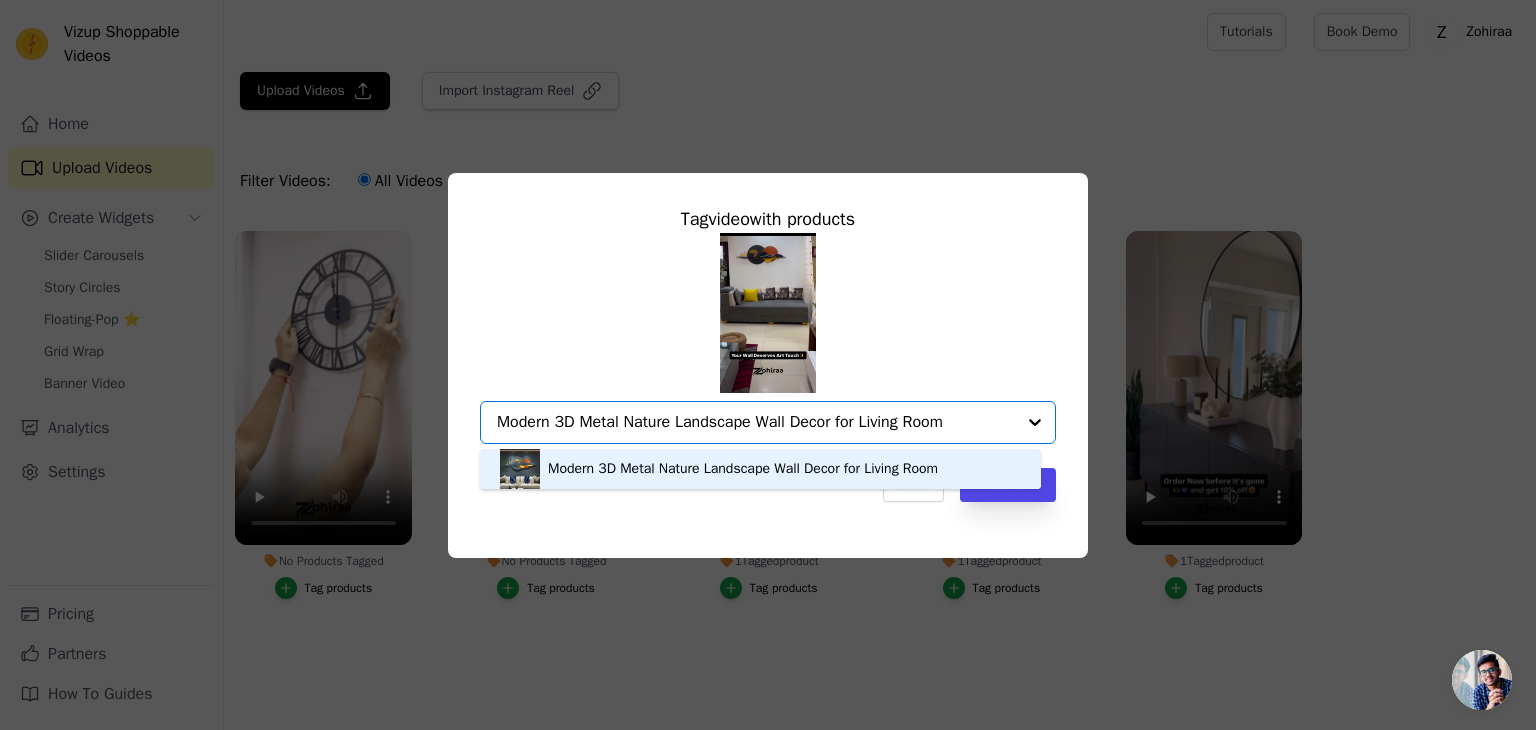 click on "Modern 3D Metal Nature Landscape Wall Decor for Living Room" at bounding box center (743, 469) 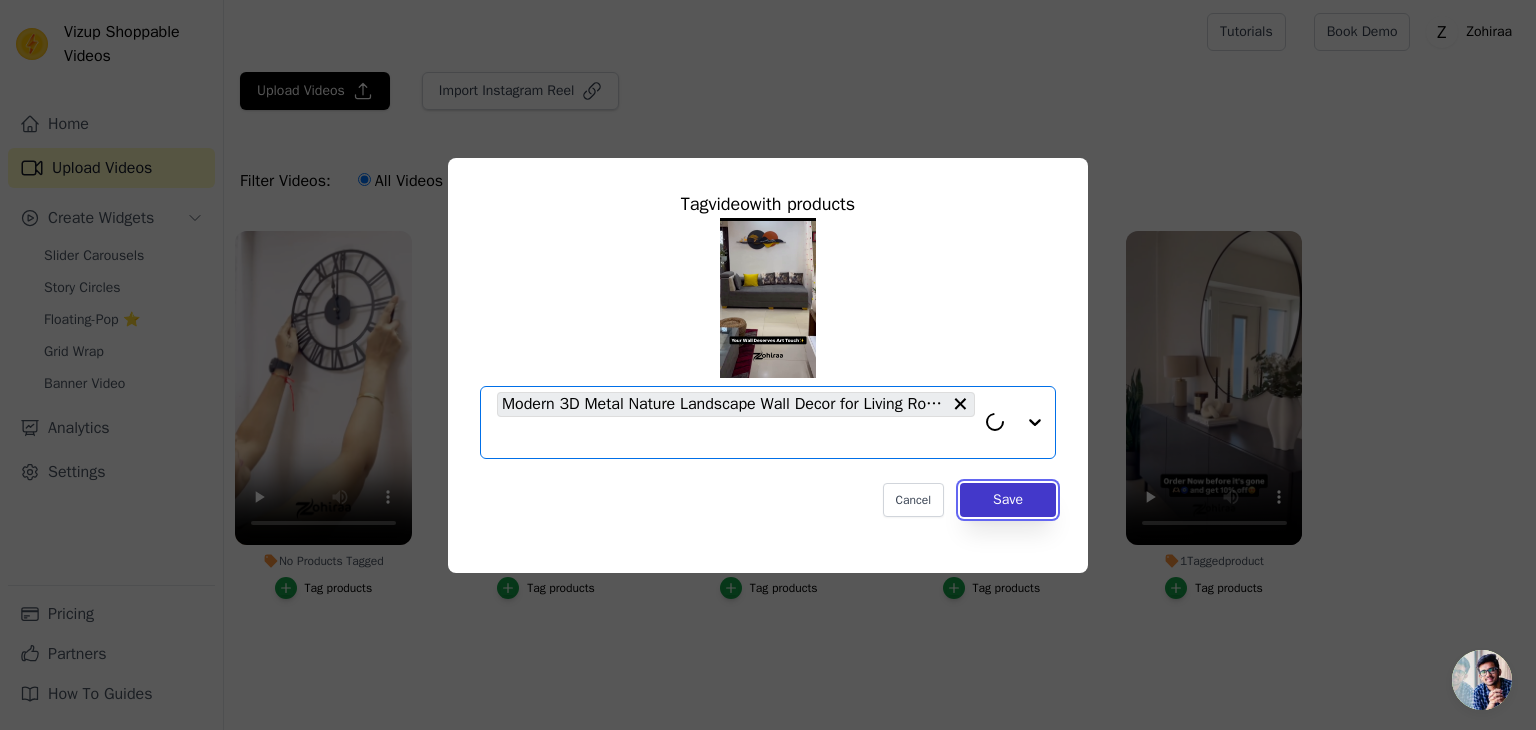 click on "Save" at bounding box center (1008, 500) 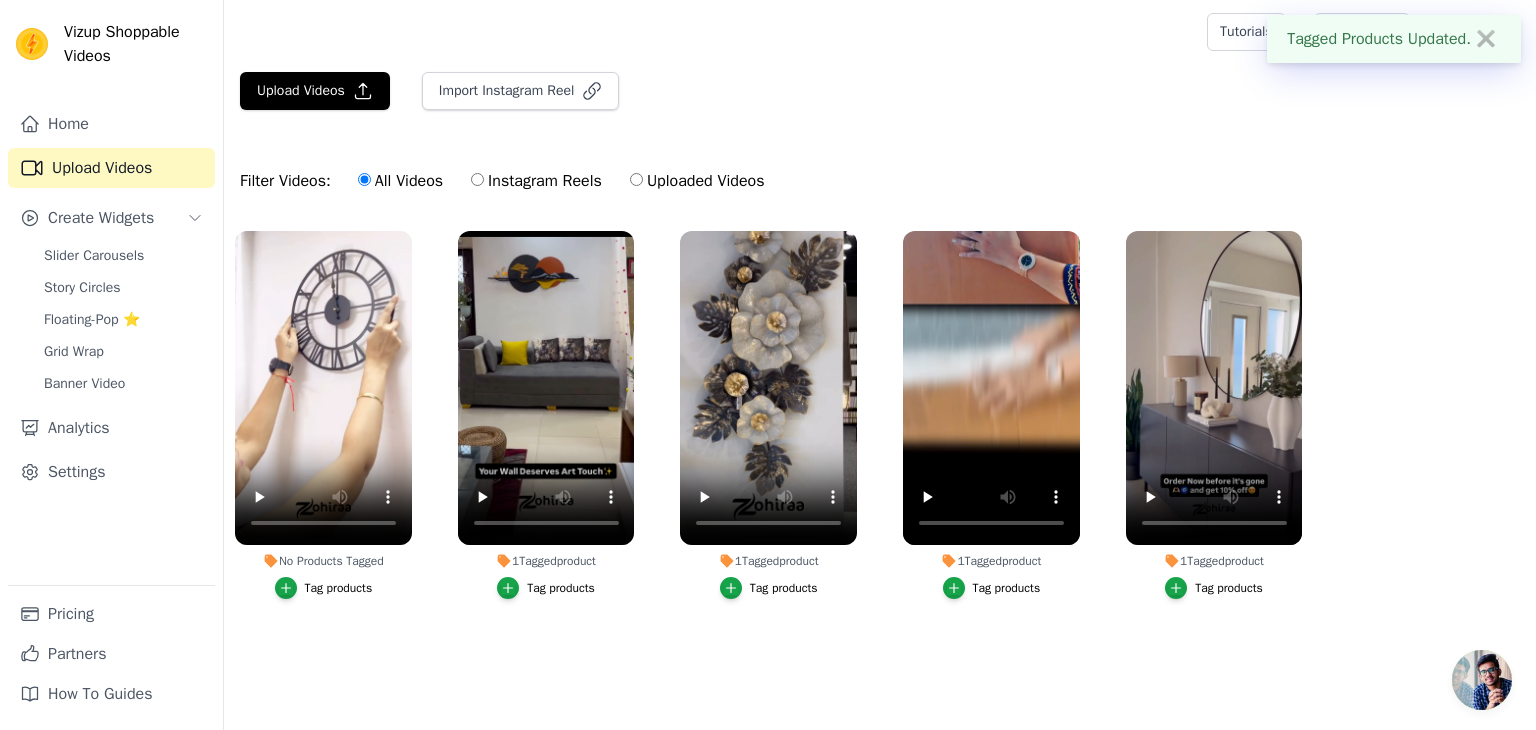 click on "Tag products" at bounding box center (339, 588) 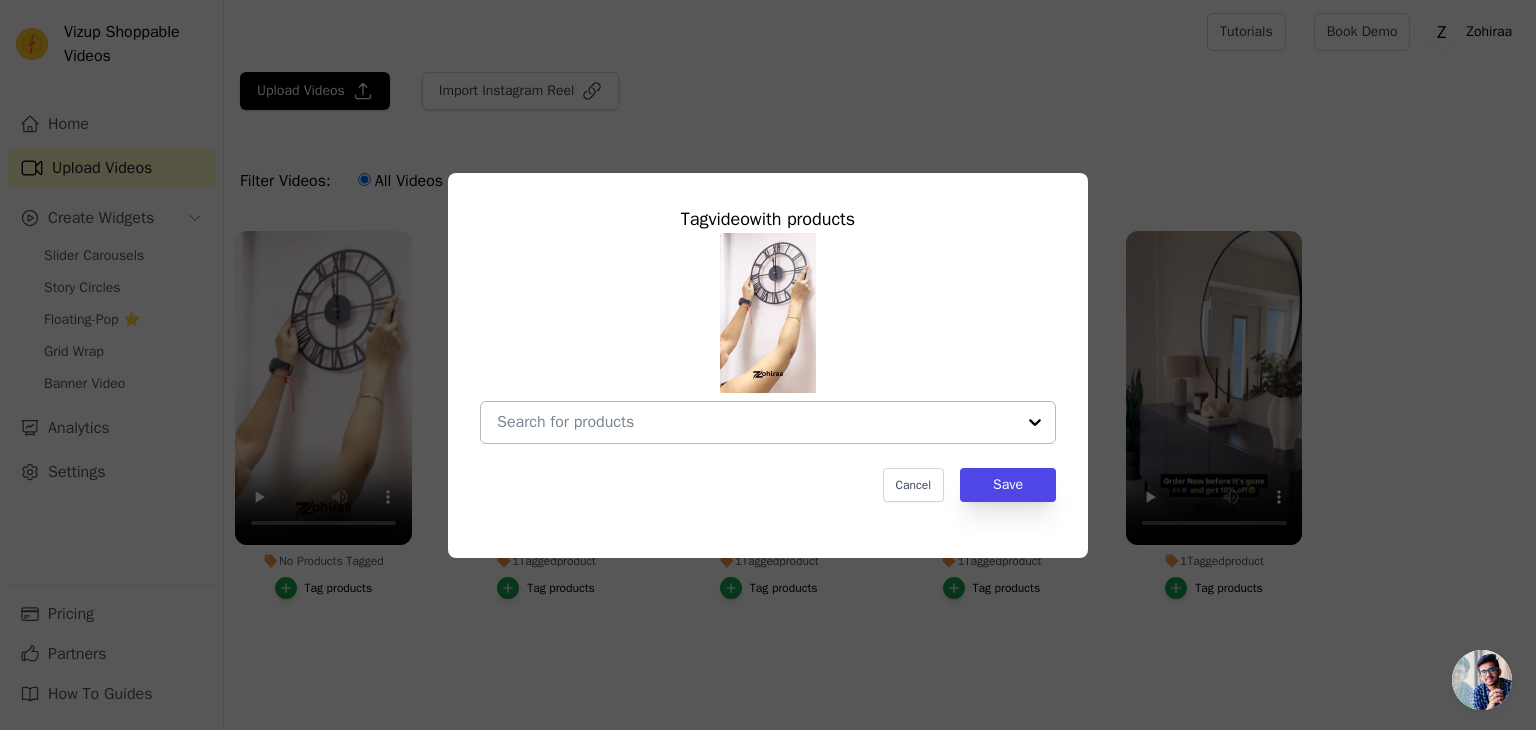 click on "No Products Tagged     Tag  video  with products                         Cancel   Save     Tag products" at bounding box center (756, 422) 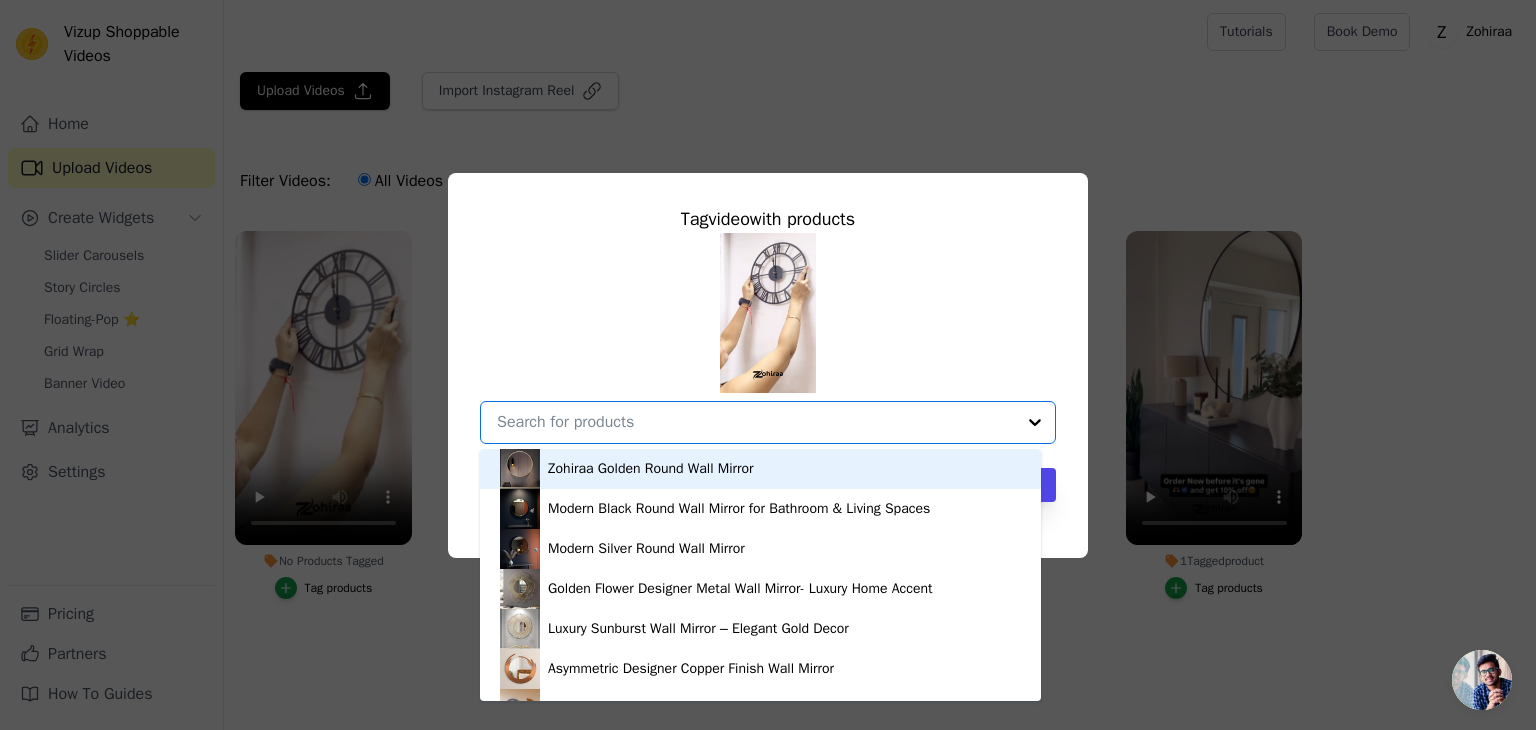 paste on "Roman Wall Clock" 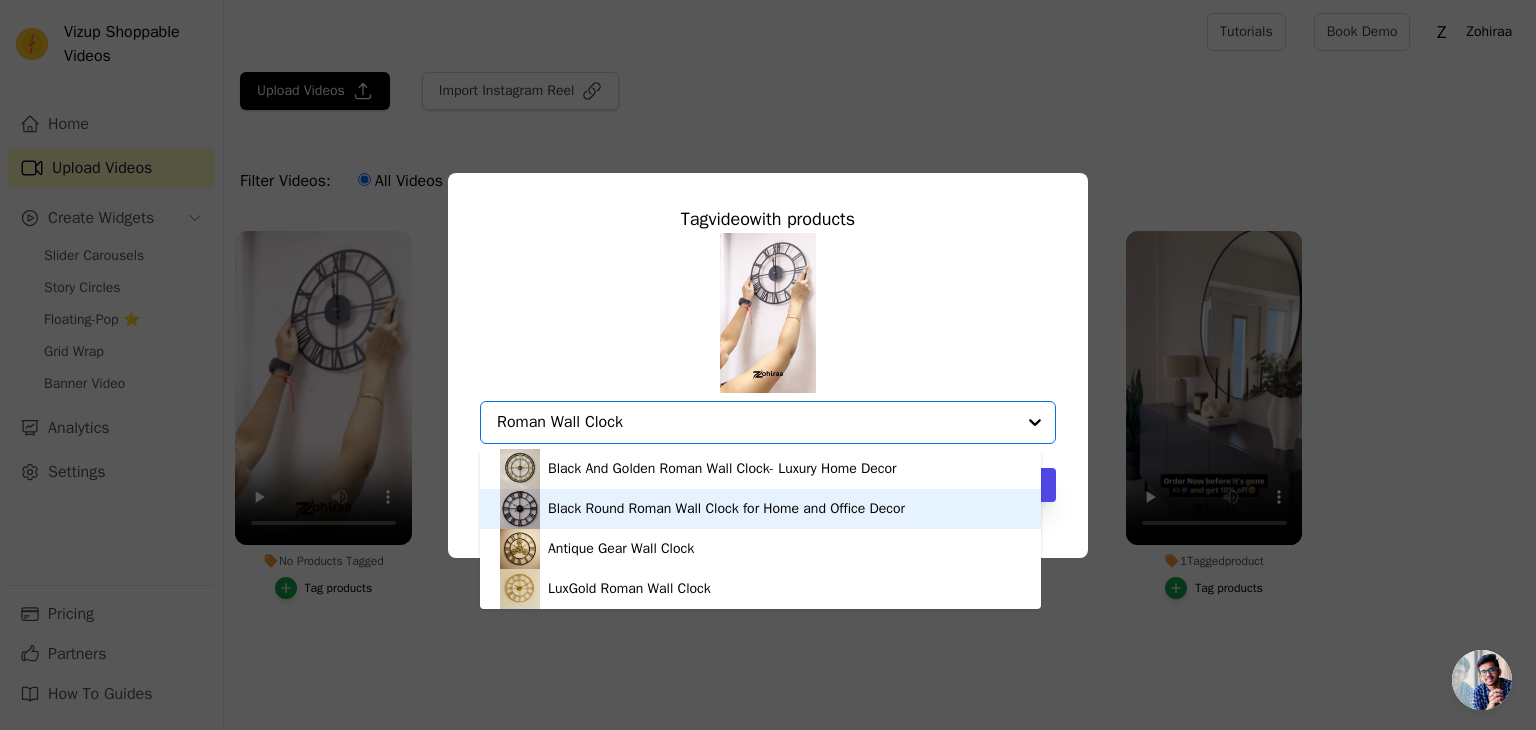click on "Black Round Roman Wall Clock for Home and Office Decor" at bounding box center [726, 509] 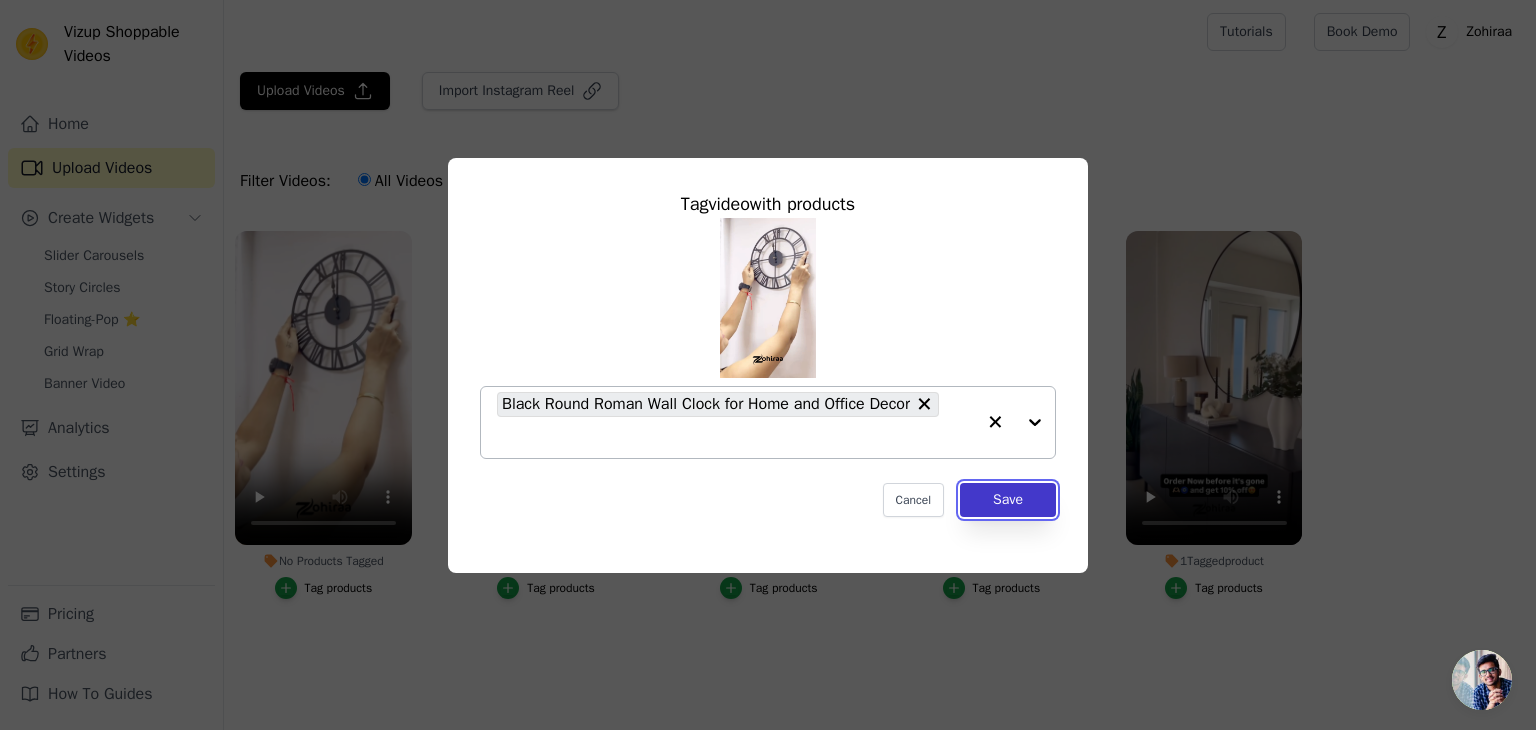 click on "Save" at bounding box center [1008, 500] 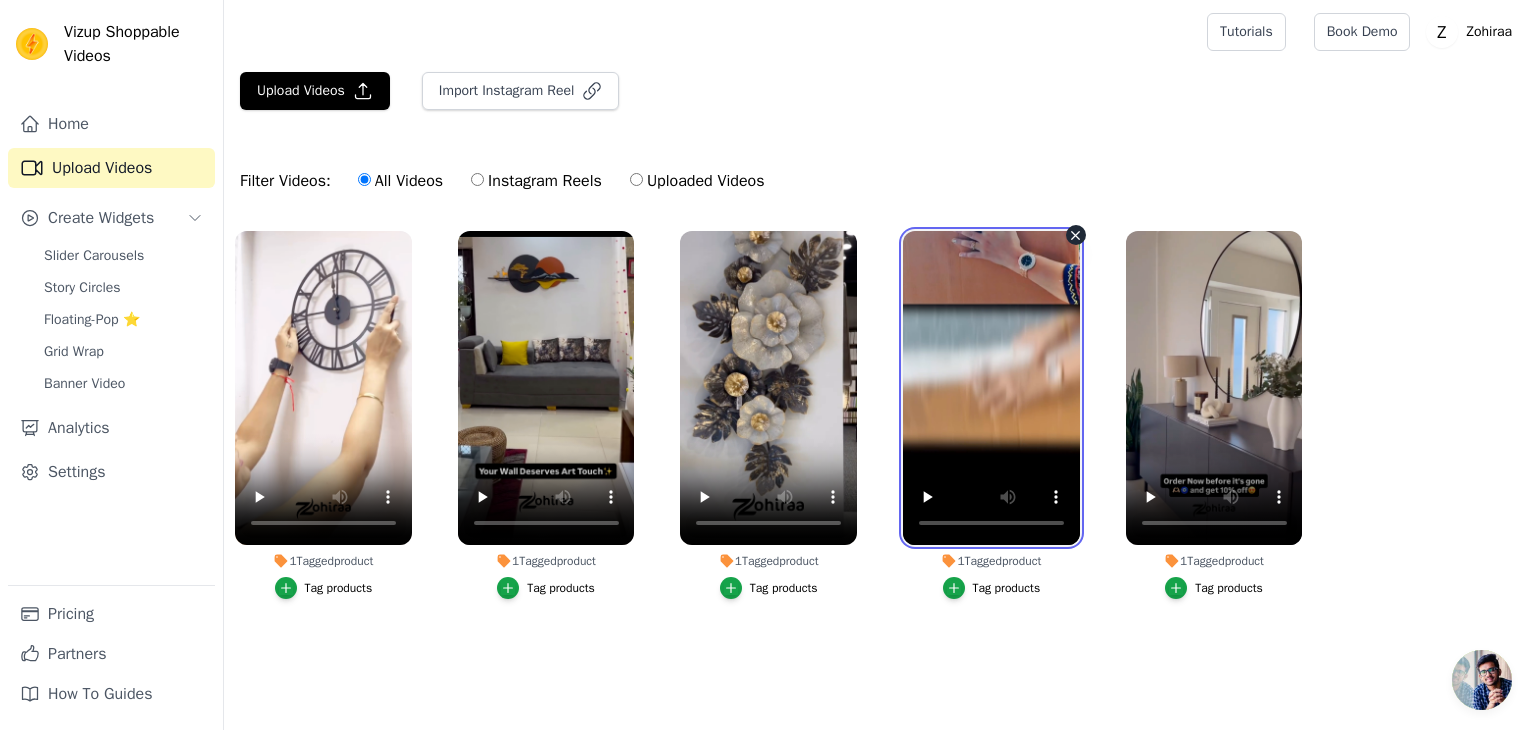 type 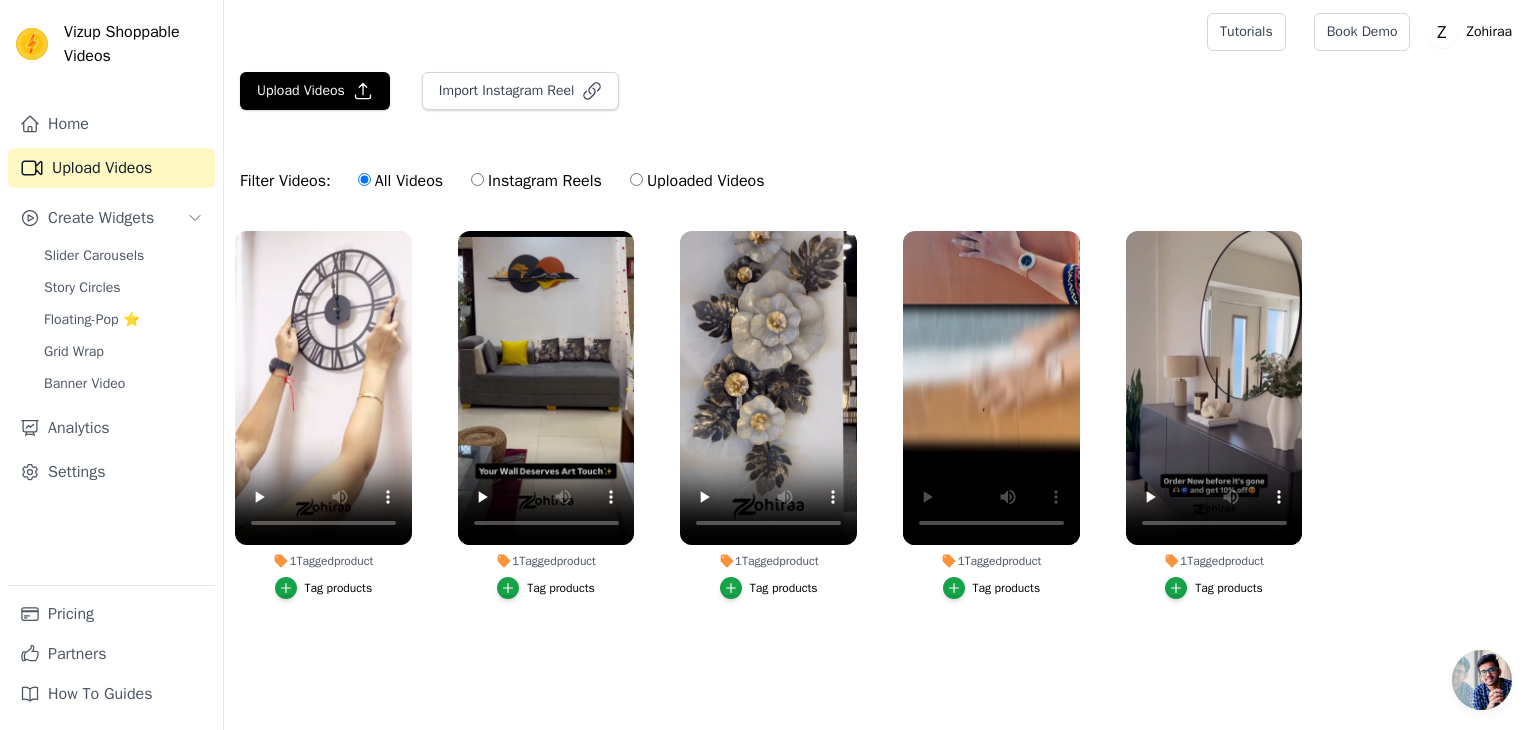 click on "1  Tagged  product" at bounding box center [991, 561] 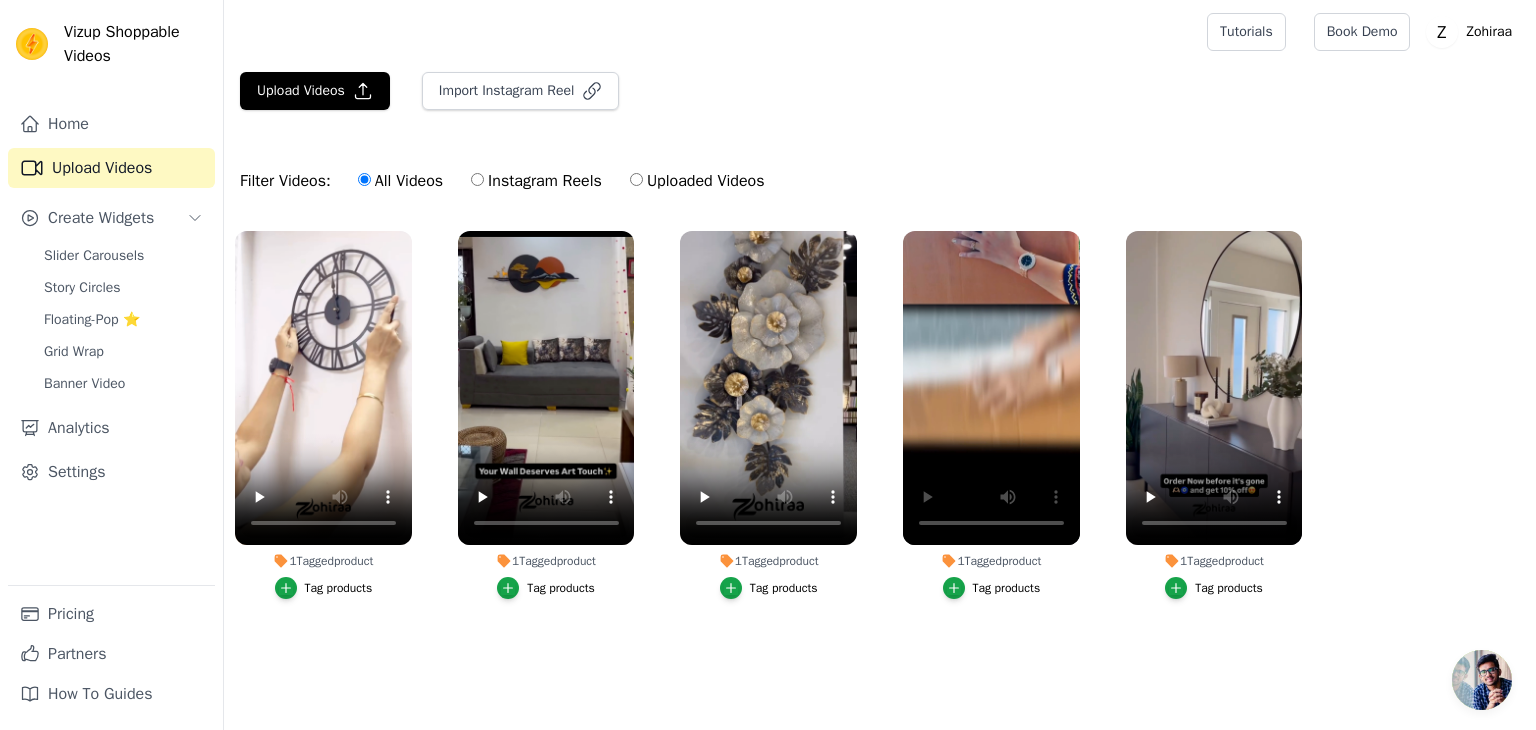 click on "Tag products" at bounding box center [1007, 588] 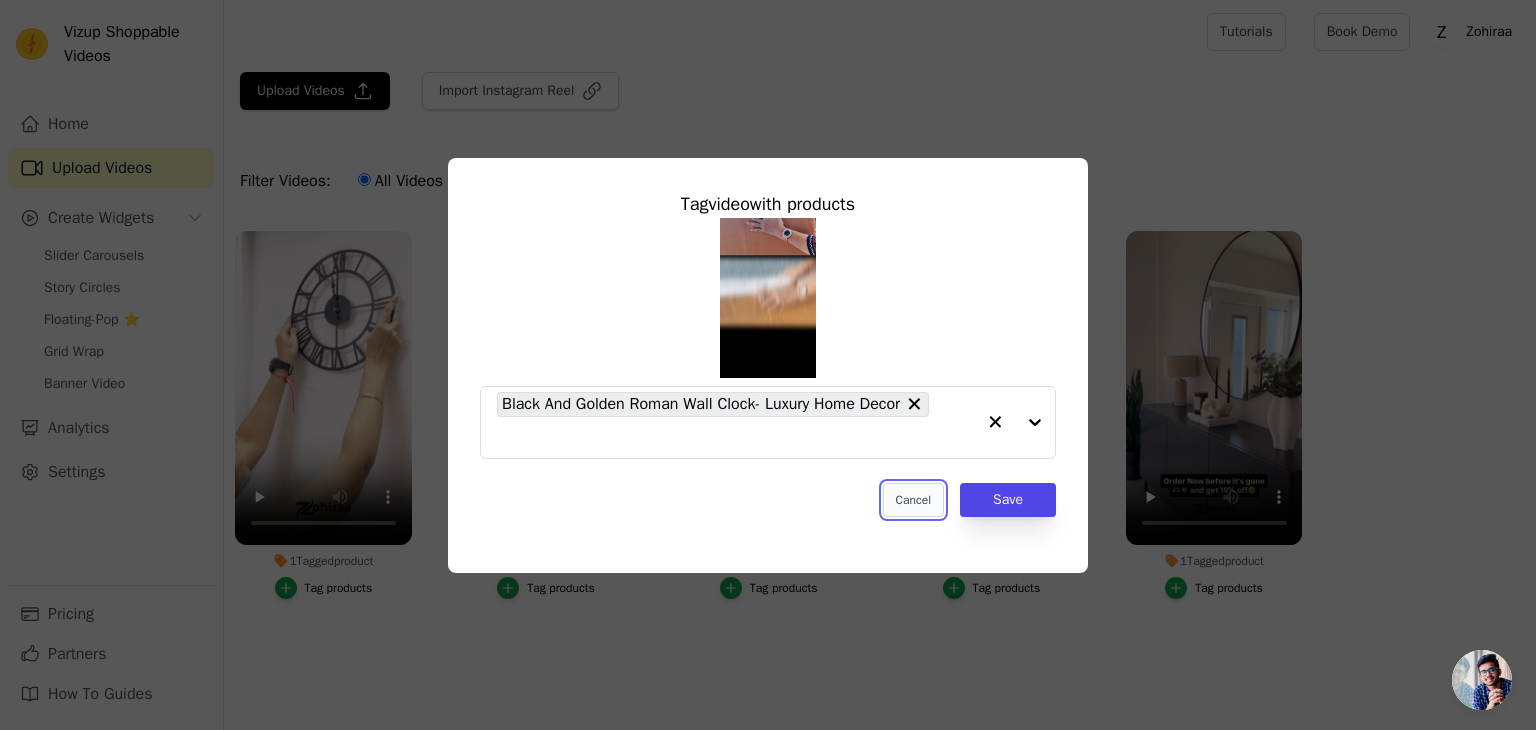 click on "Cancel" at bounding box center (913, 500) 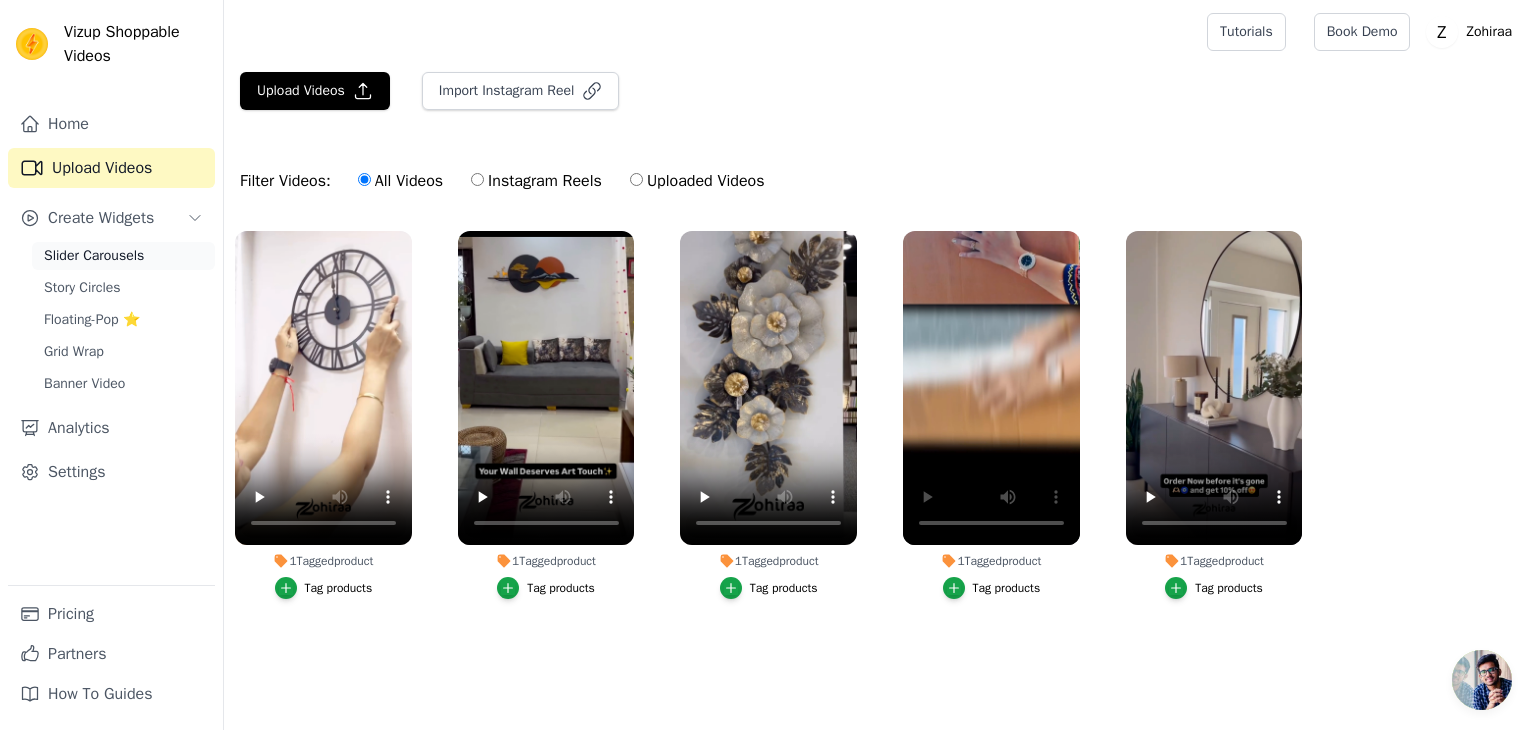 click on "Slider Carousels" at bounding box center (94, 256) 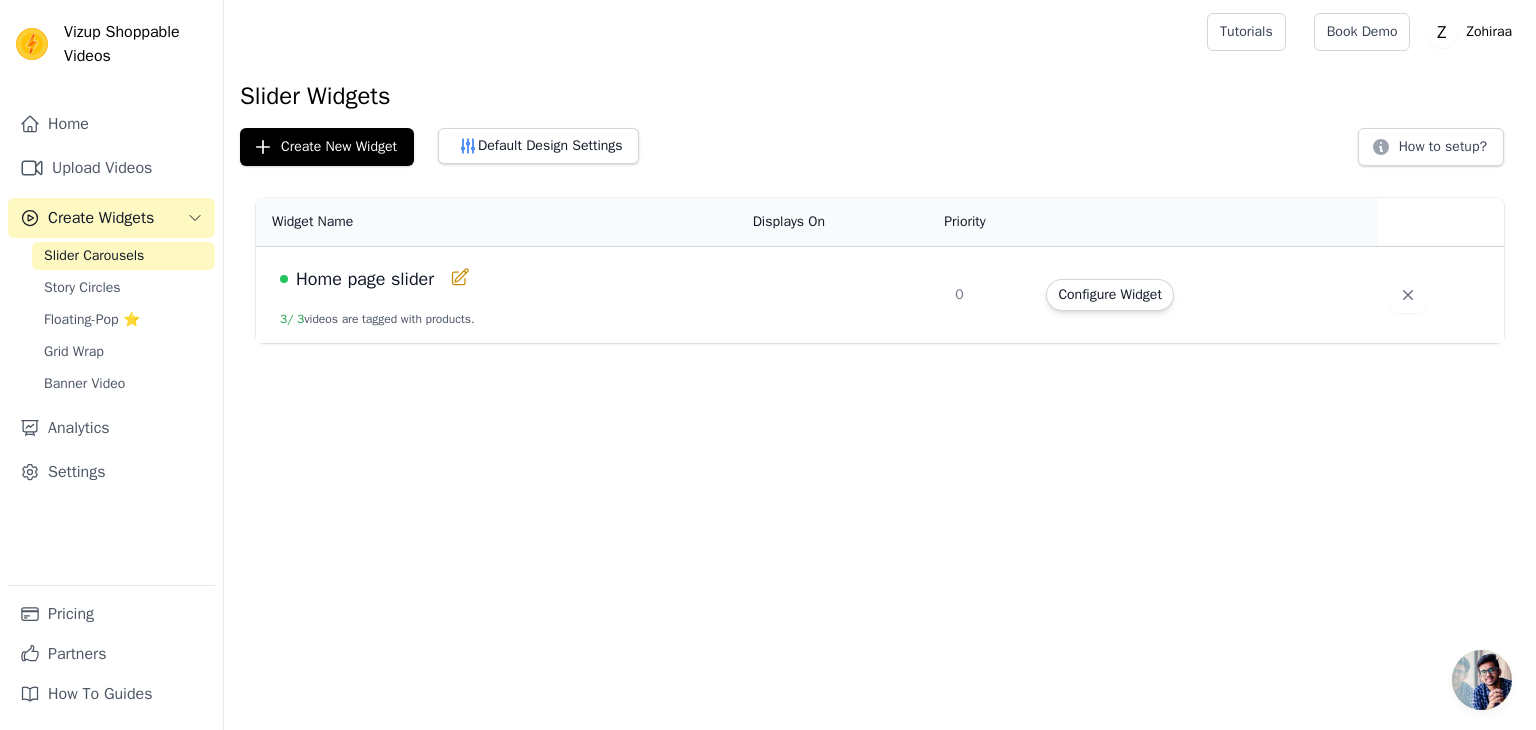 click 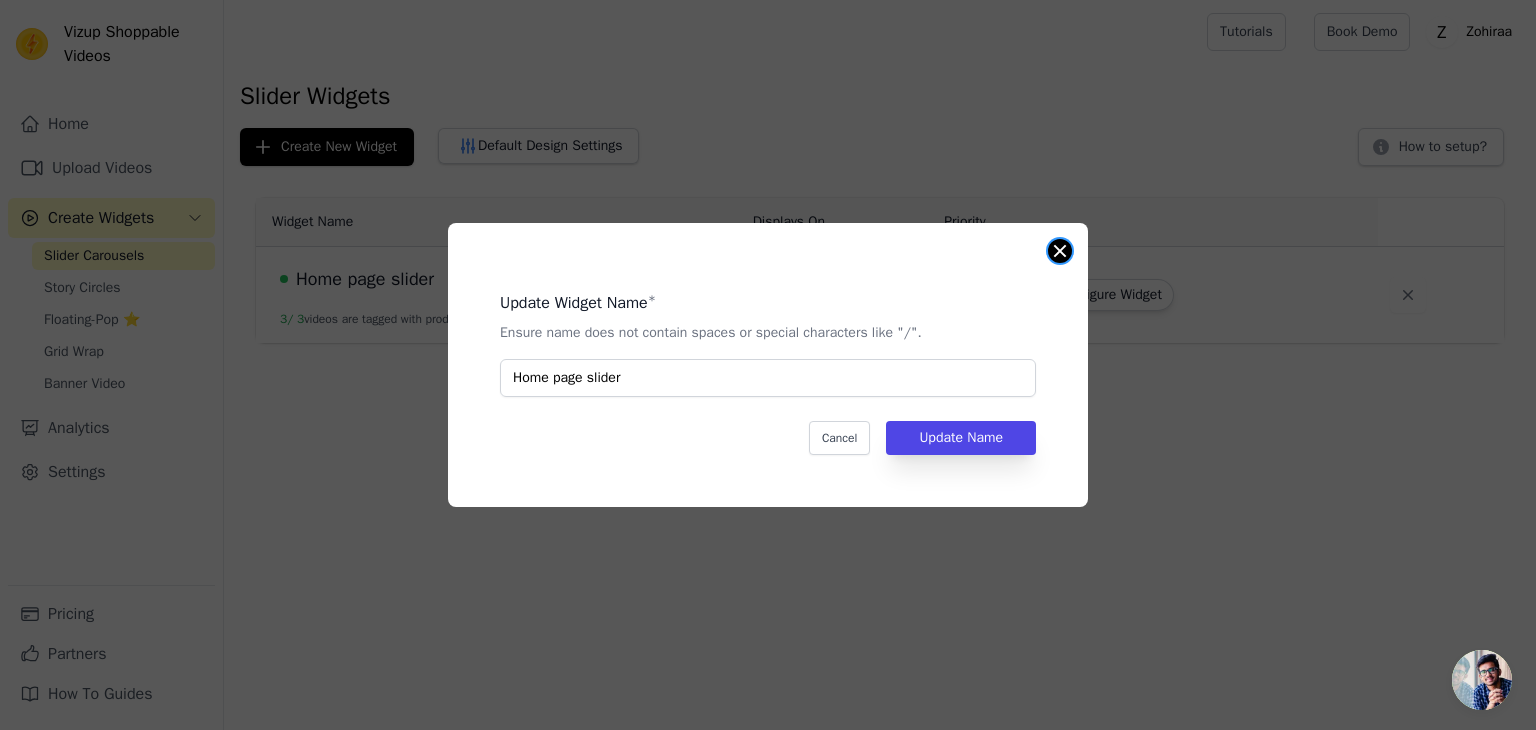 click at bounding box center [1060, 251] 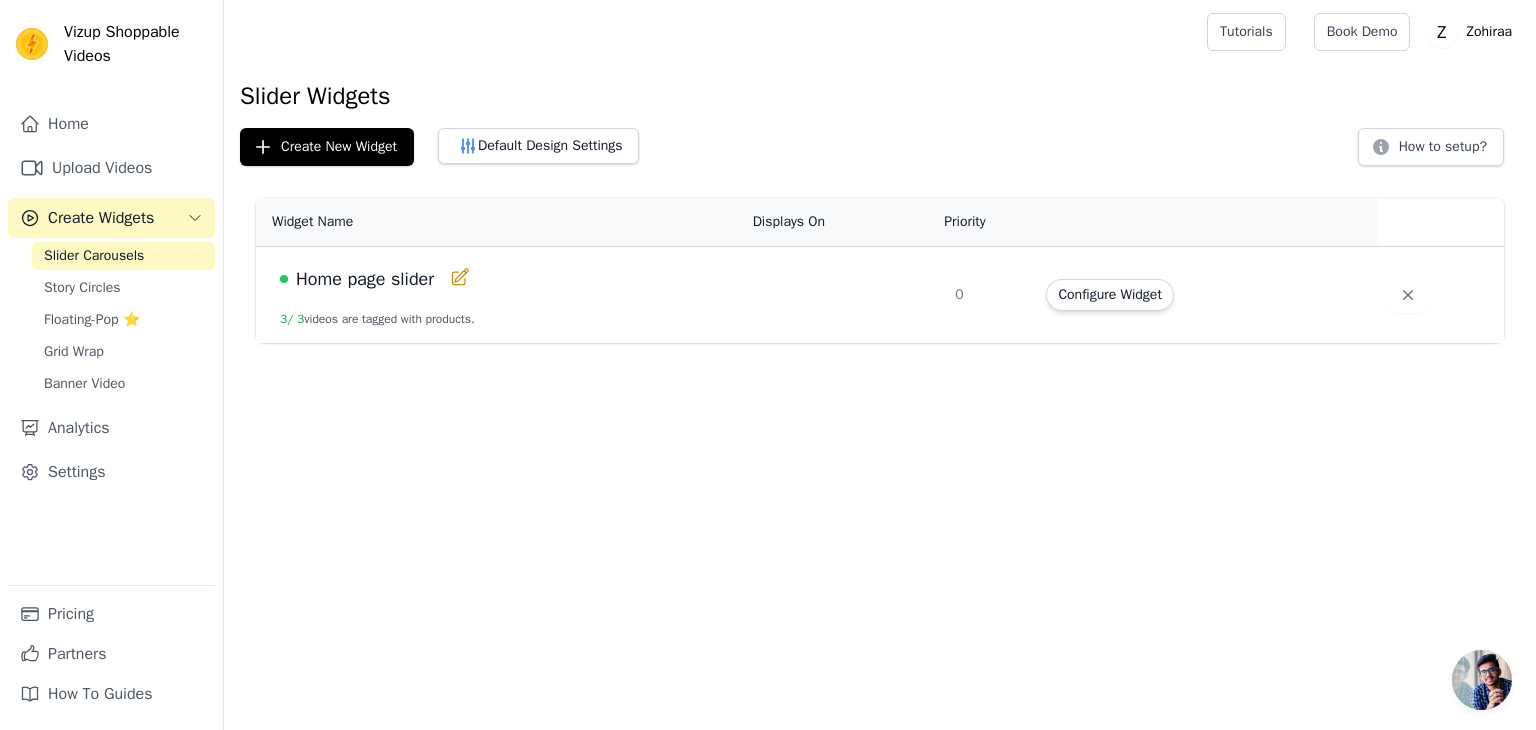click on "Configure Widget" at bounding box center (1200, 295) 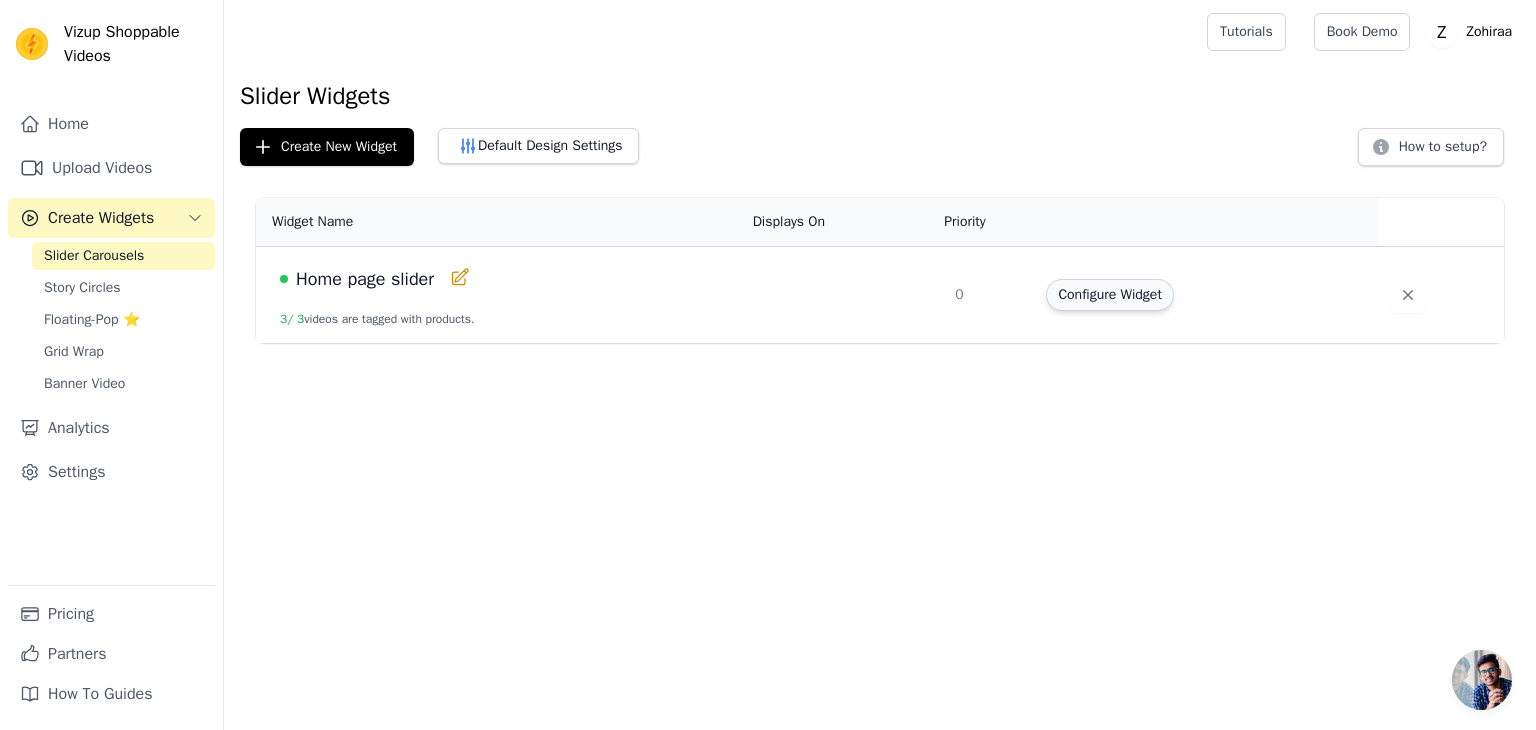 click on "Configure Widget" at bounding box center (1109, 295) 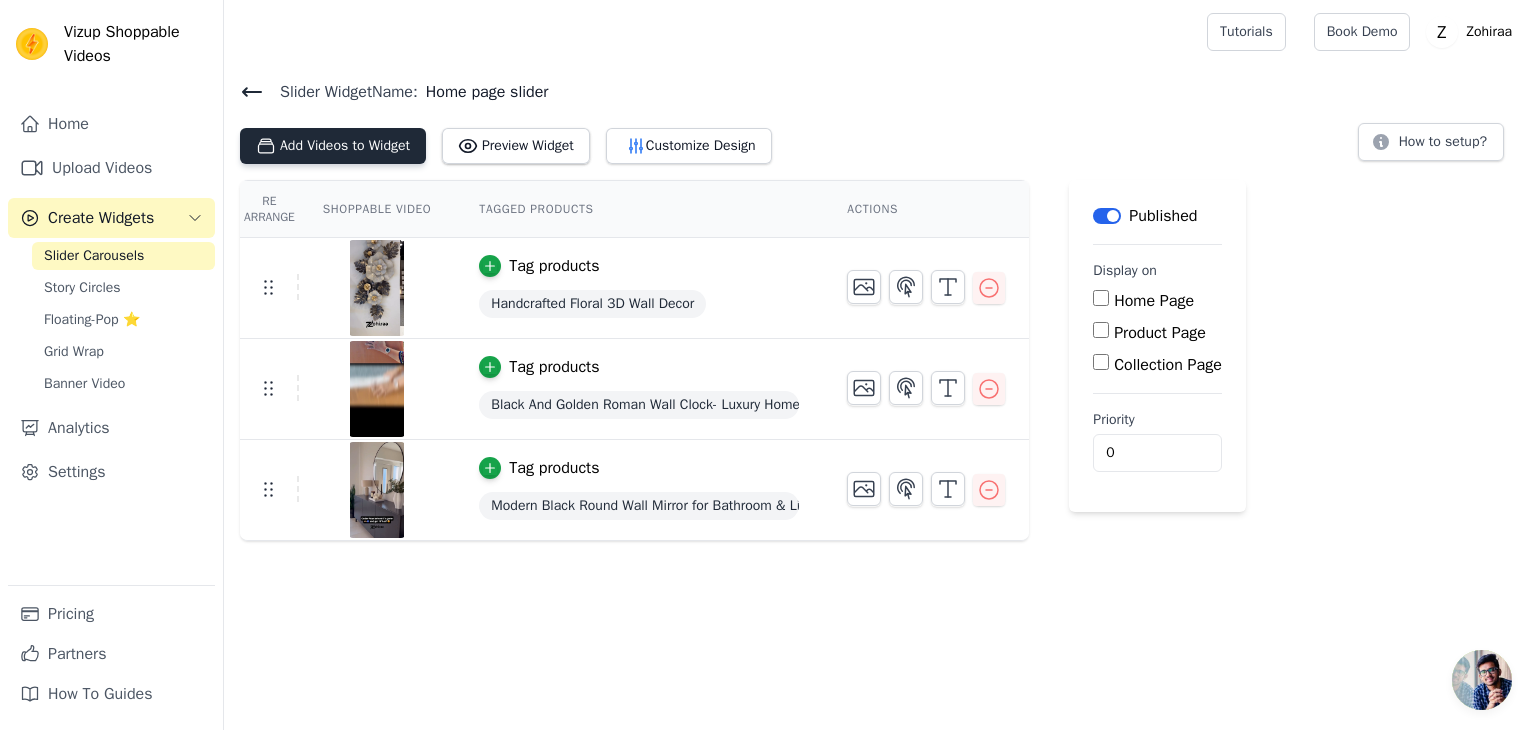 click on "Add Videos to Widget" at bounding box center [333, 146] 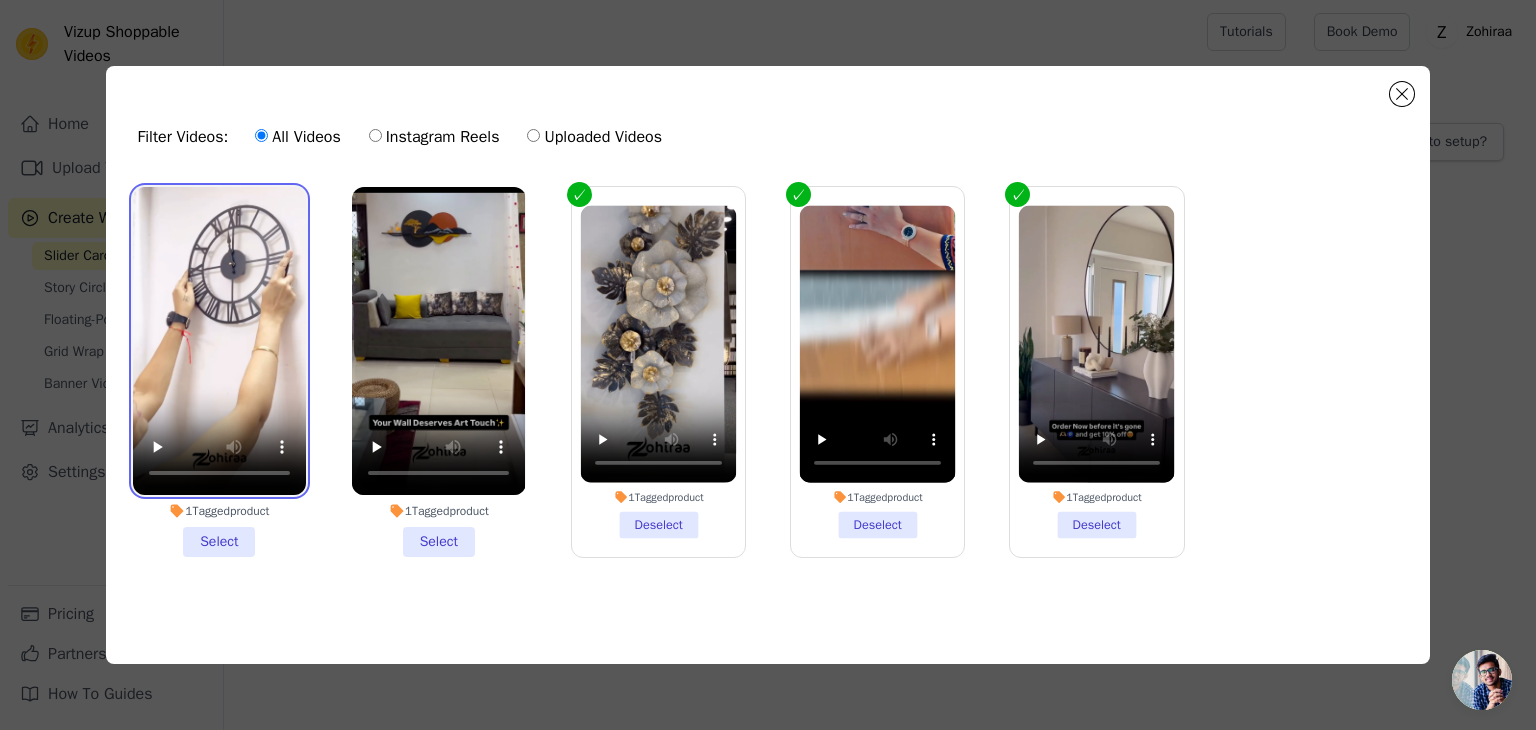 click at bounding box center (219, 341) 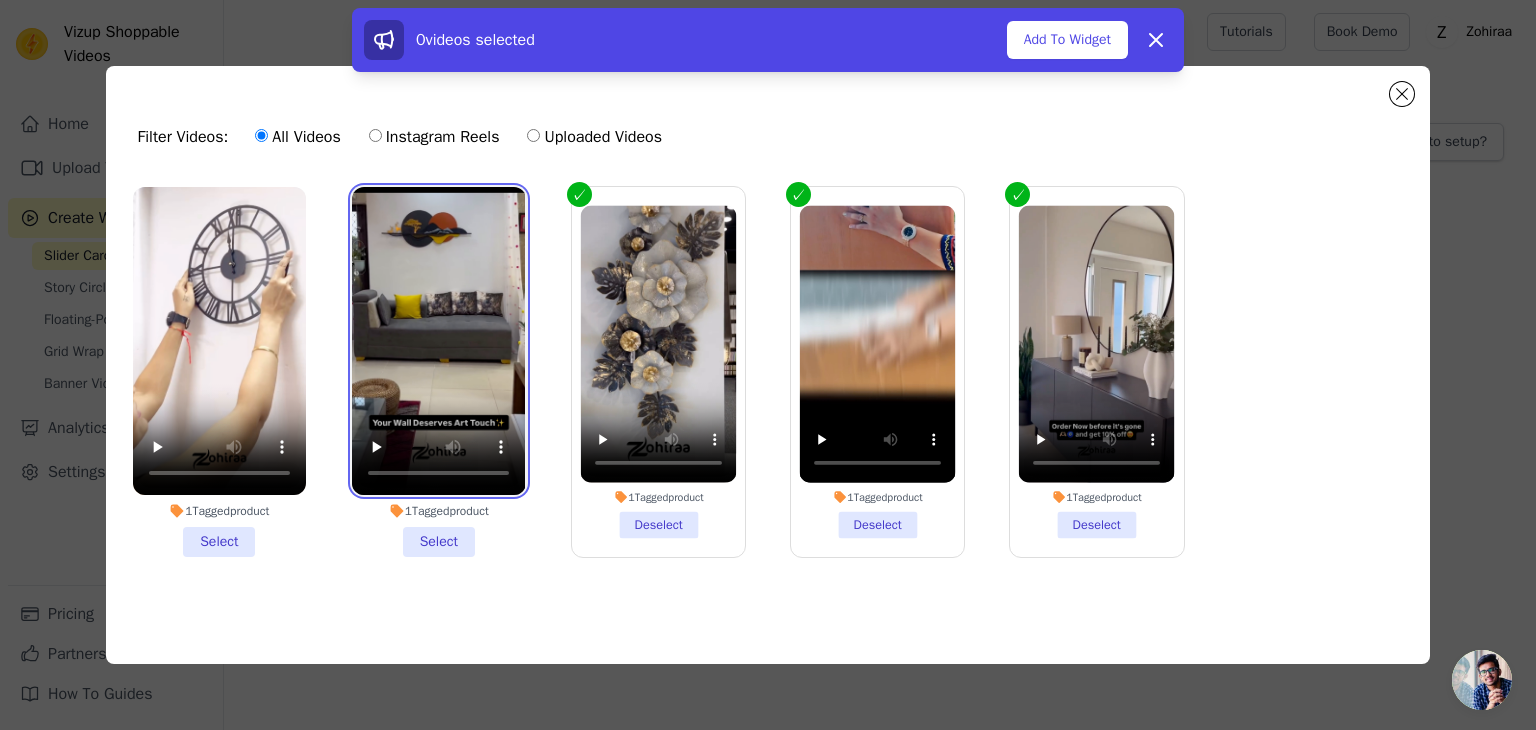 click at bounding box center [438, 341] 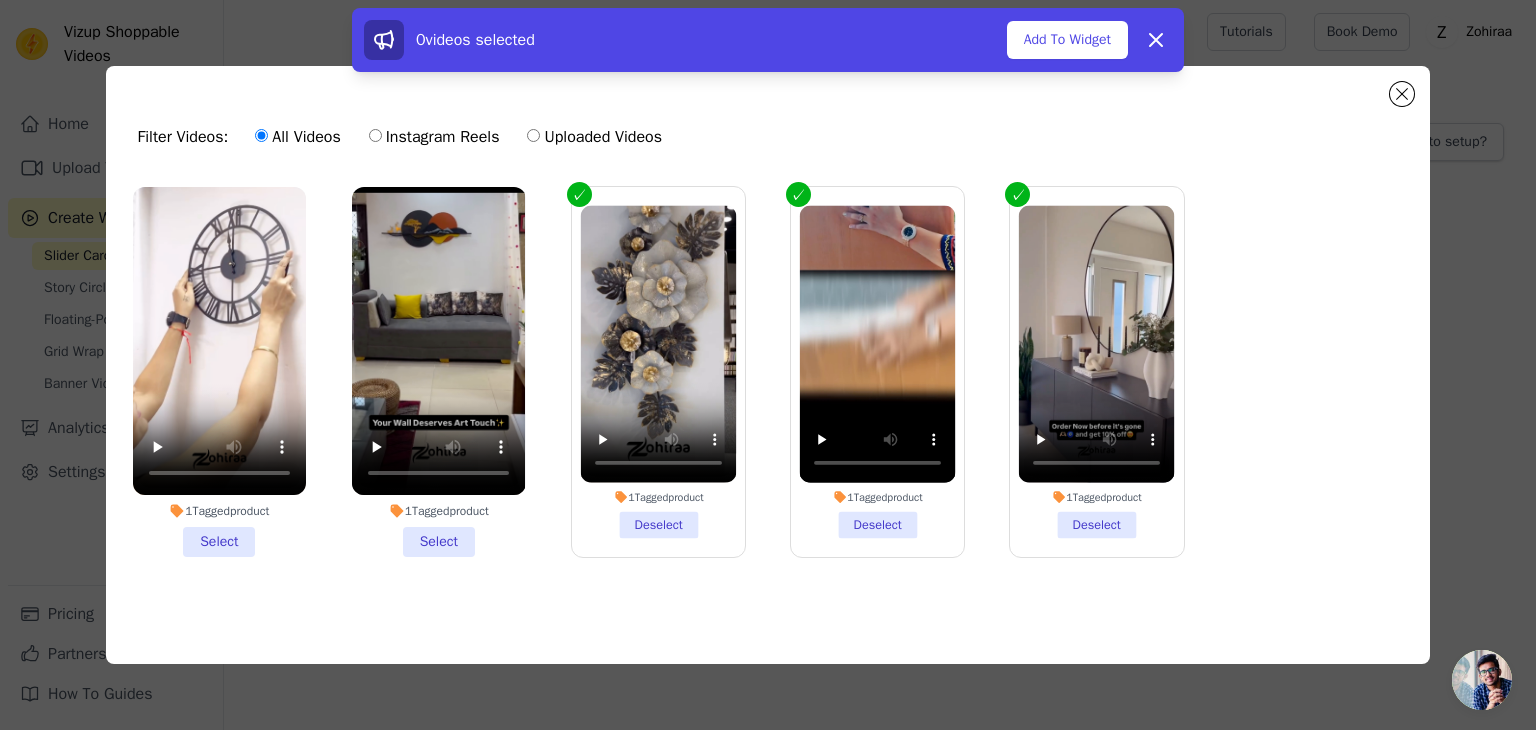 drag, startPoint x: 235, startPoint y: 543, endPoint x: 247, endPoint y: 541, distance: 12.165525 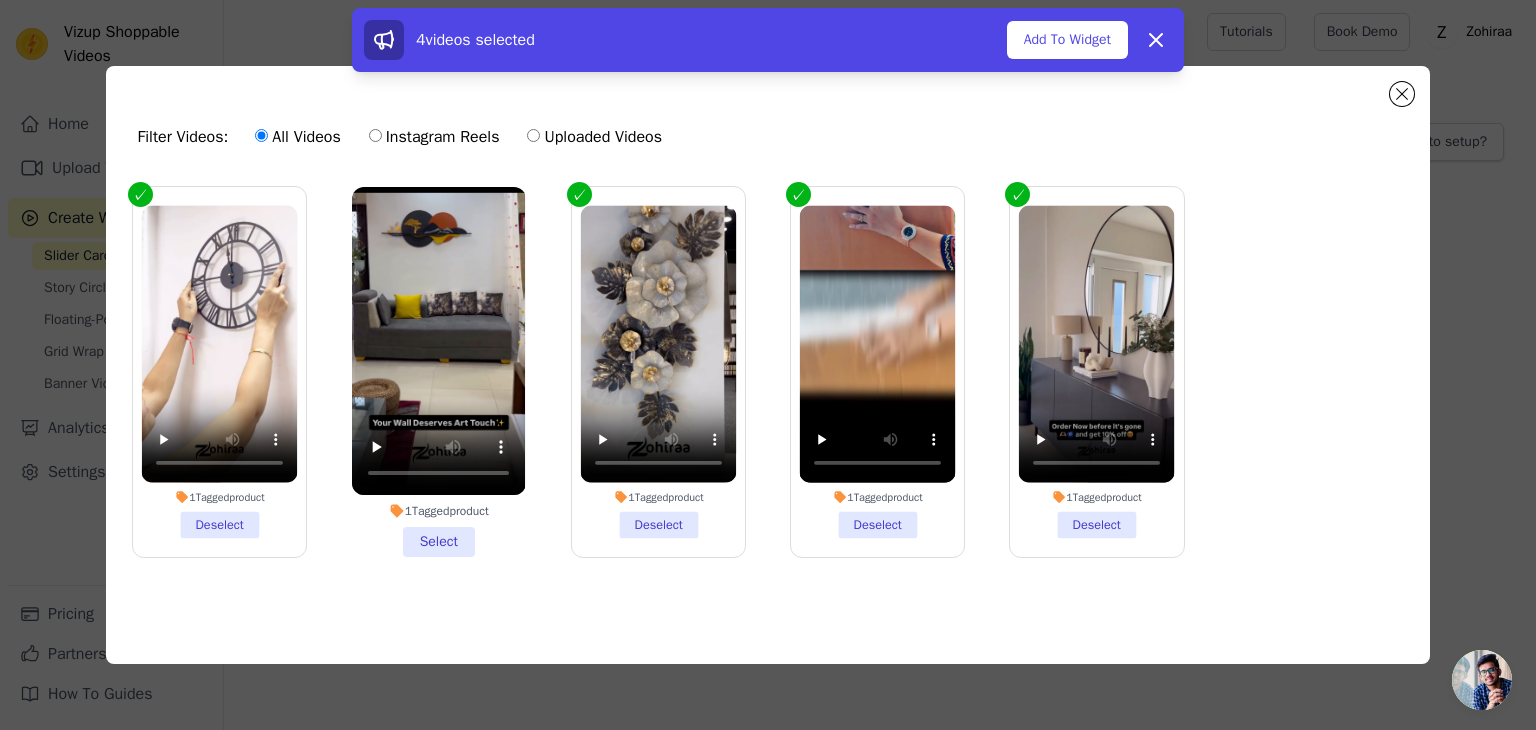 click on "1  Tagged  product     Select" at bounding box center (438, 372) 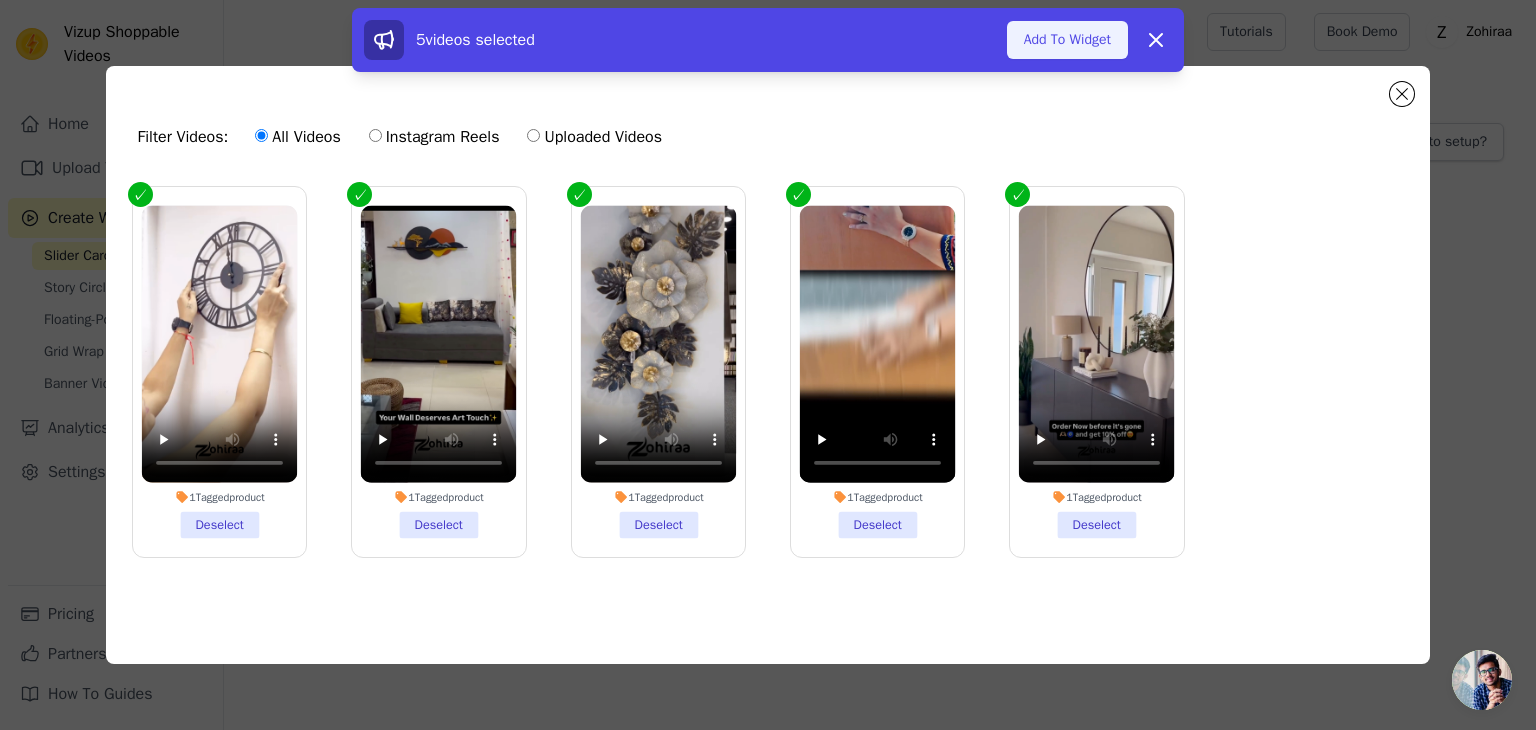click on "Add To Widget" at bounding box center [1067, 40] 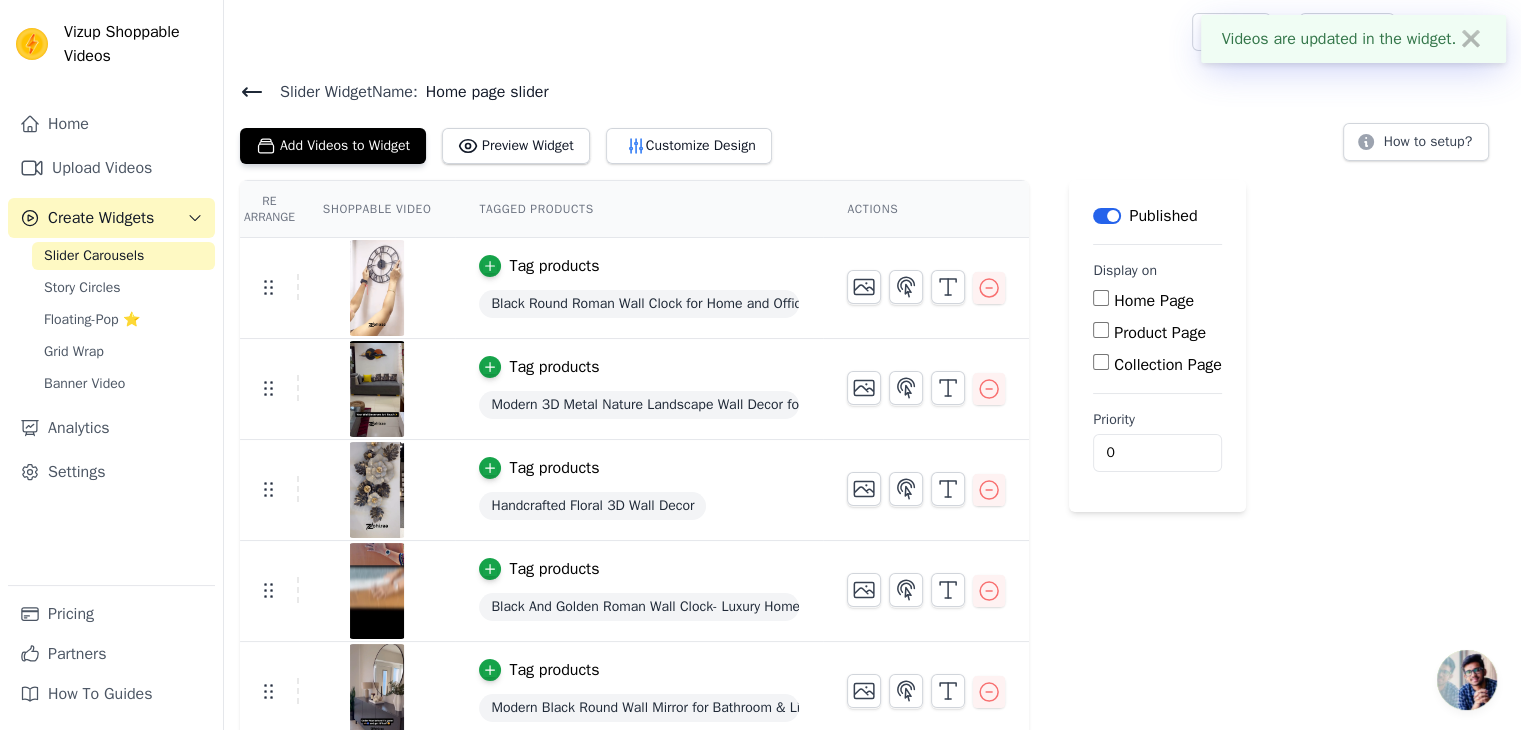 click on "✖" at bounding box center [1471, 39] 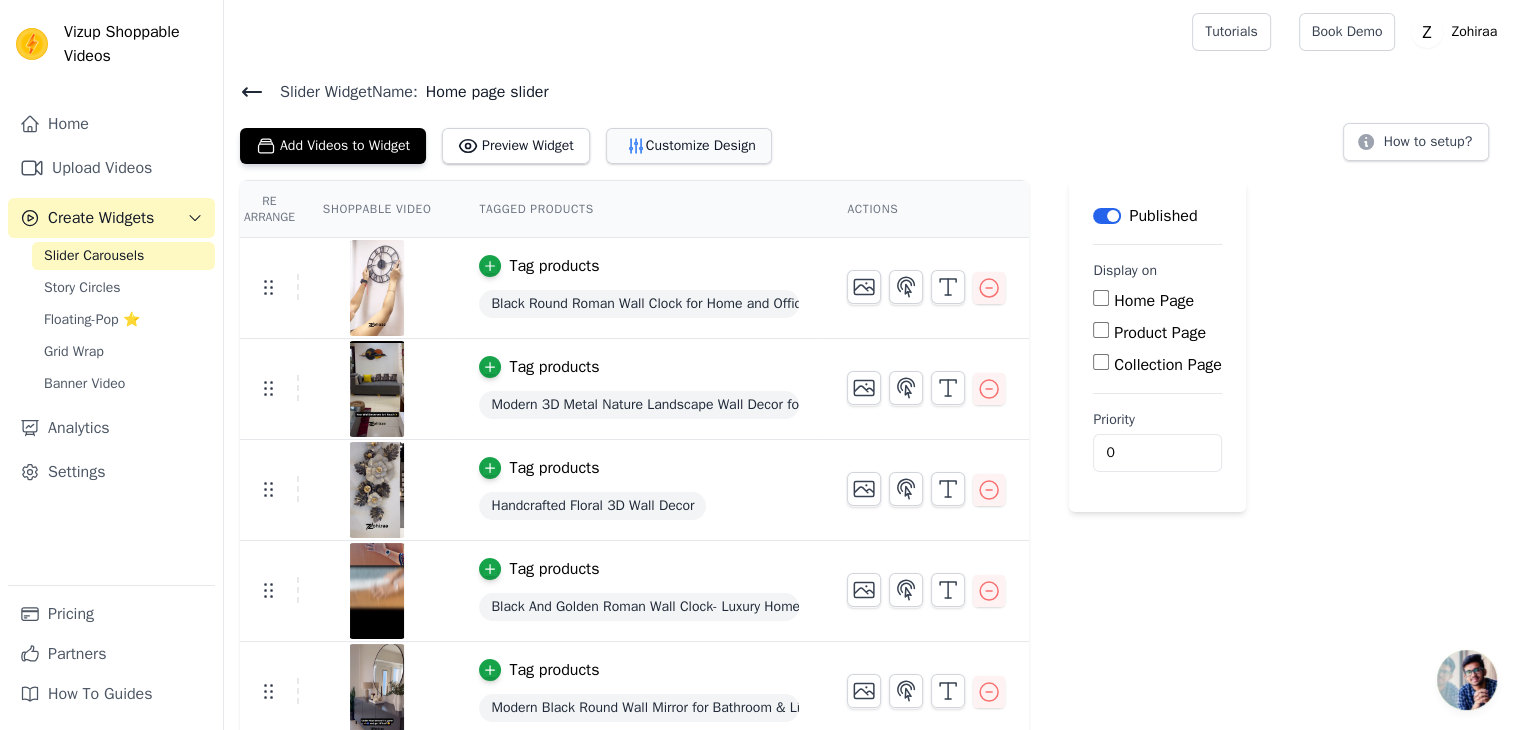 click on "Customize Design" at bounding box center (689, 146) 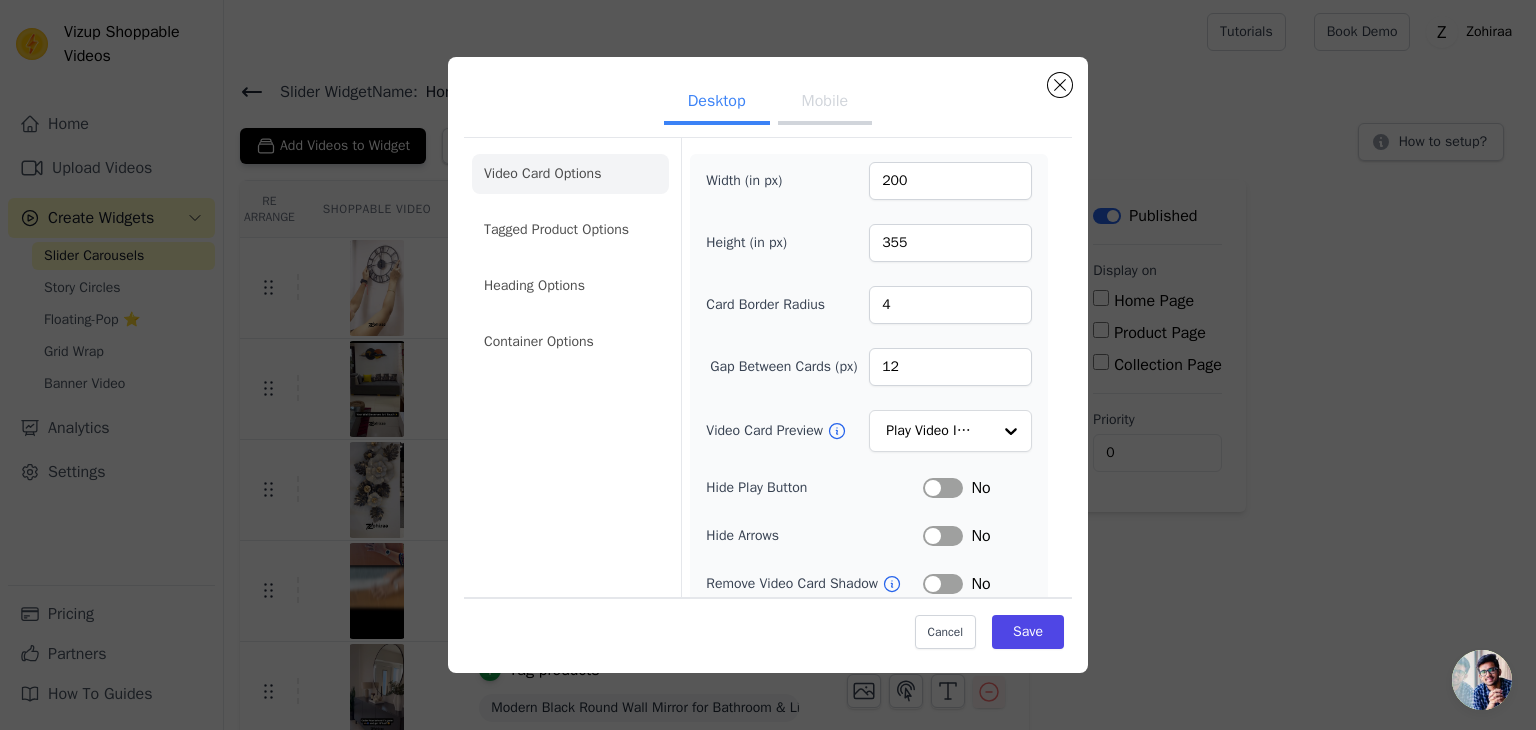 click on "Mobile" at bounding box center [825, 103] 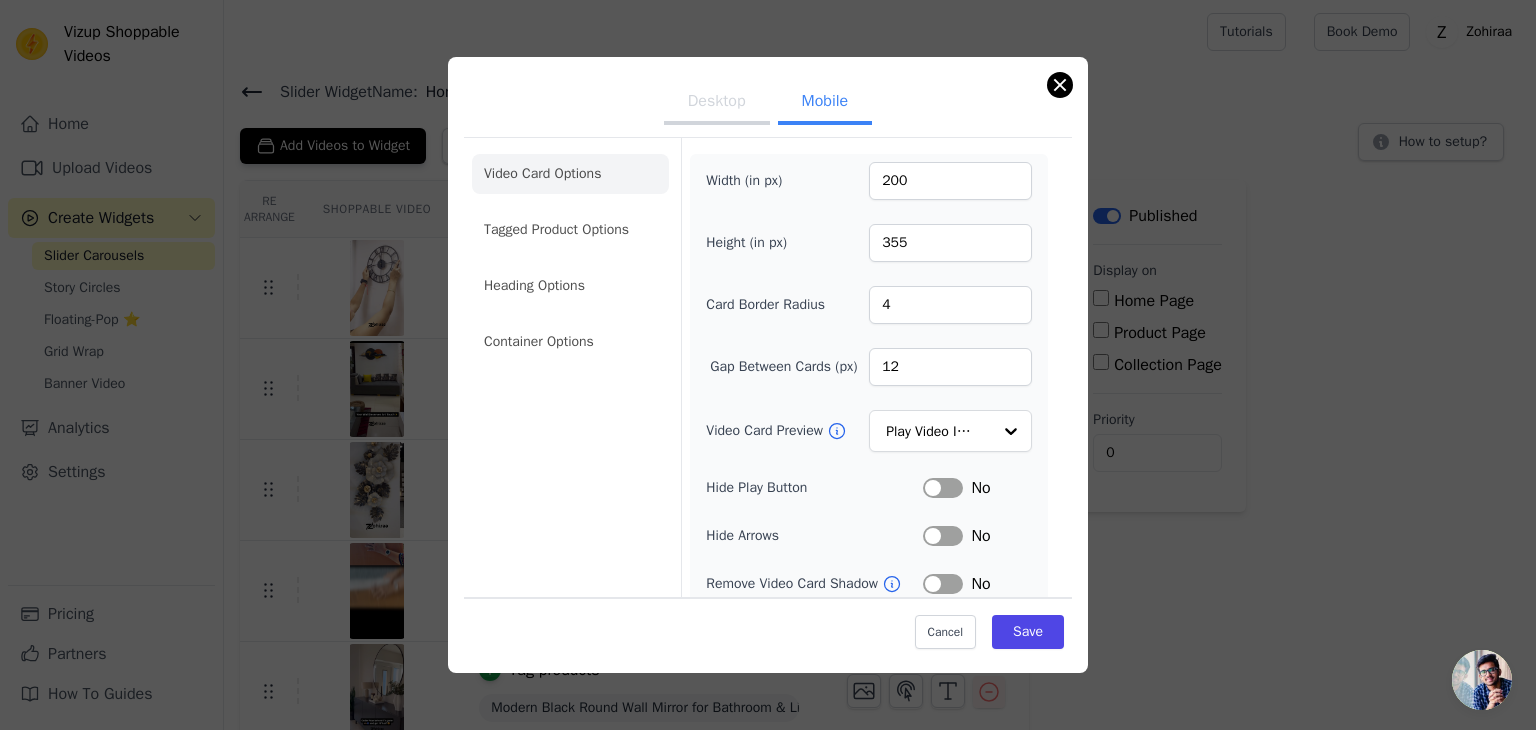 click on "Desktop Mobile   Video Card Options Tagged Product Options Heading Options Container Options   Width (in px)   200   Height (in px)   355   Card Border Radius   4   Gap Between Cards (px)   12   Video Card Preview           Play Video In Loop               Hide Play Button   Label     No   Hide Arrows   Label     No   Remove Video Card Shadow     Label     No   Auto Loop Slider     Label     No   Shopping Icon on Video Cards   Label     No   Add to Cart on Video Cards     Label     No   Enable 3 Video Cards View   Label     Yes   Cancel     Save" 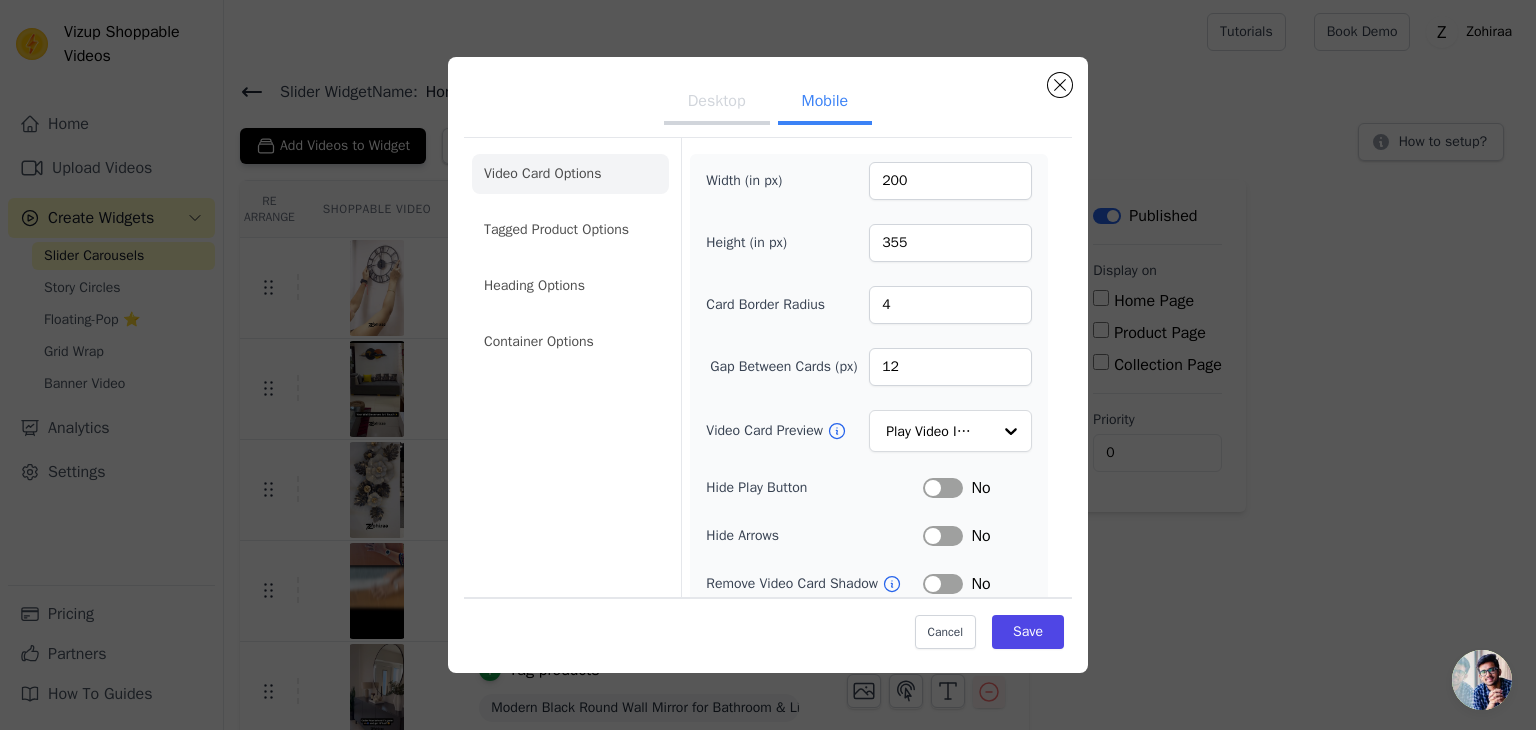 click on "Desktop Mobile" at bounding box center [768, 103] 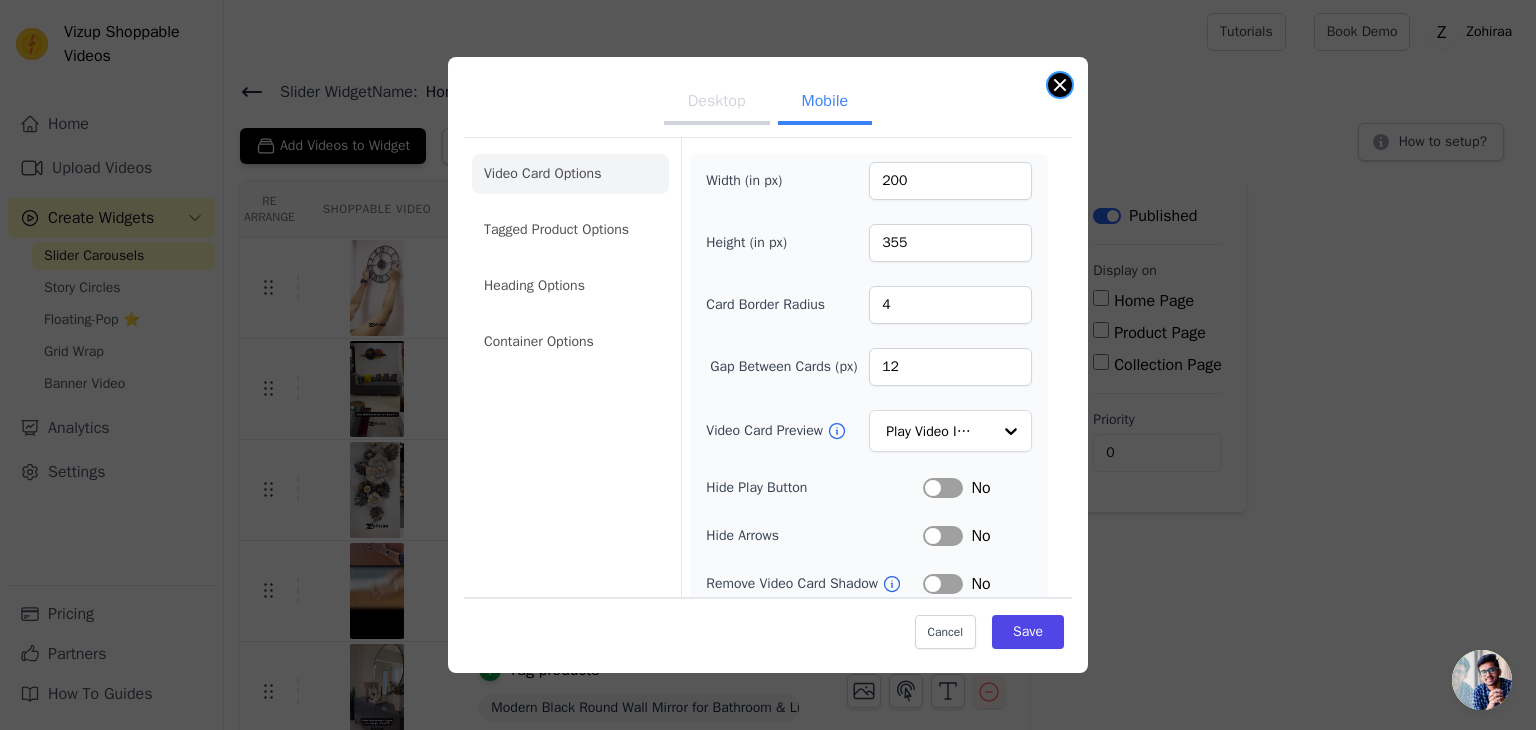 click at bounding box center [1060, 85] 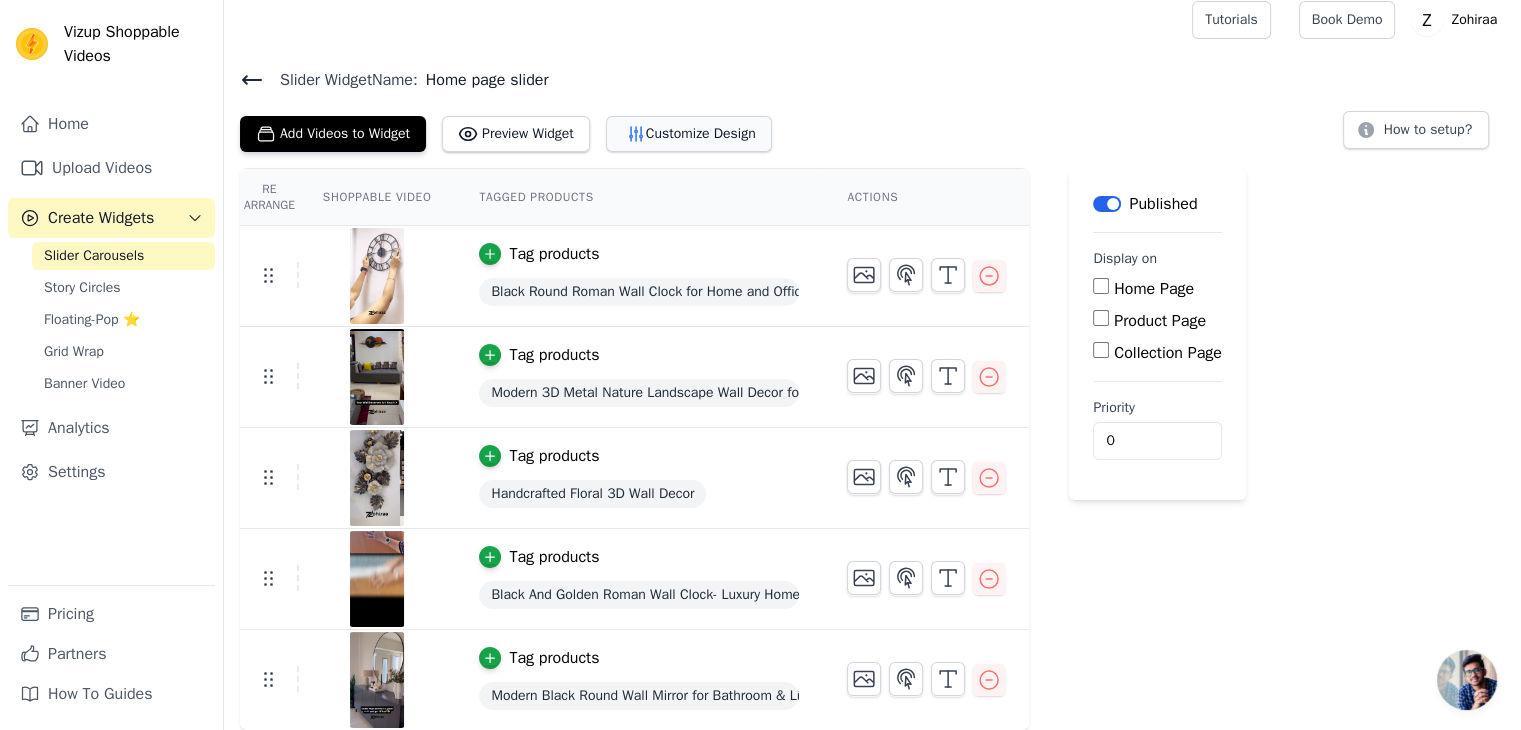 scroll, scrollTop: 0, scrollLeft: 0, axis: both 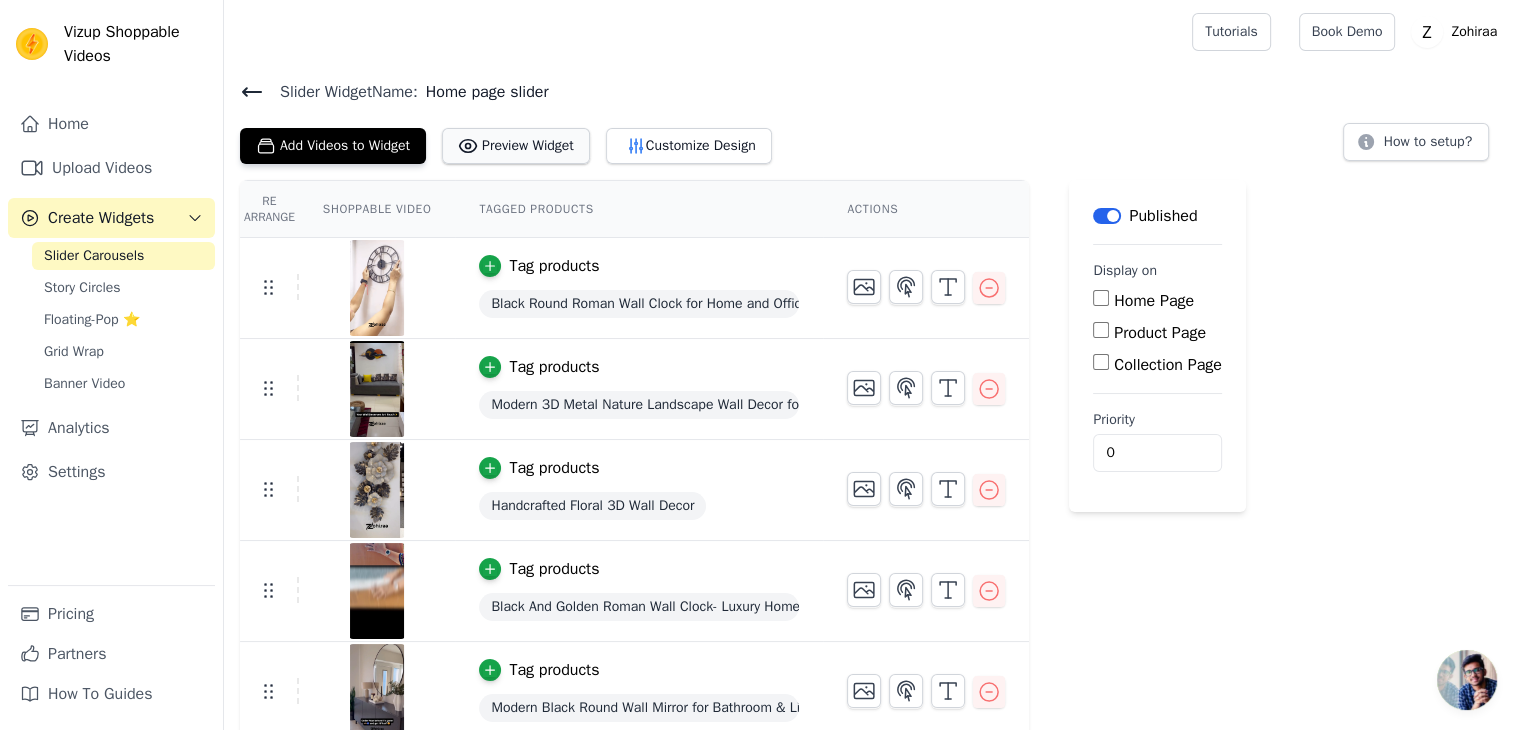 click on "Preview Widget" at bounding box center [516, 146] 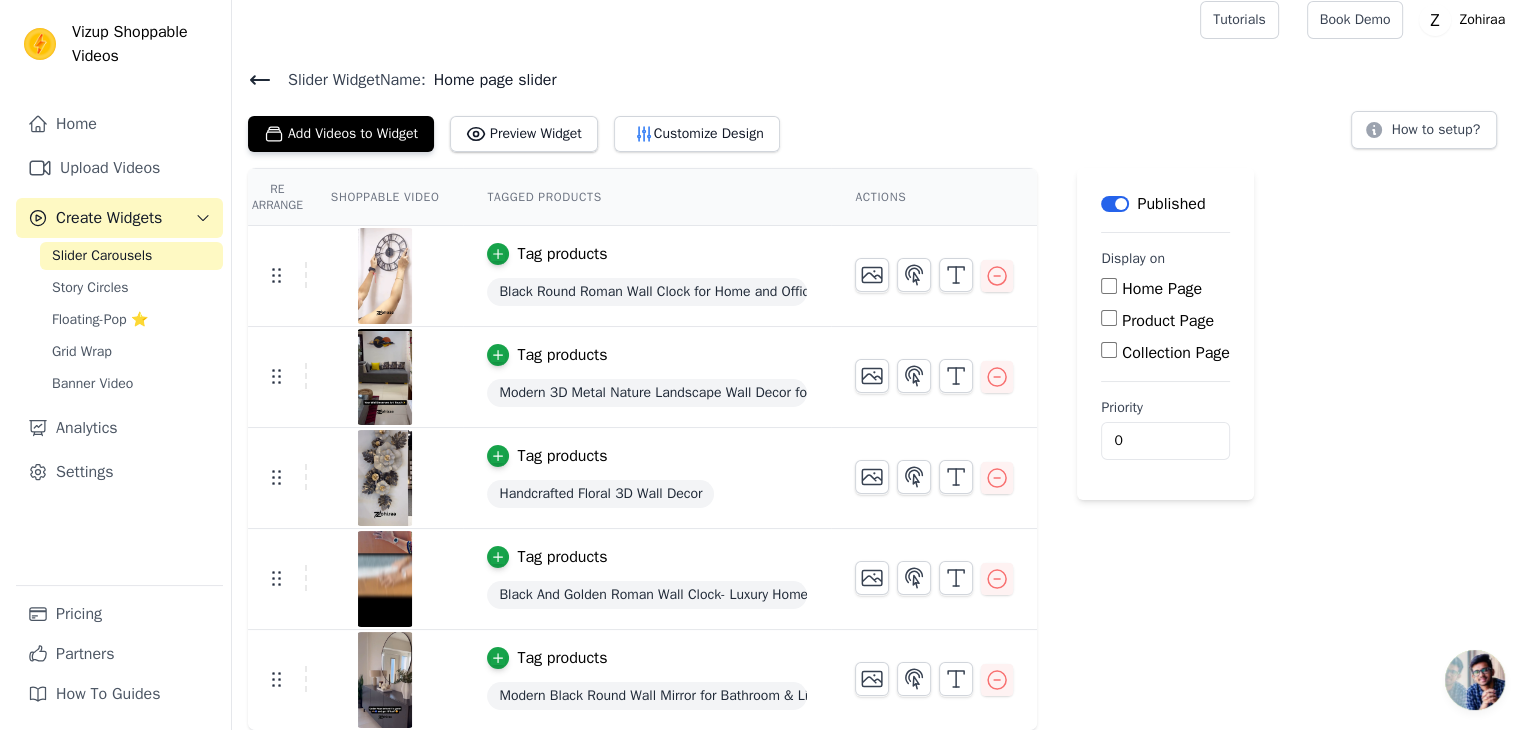 scroll, scrollTop: 0, scrollLeft: 0, axis: both 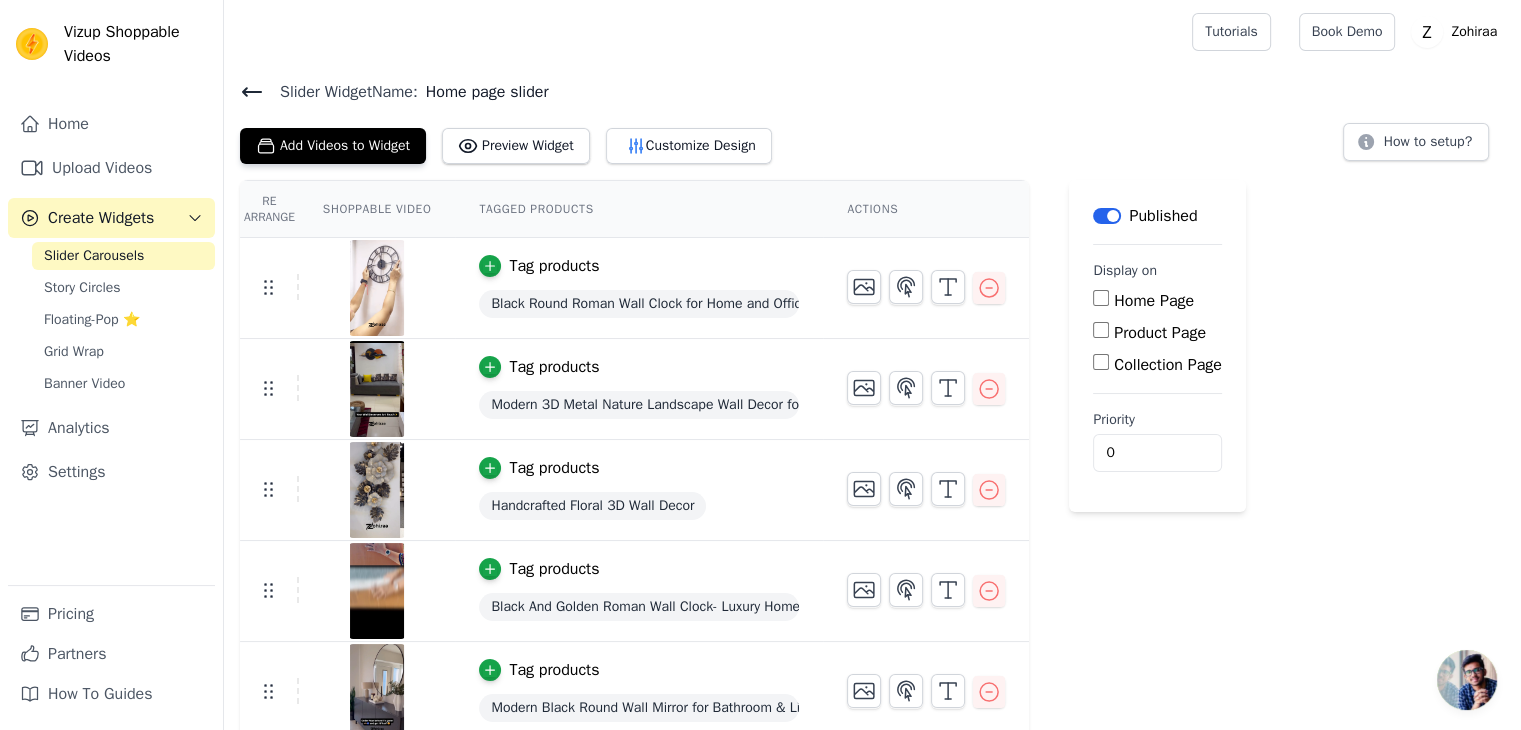 click on "Slider Carousels" at bounding box center [94, 256] 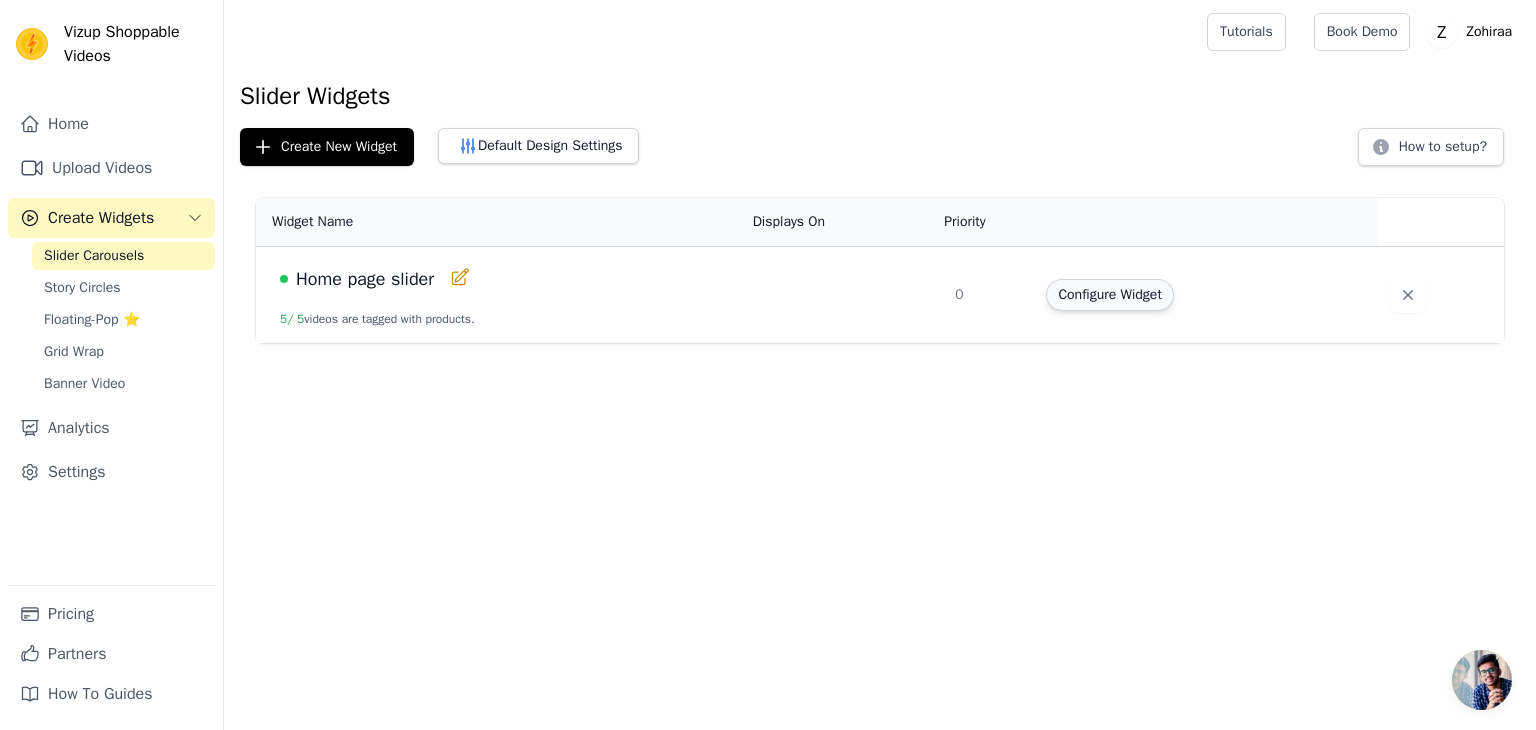 click on "Configure Widget" at bounding box center (1109, 295) 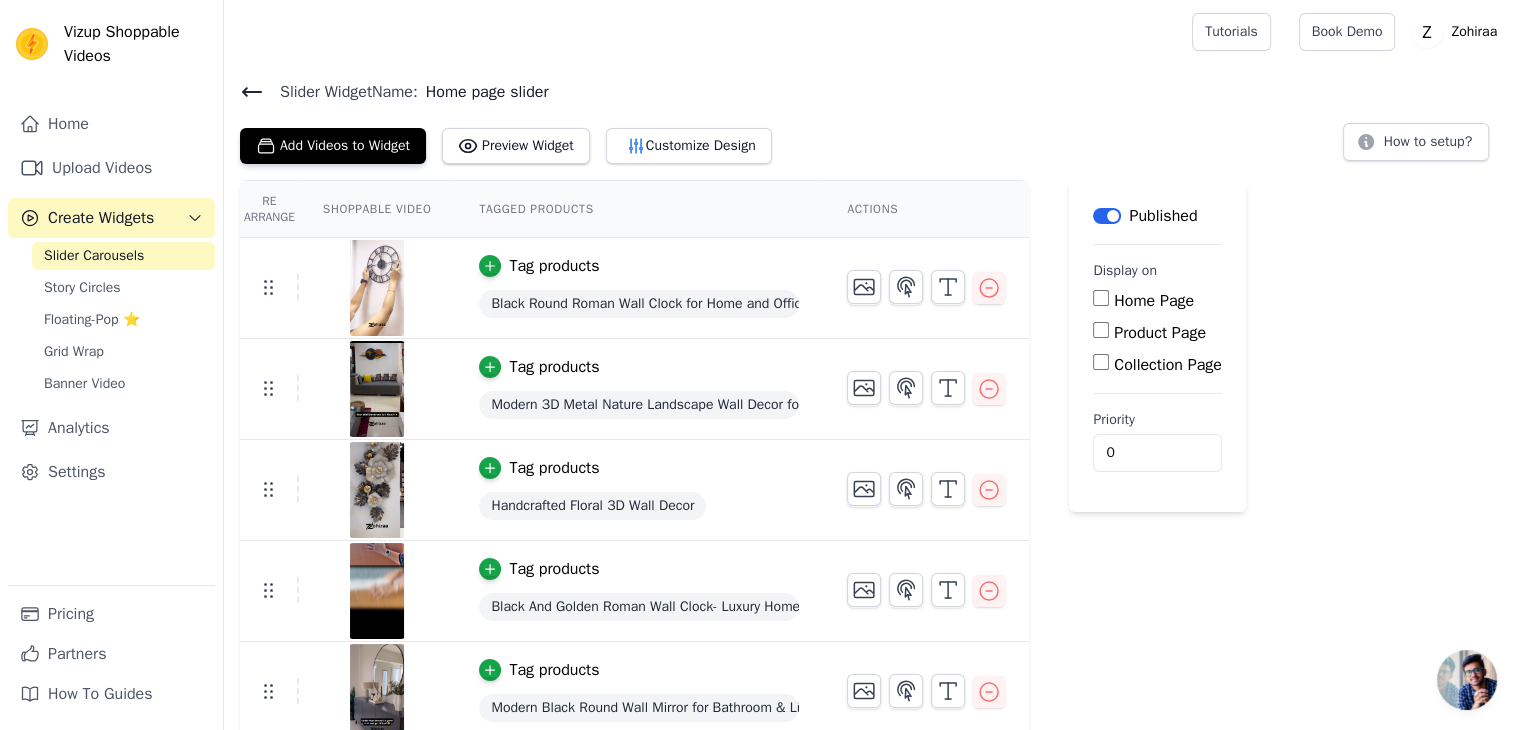 click on "Home Page" at bounding box center (1154, 301) 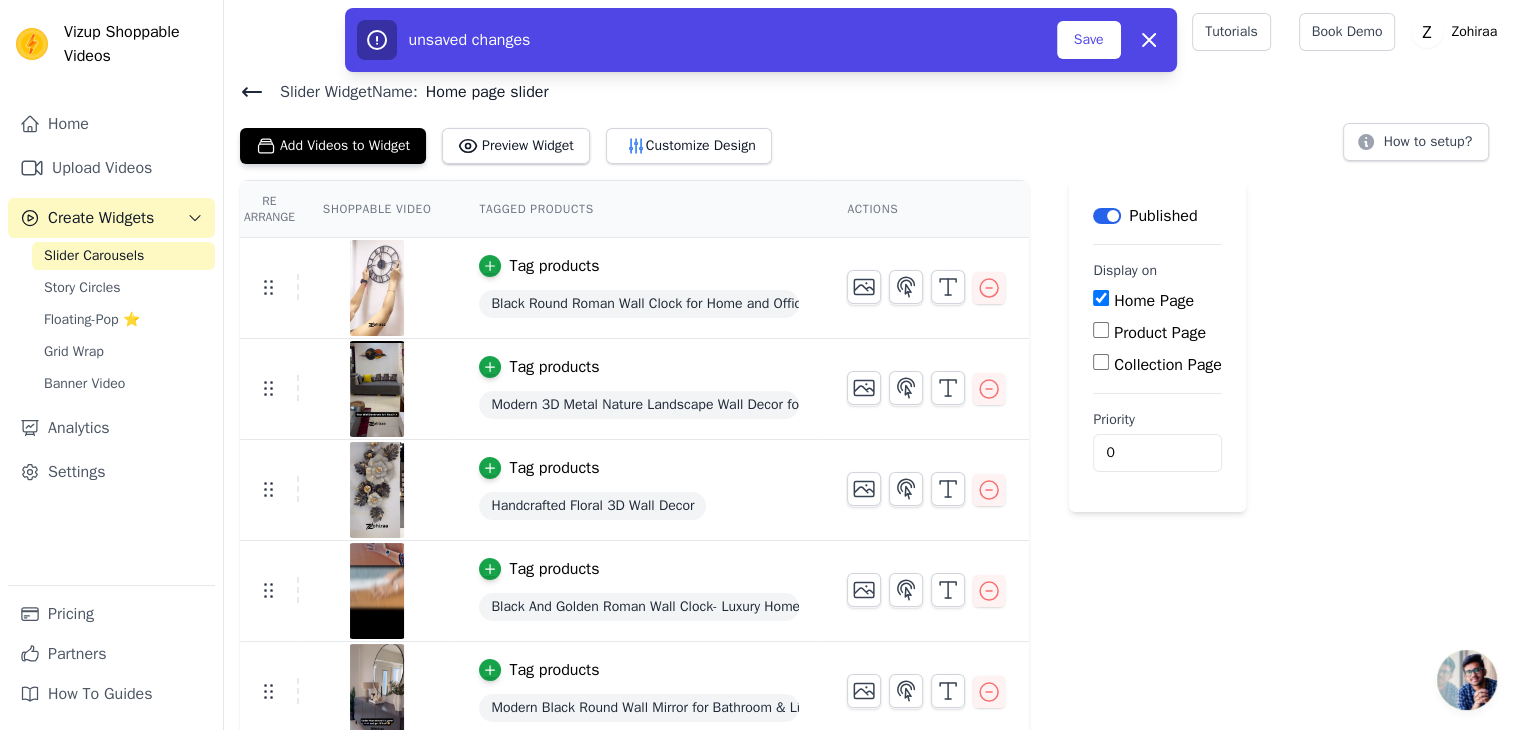 click on "Product Page" at bounding box center [1160, 333] 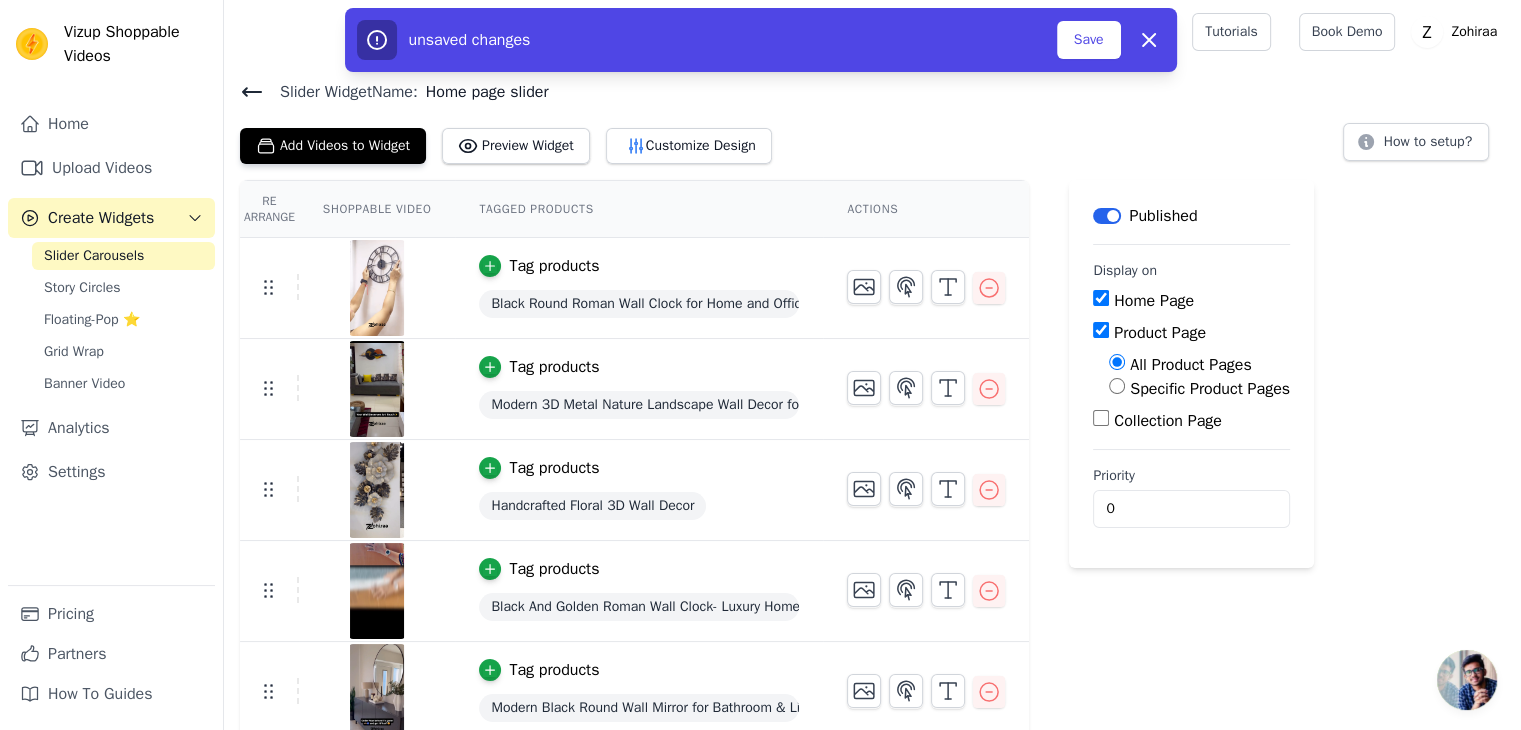 click on "Product Page" at bounding box center (1191, 333) 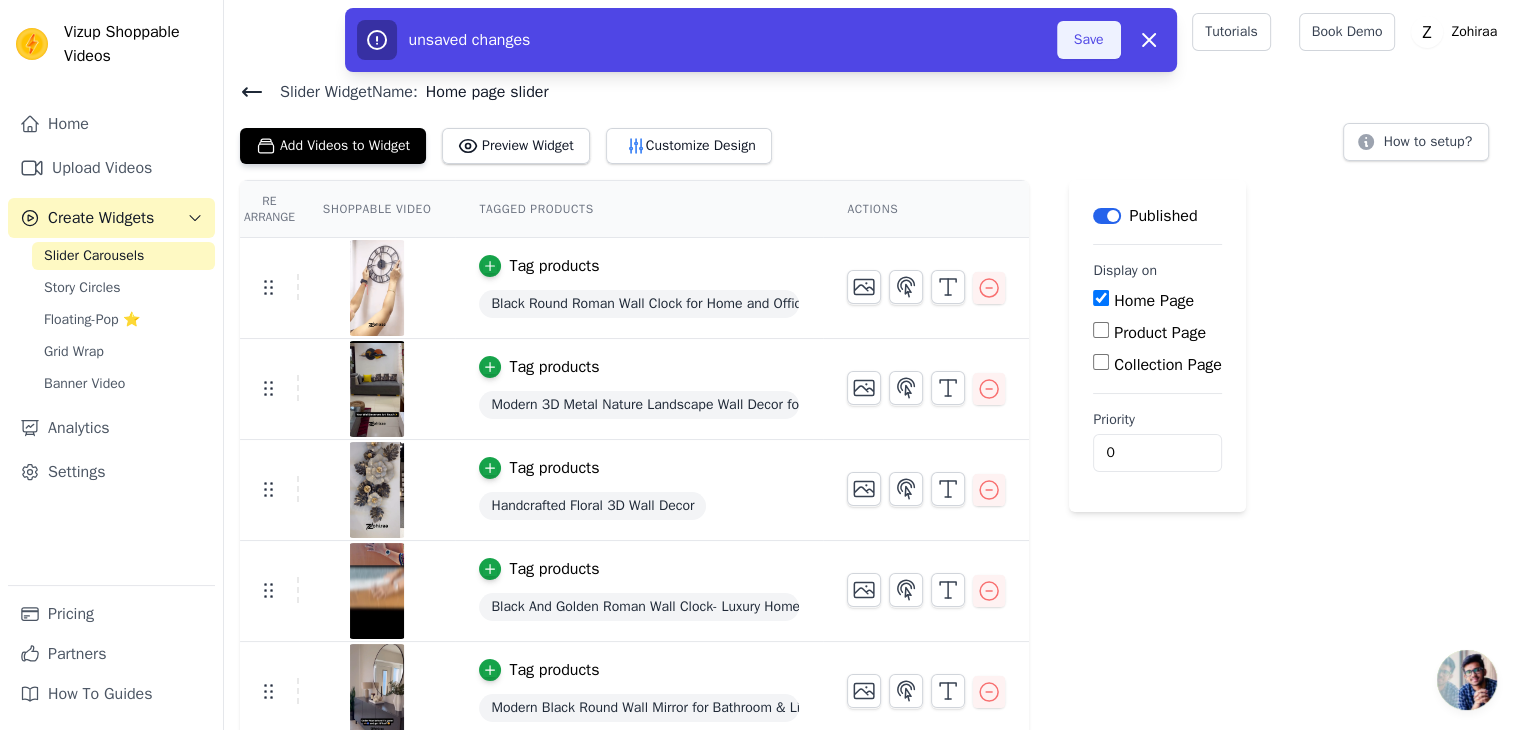 click on "Save" at bounding box center [1089, 40] 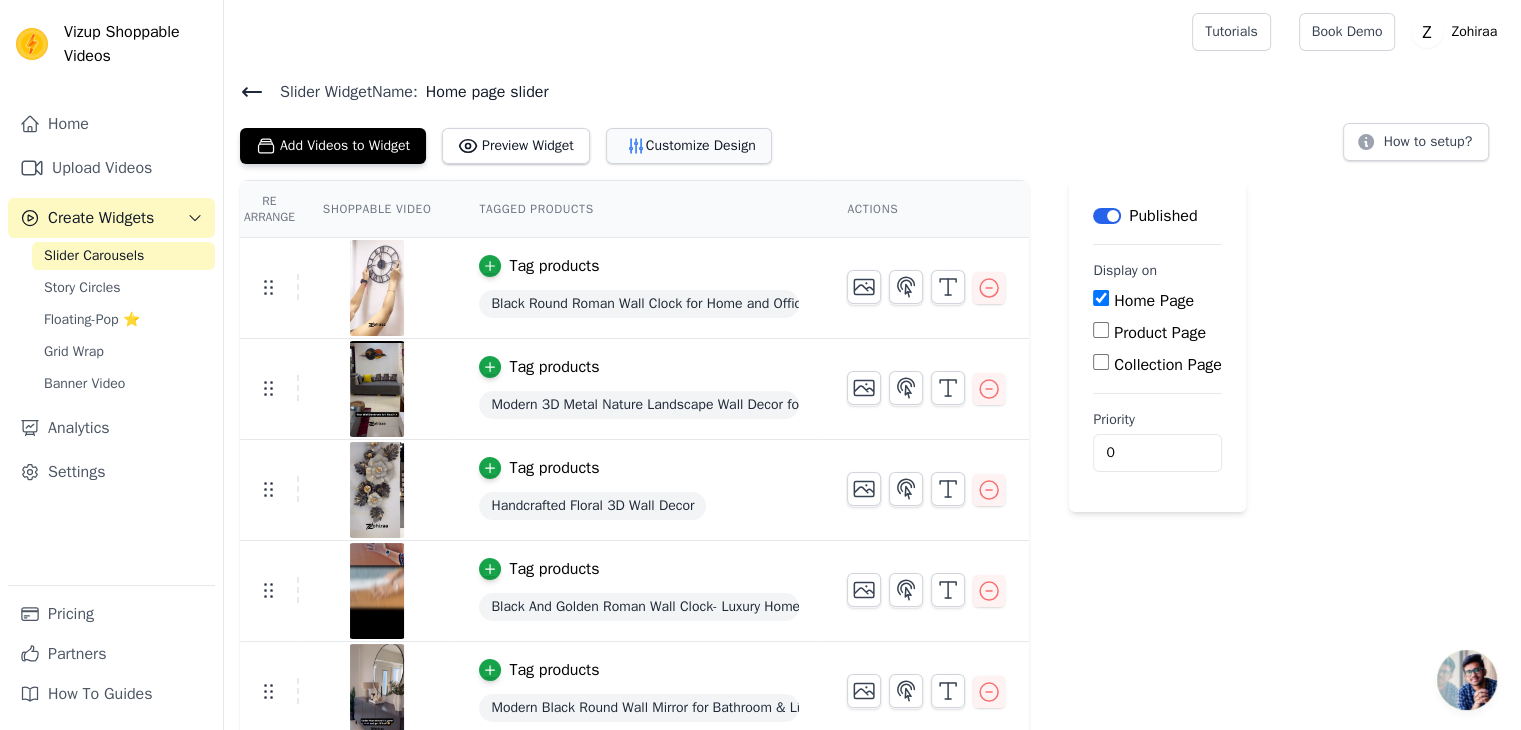 click on "Customize Design" at bounding box center (689, 146) 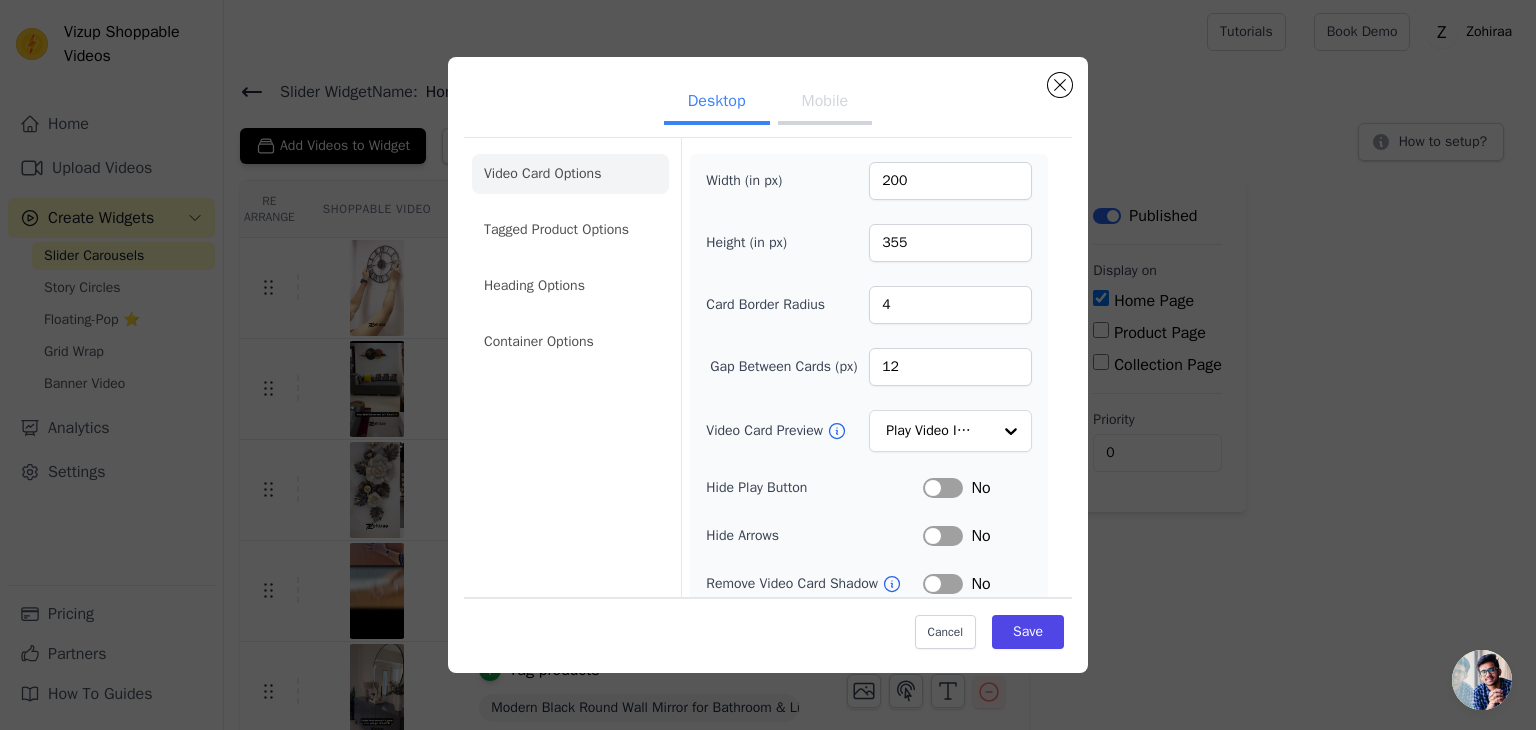 click on "Mobile" at bounding box center [825, 103] 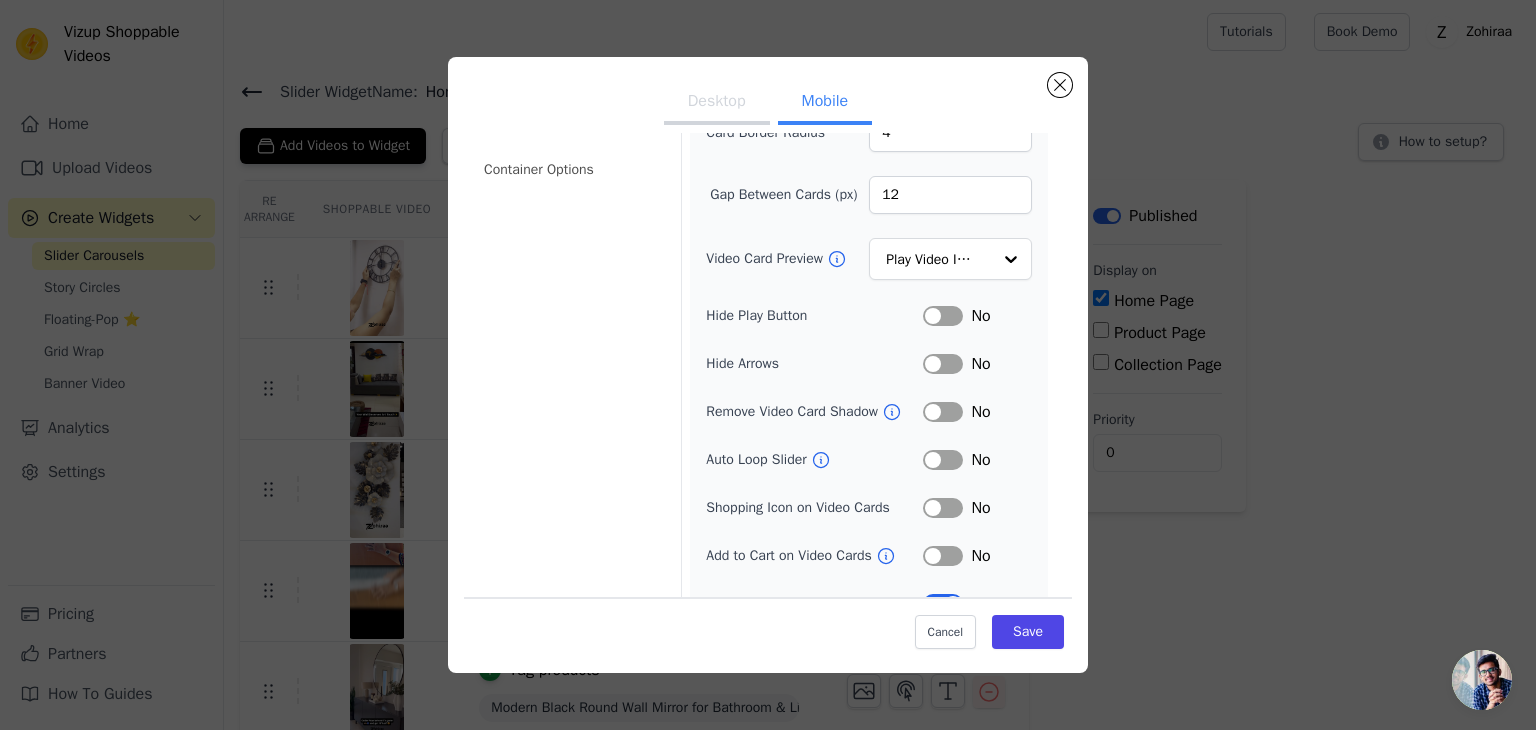 scroll, scrollTop: 0, scrollLeft: 0, axis: both 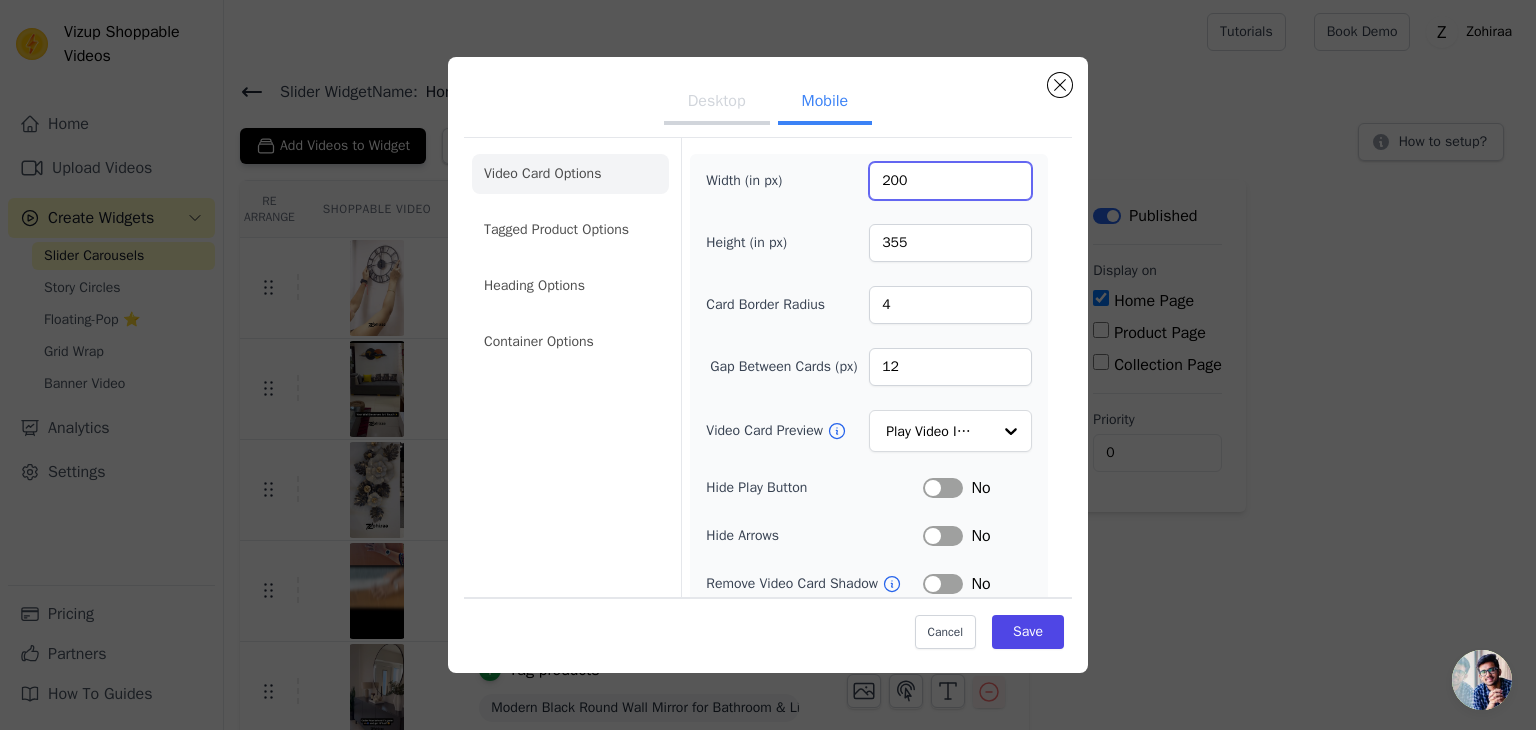 click on "200" at bounding box center [950, 181] 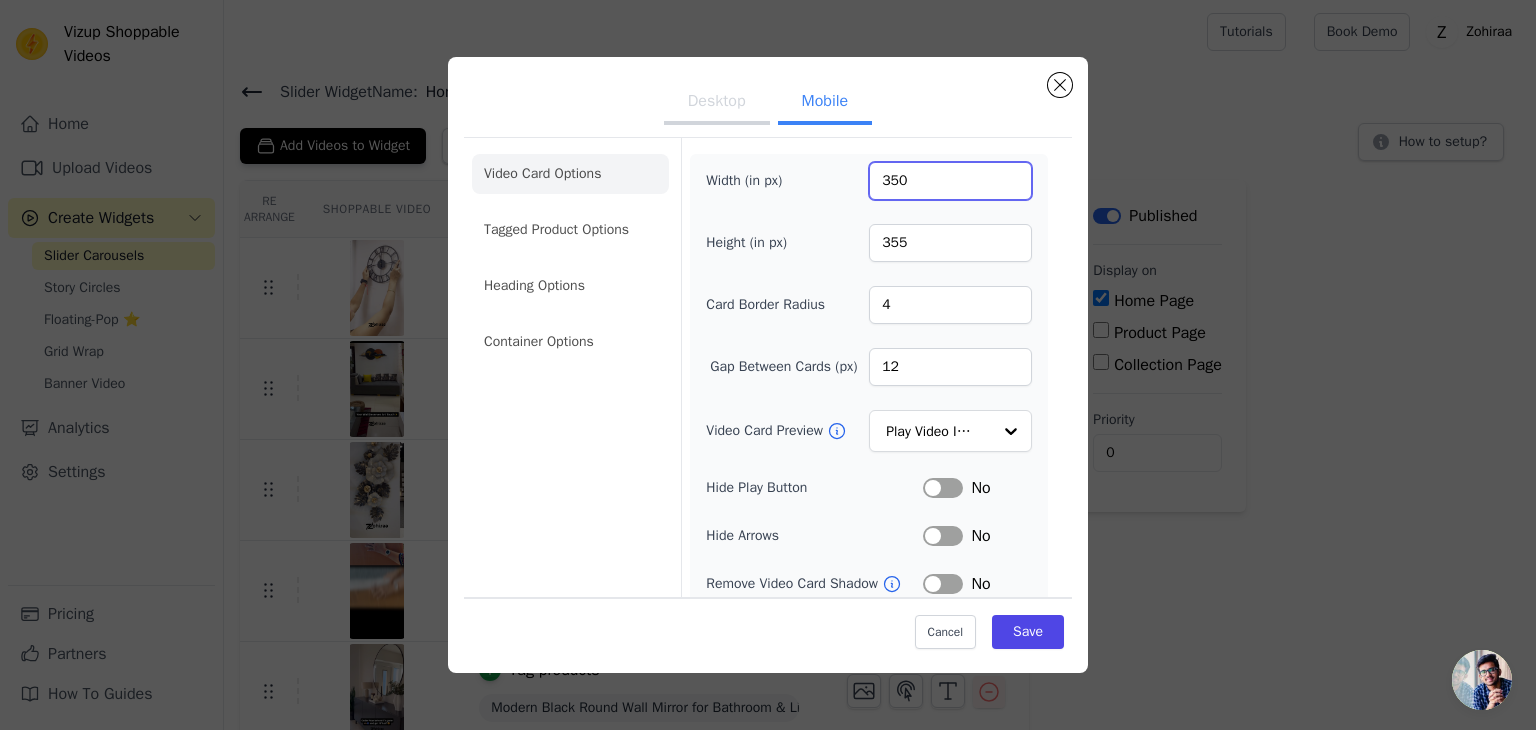 type on "350" 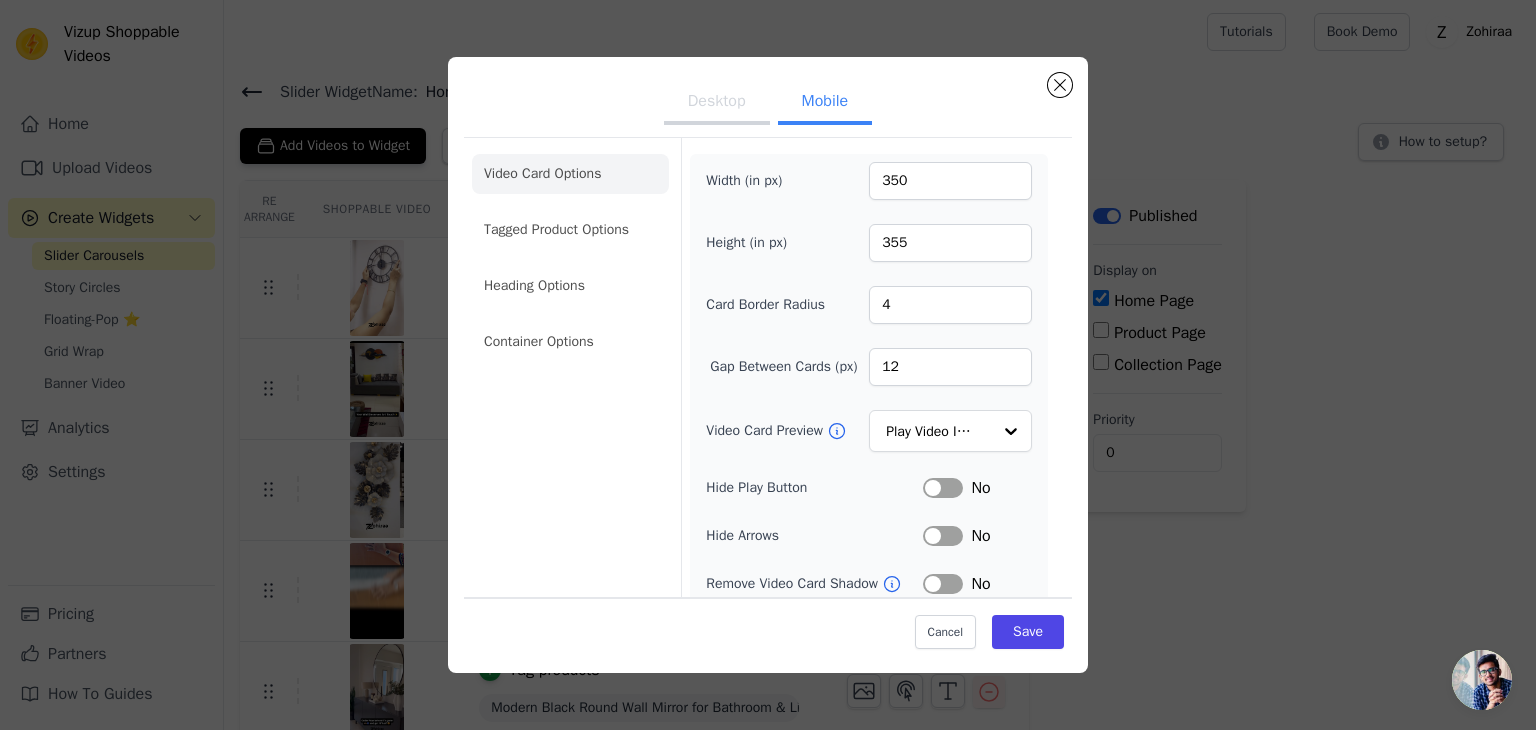 click on "Height (in px)   355" at bounding box center (869, 243) 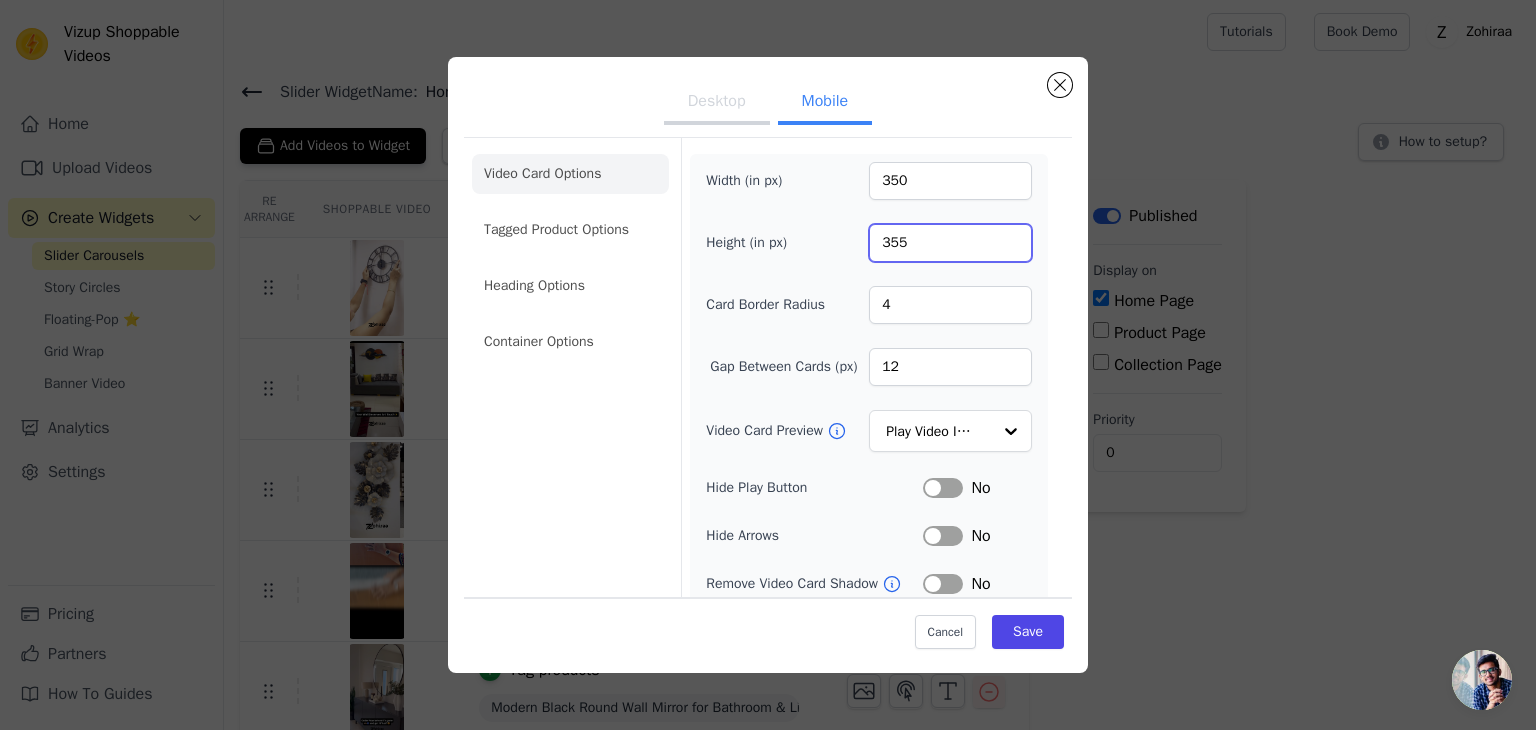 click on "355" at bounding box center [950, 243] 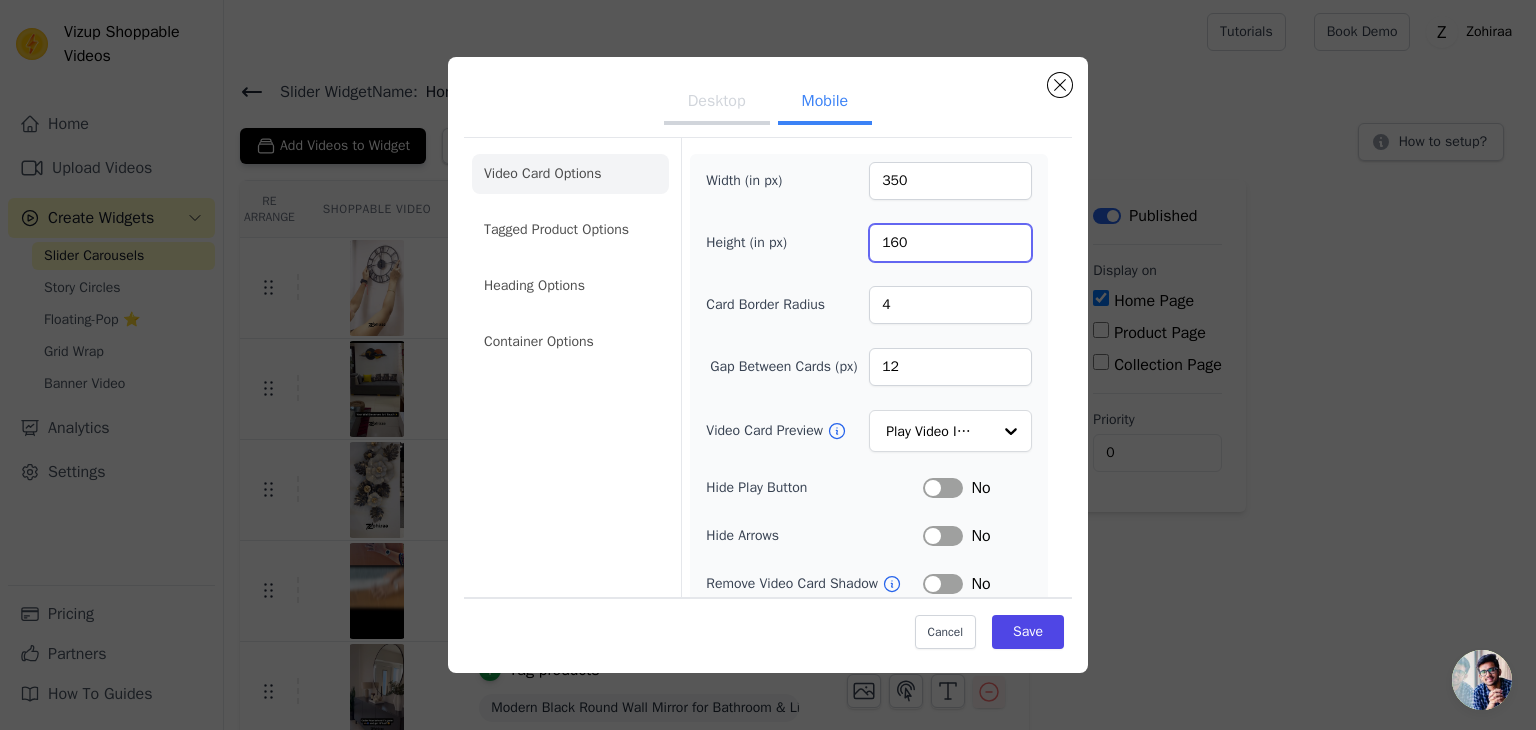 type on "160" 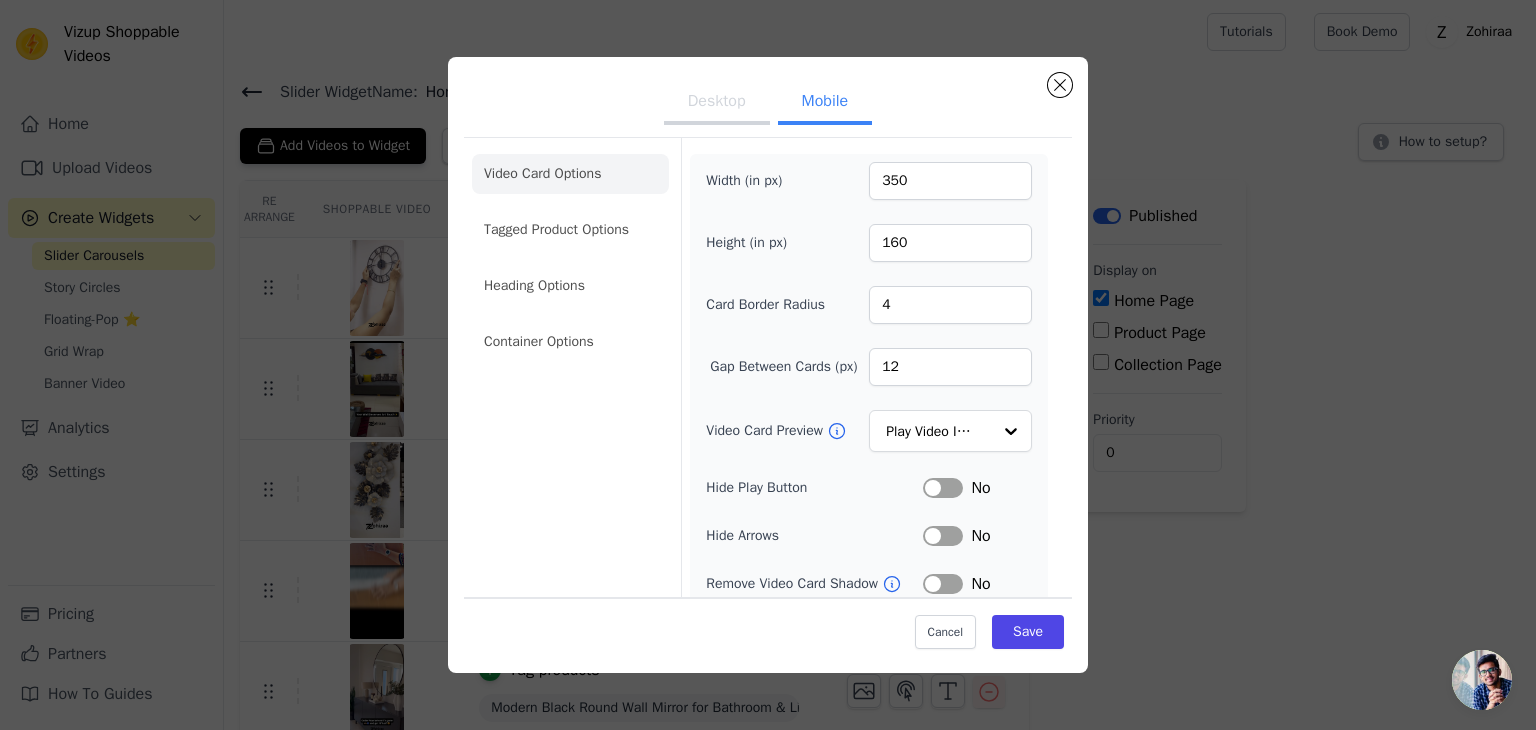 click on "Height (in px)   160" at bounding box center [869, 243] 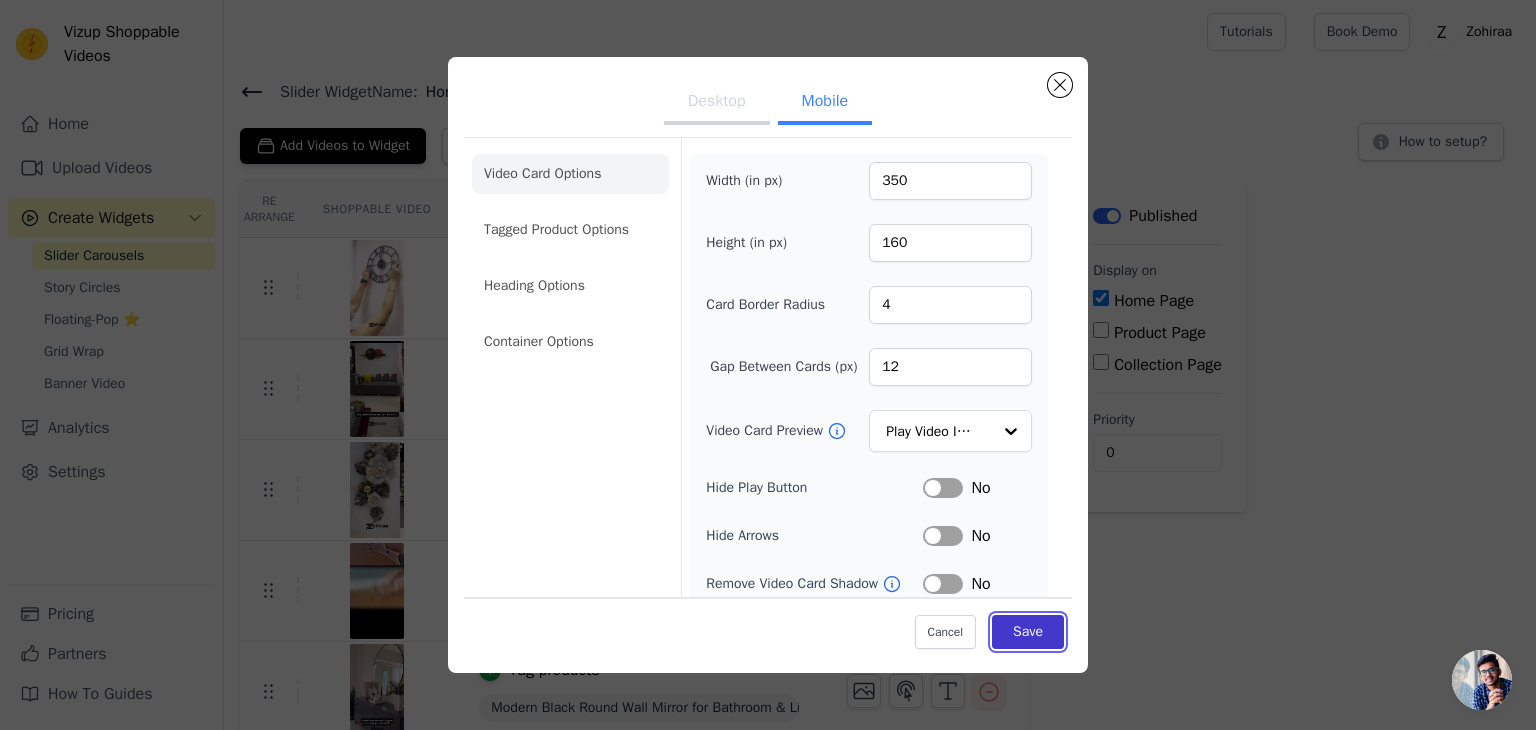 click on "Save" at bounding box center [1028, 632] 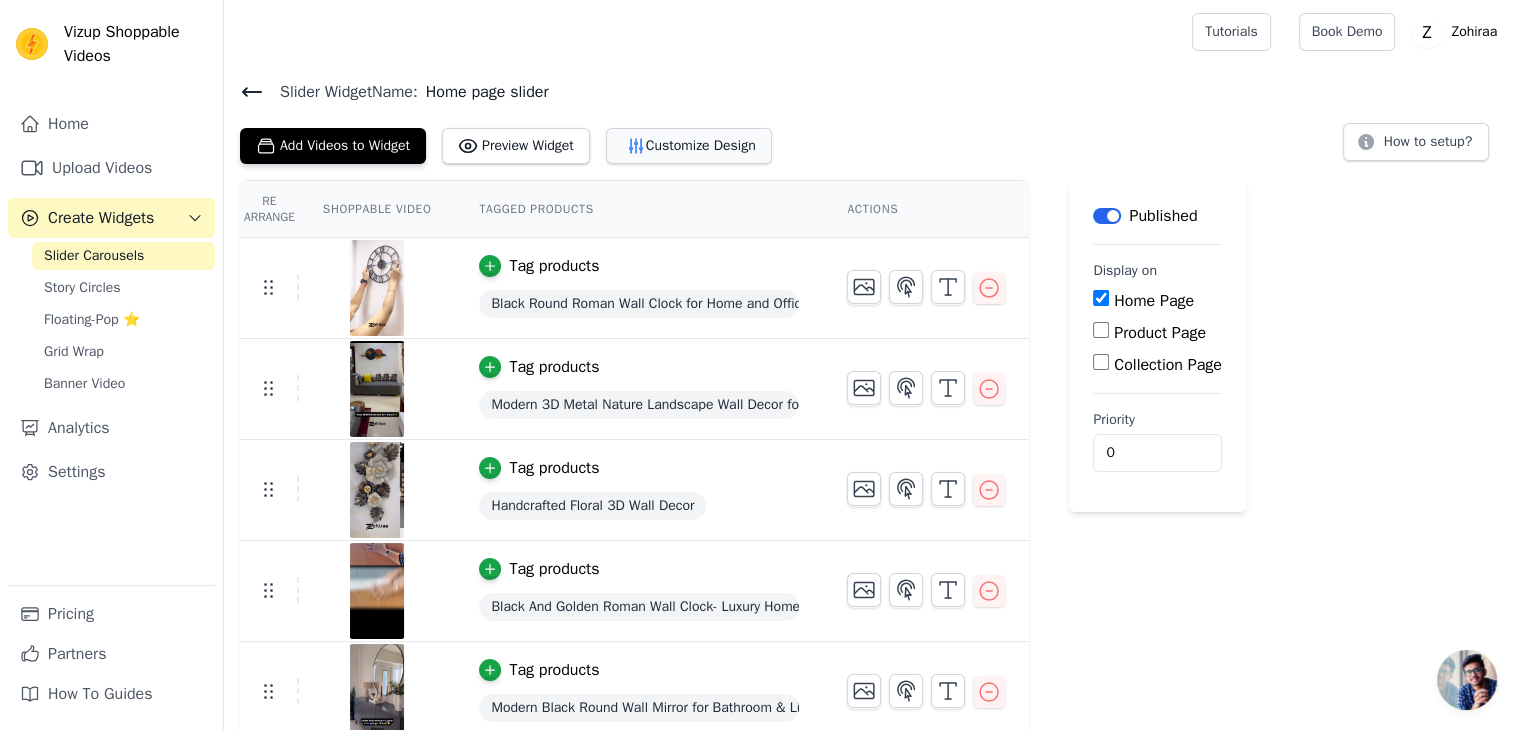 click on "Customize Design" at bounding box center (689, 146) 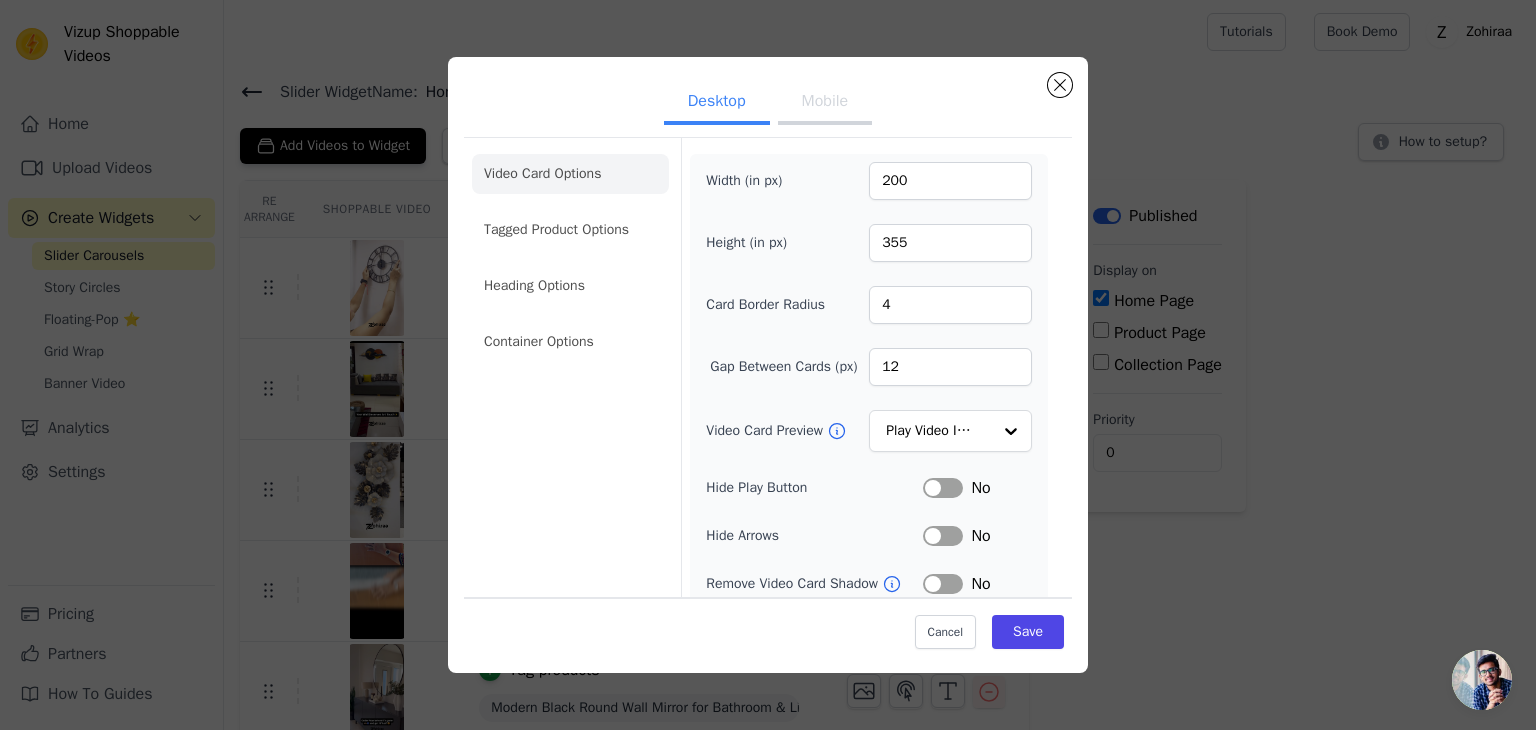 click on "Mobile" at bounding box center [825, 103] 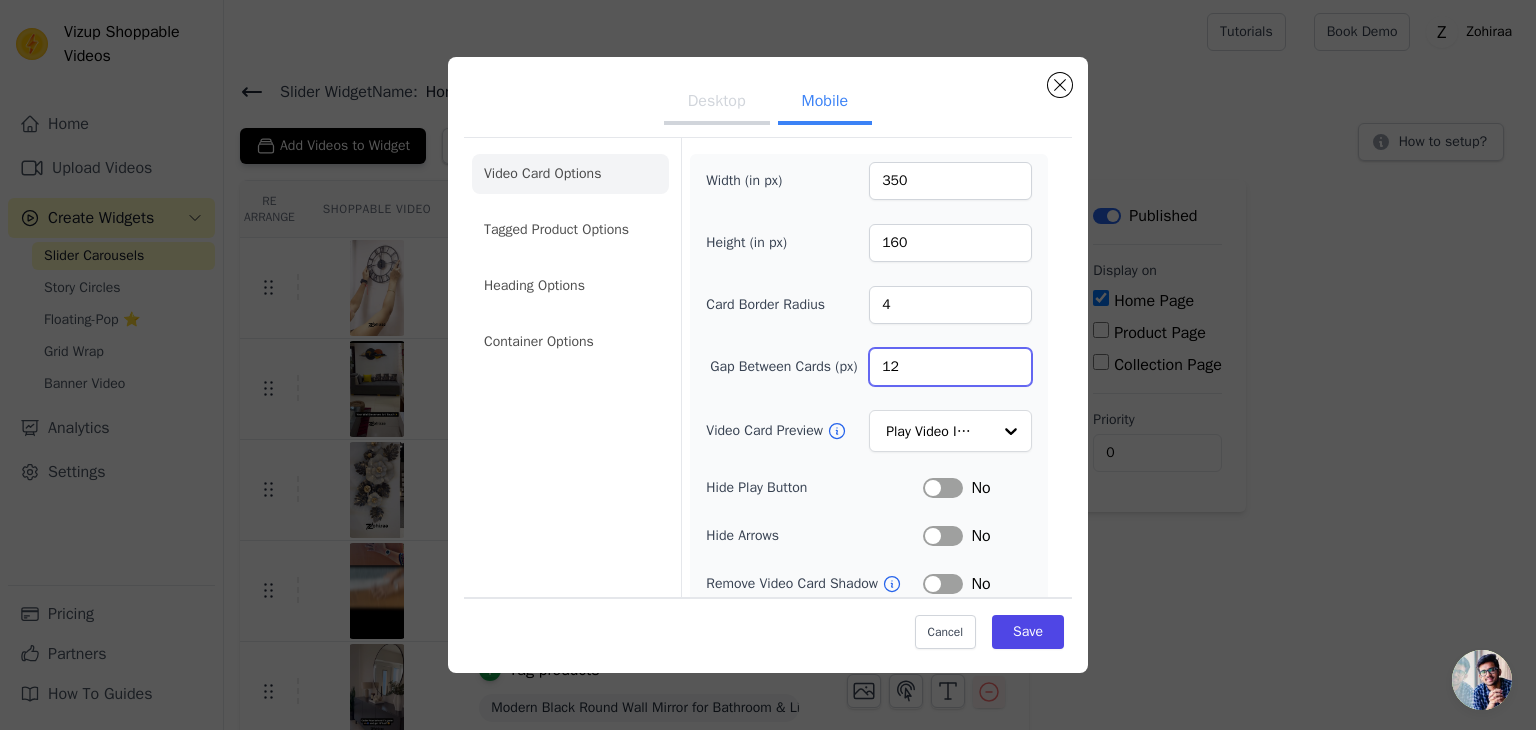 click on "12" at bounding box center [950, 367] 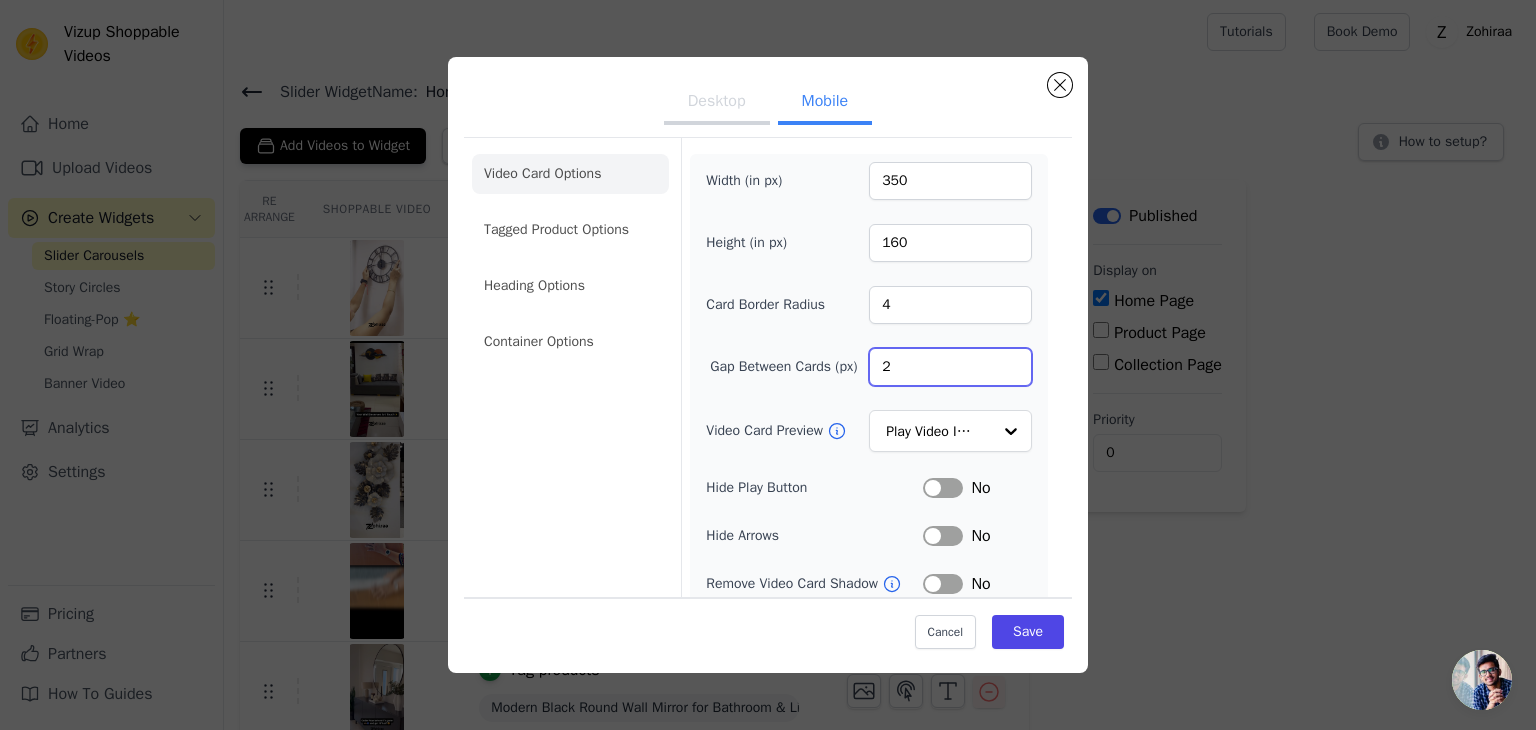 type on "2" 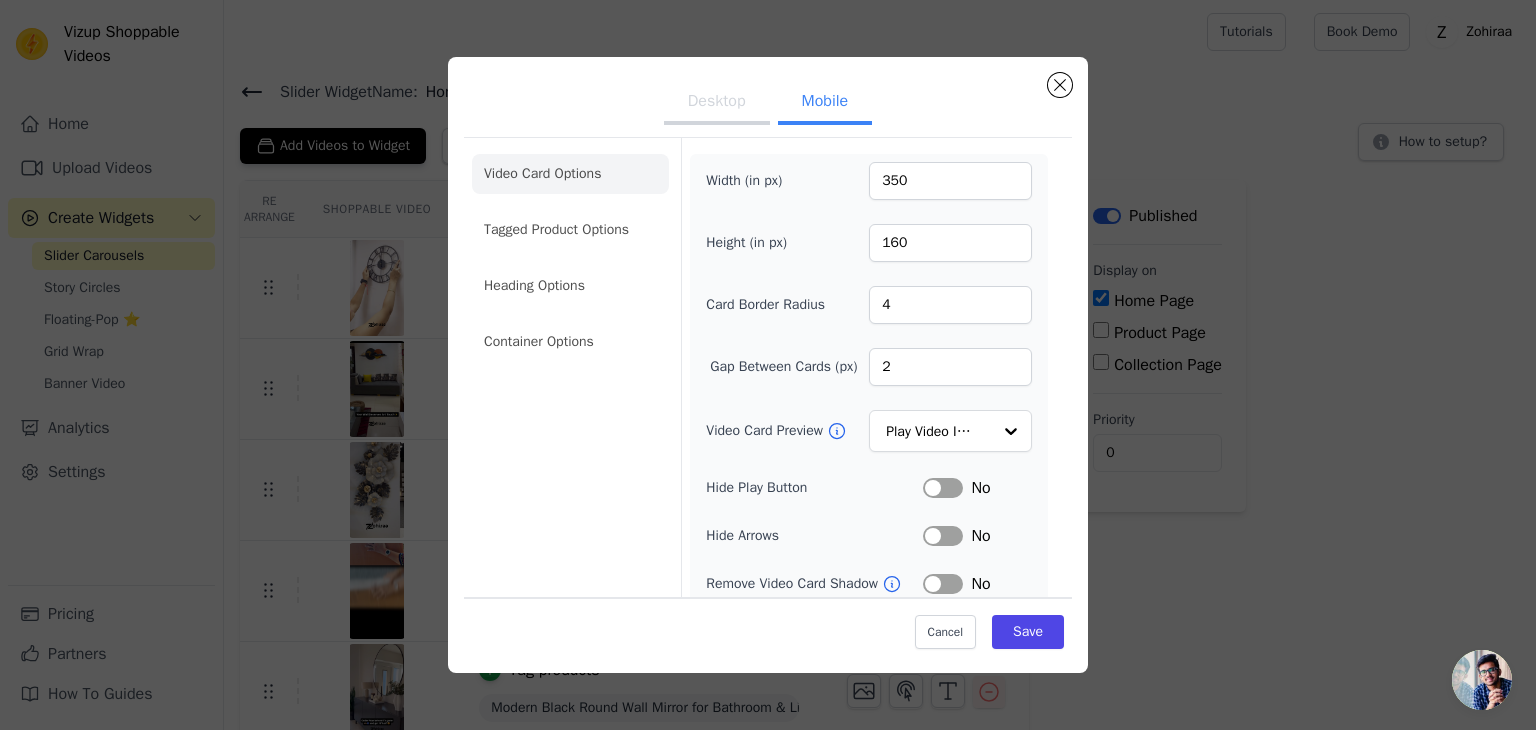click on "Video Card Options Tagged Product Options Heading Options Container Options" at bounding box center [570, 471] 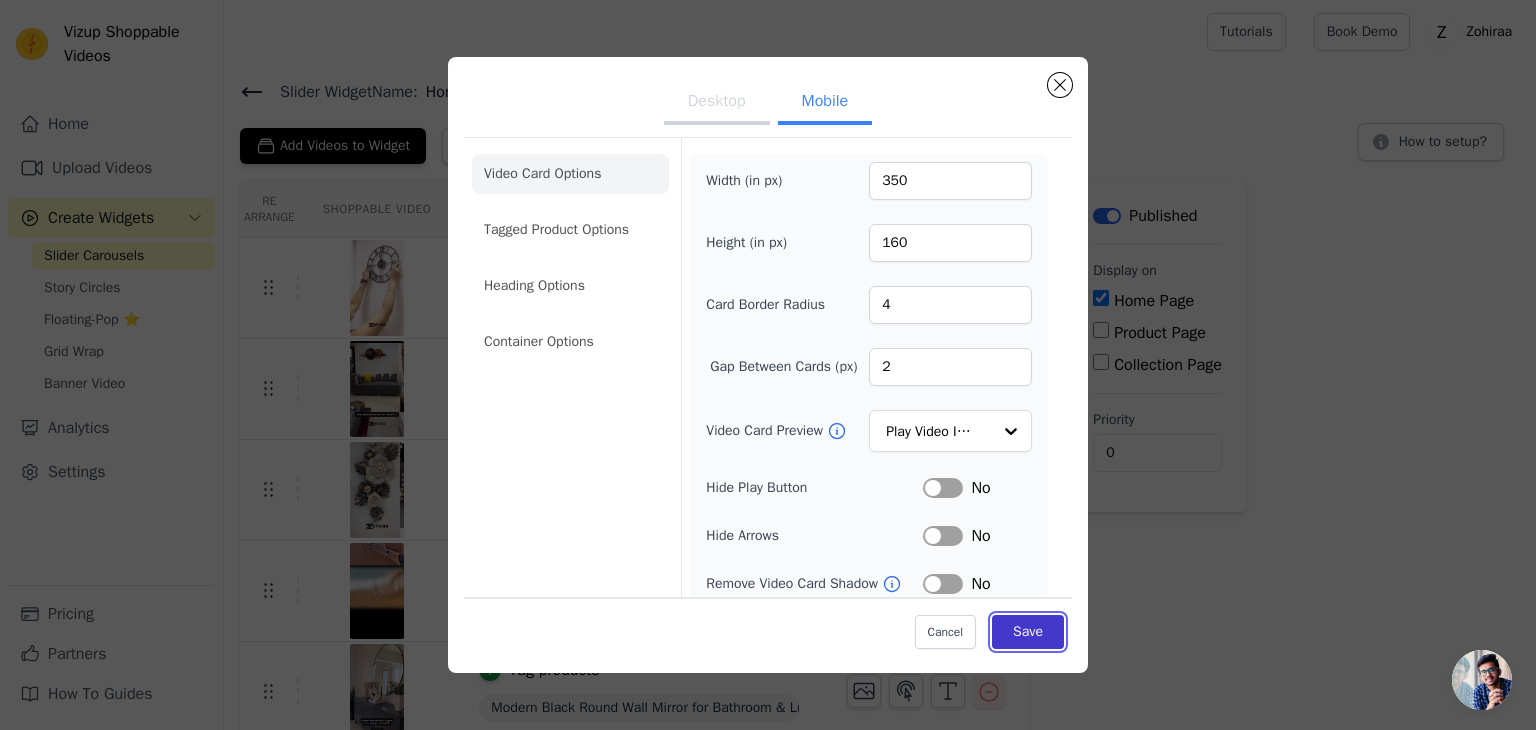 click on "Save" at bounding box center [1028, 632] 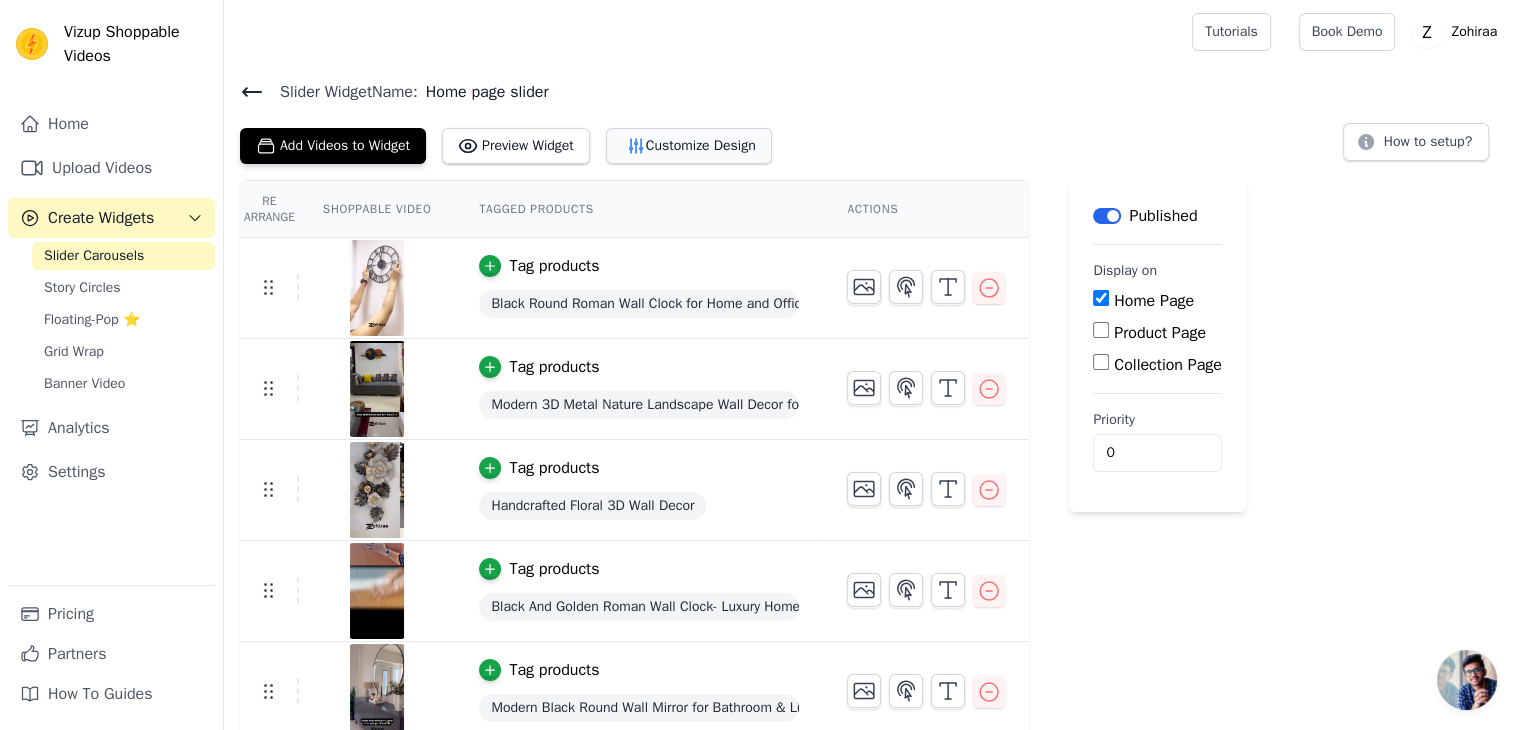 click on "Customize Design" at bounding box center [689, 146] 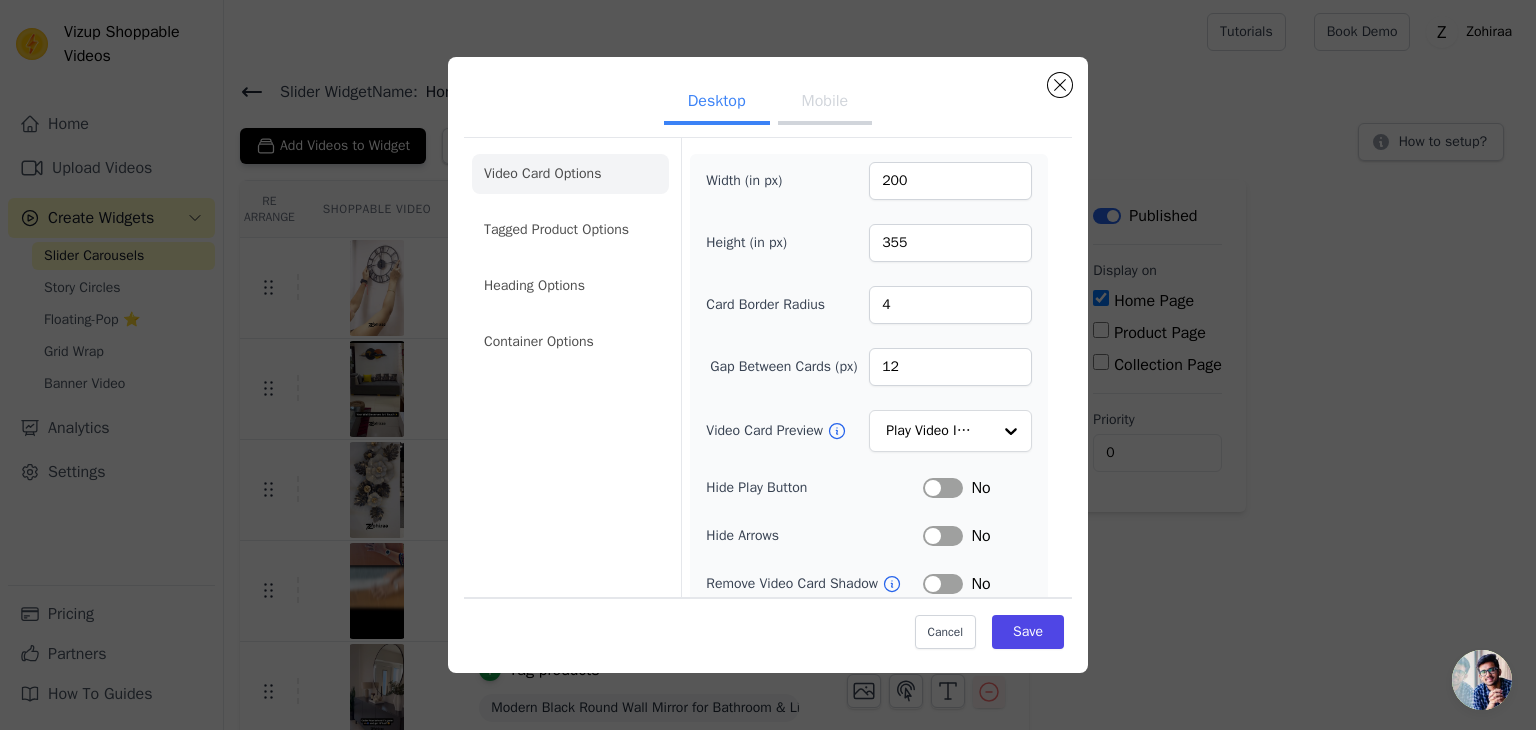 click on "Mobile" at bounding box center (825, 103) 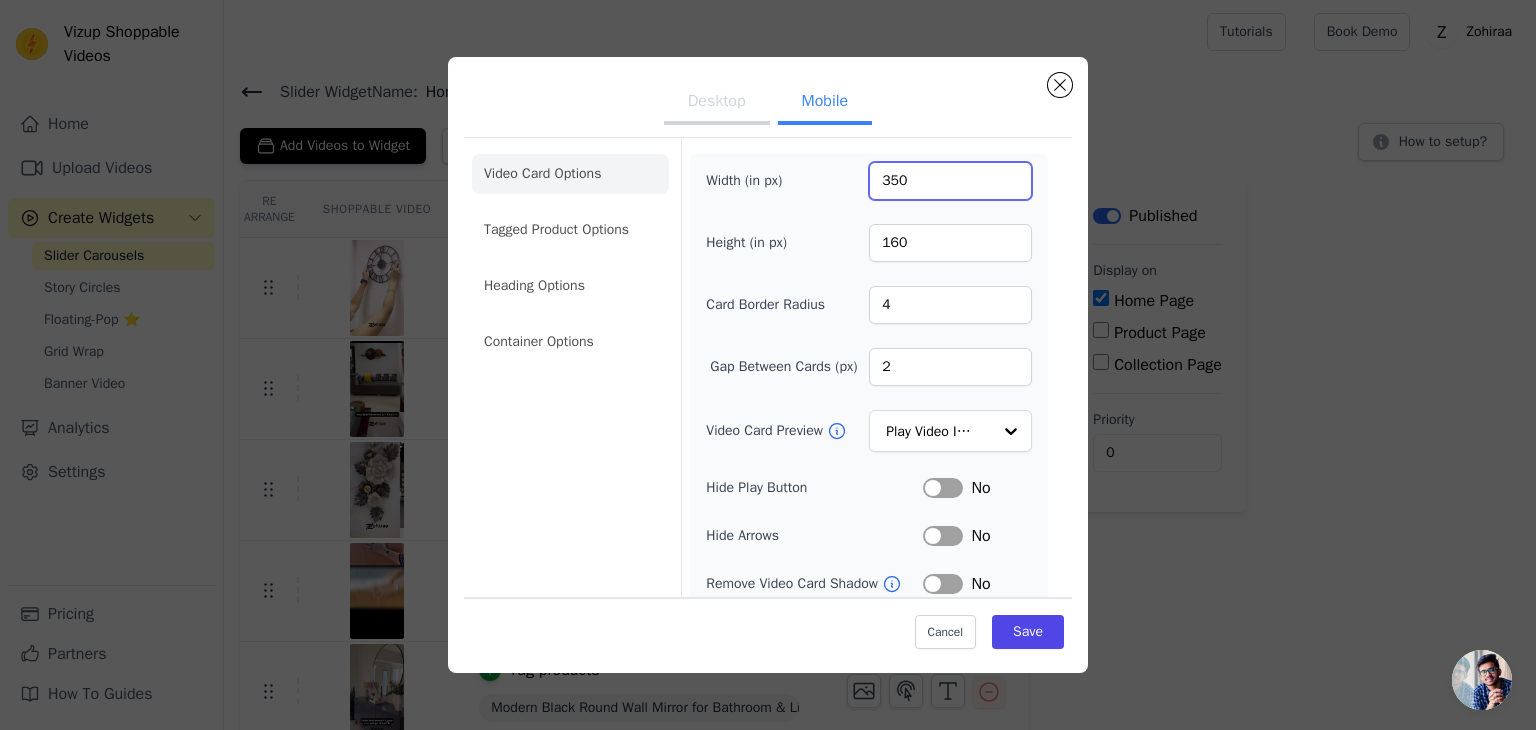click on "350" at bounding box center (950, 181) 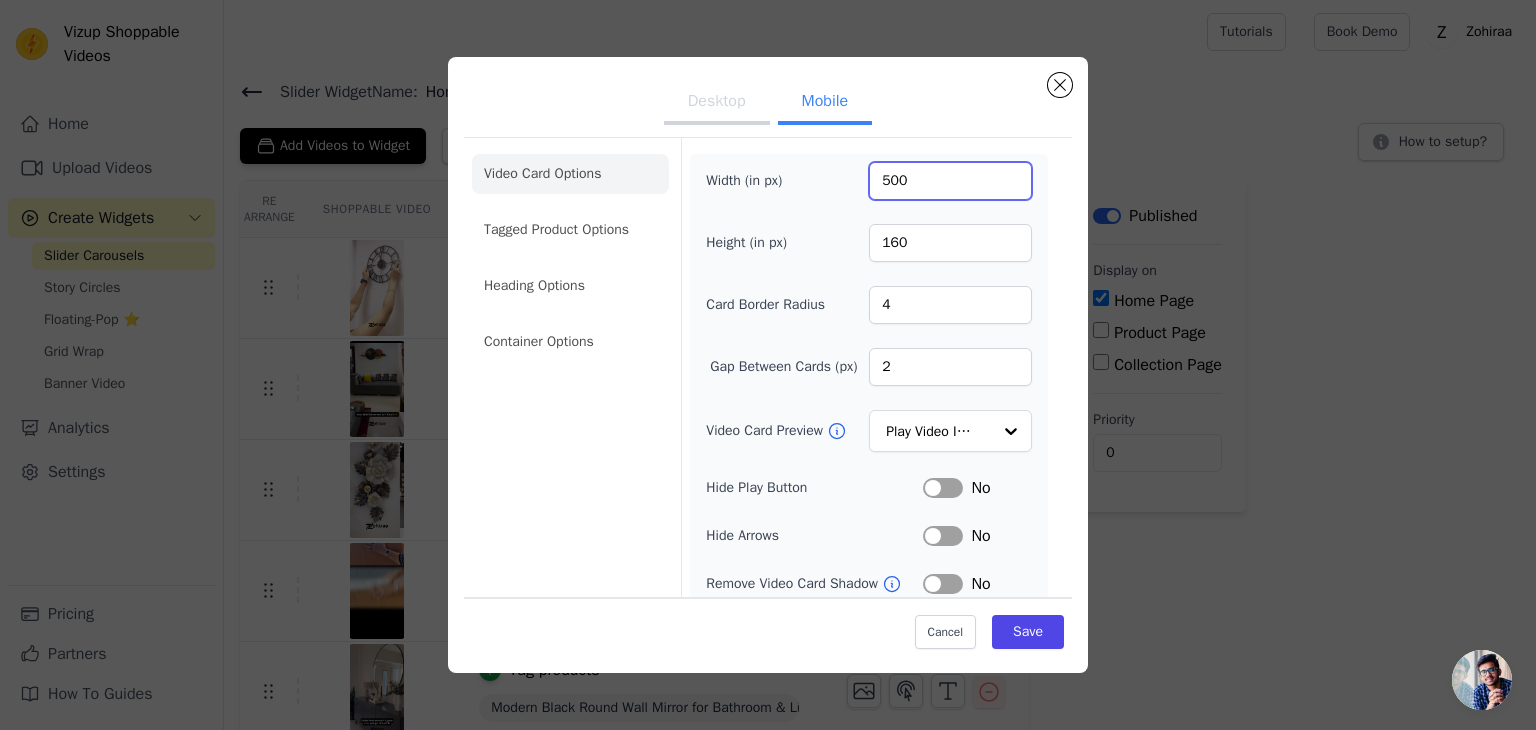 type on "500" 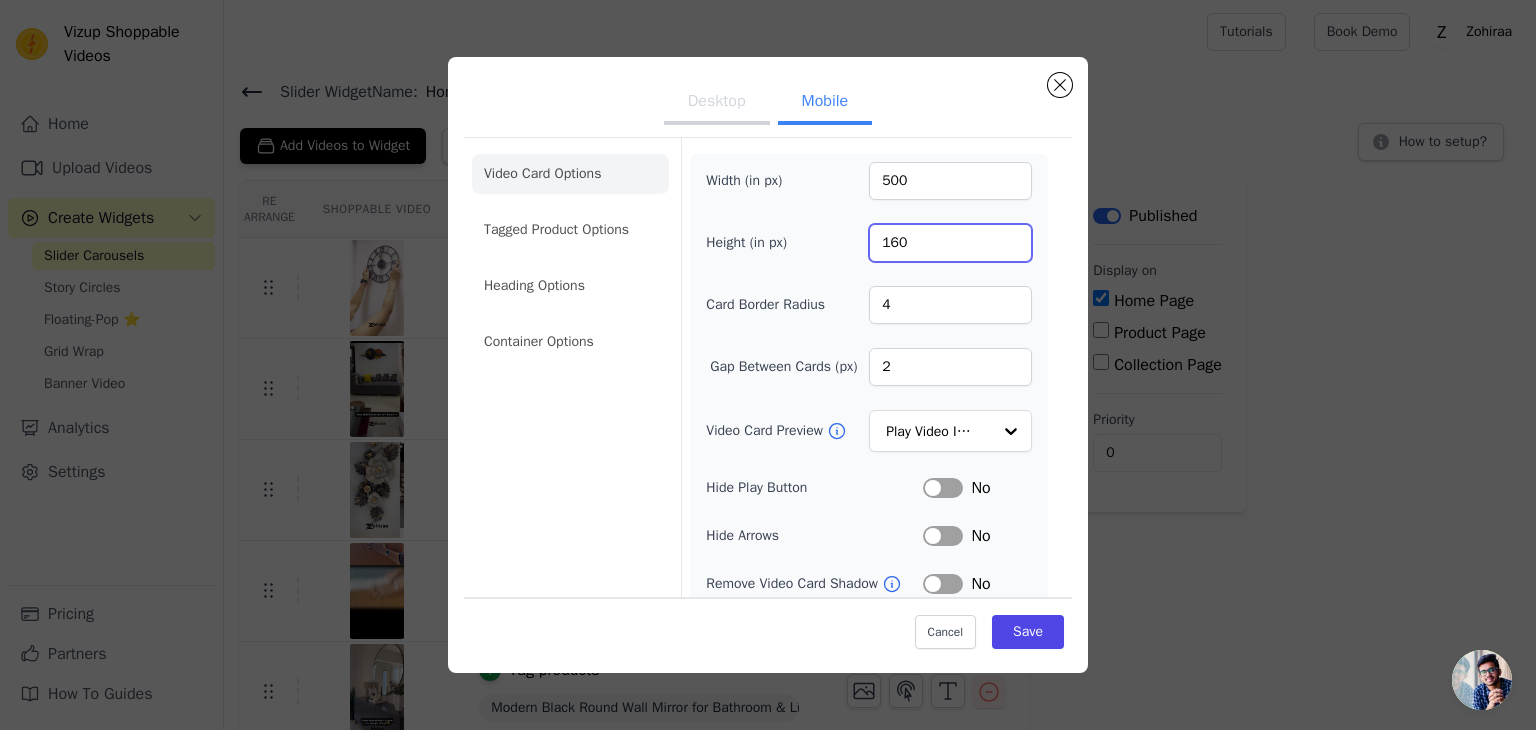 click on "160" at bounding box center (950, 243) 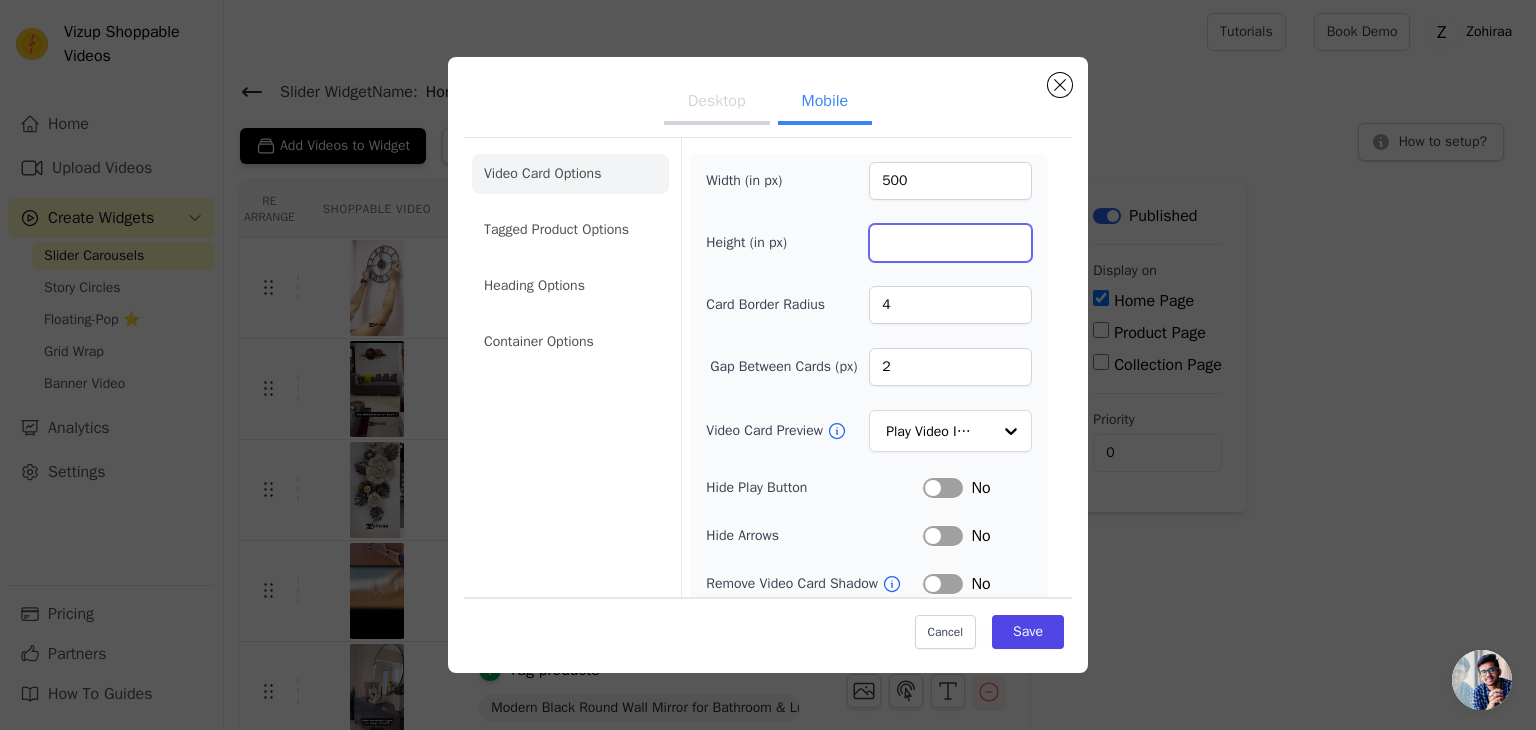 type 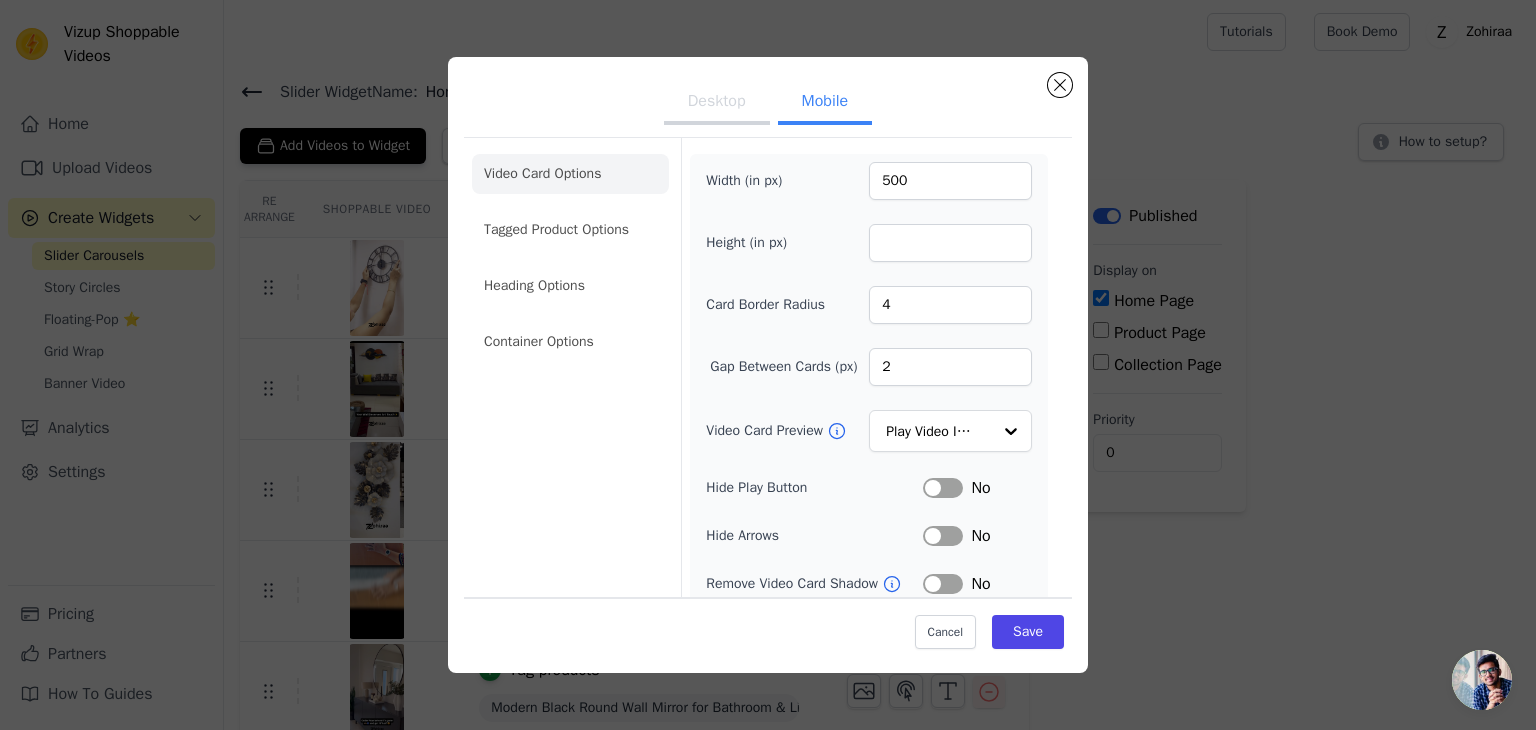 click on "Video Card Options Tagged Product Options Heading Options Container Options" at bounding box center [570, 471] 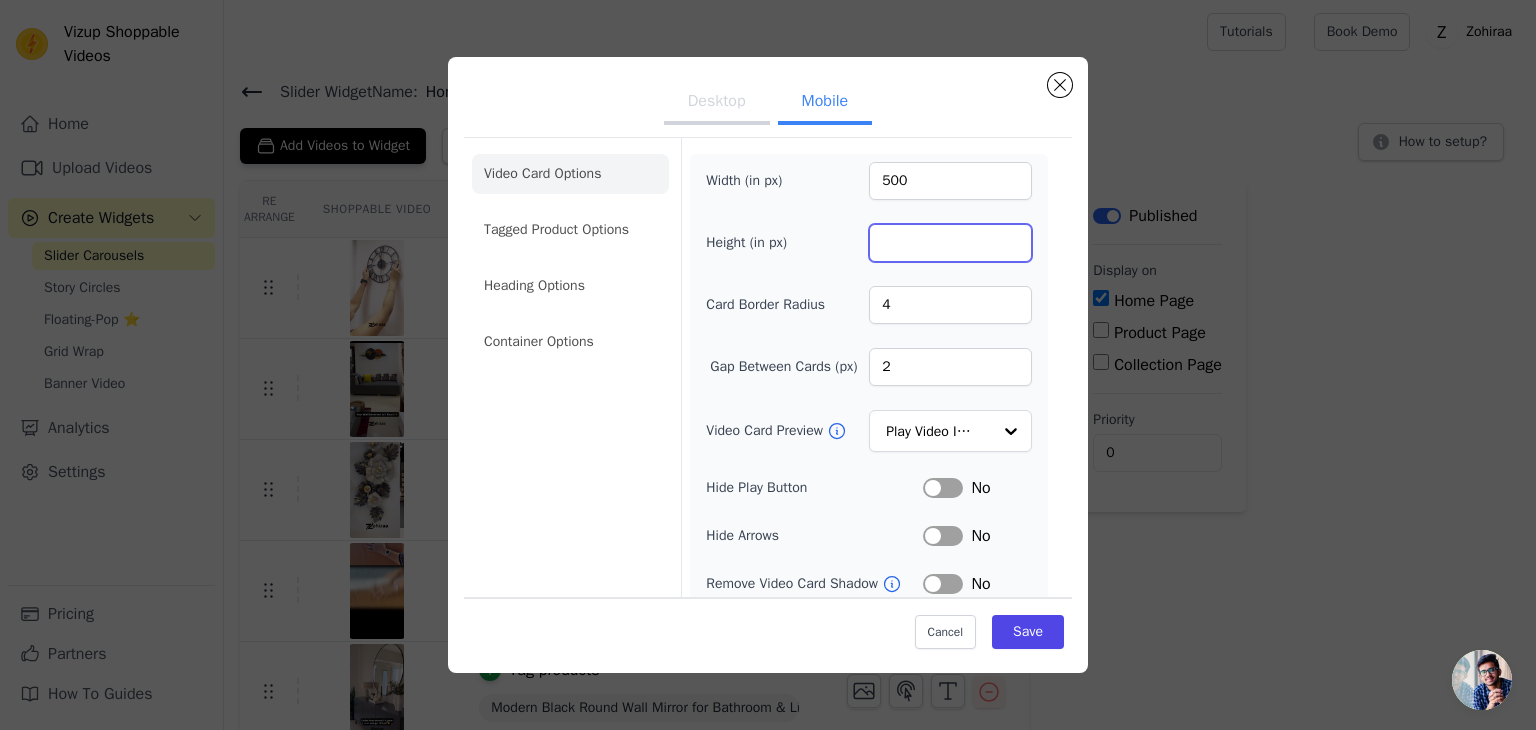click on "Height (in px)" at bounding box center (950, 243) 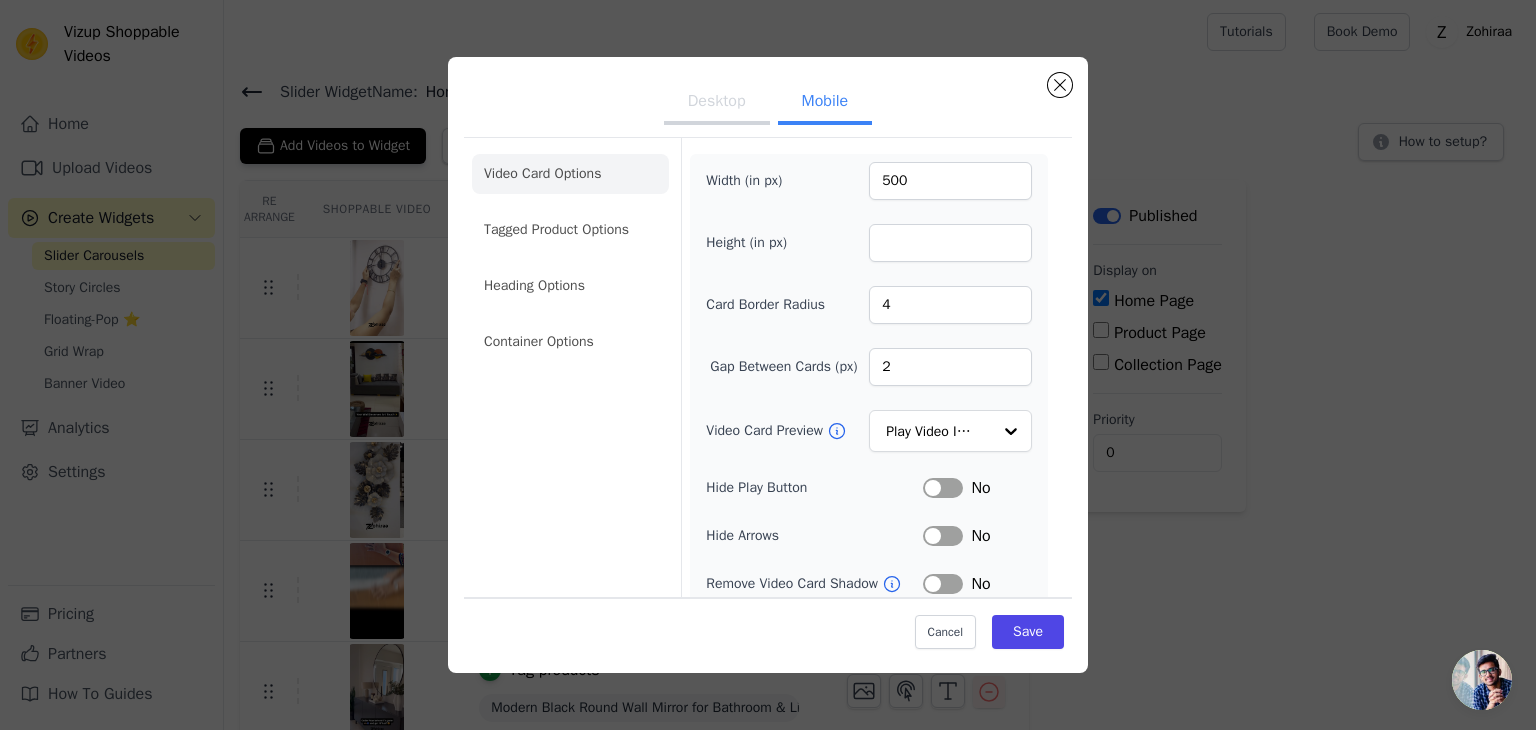 click on "Height (in px)" at bounding box center (869, 243) 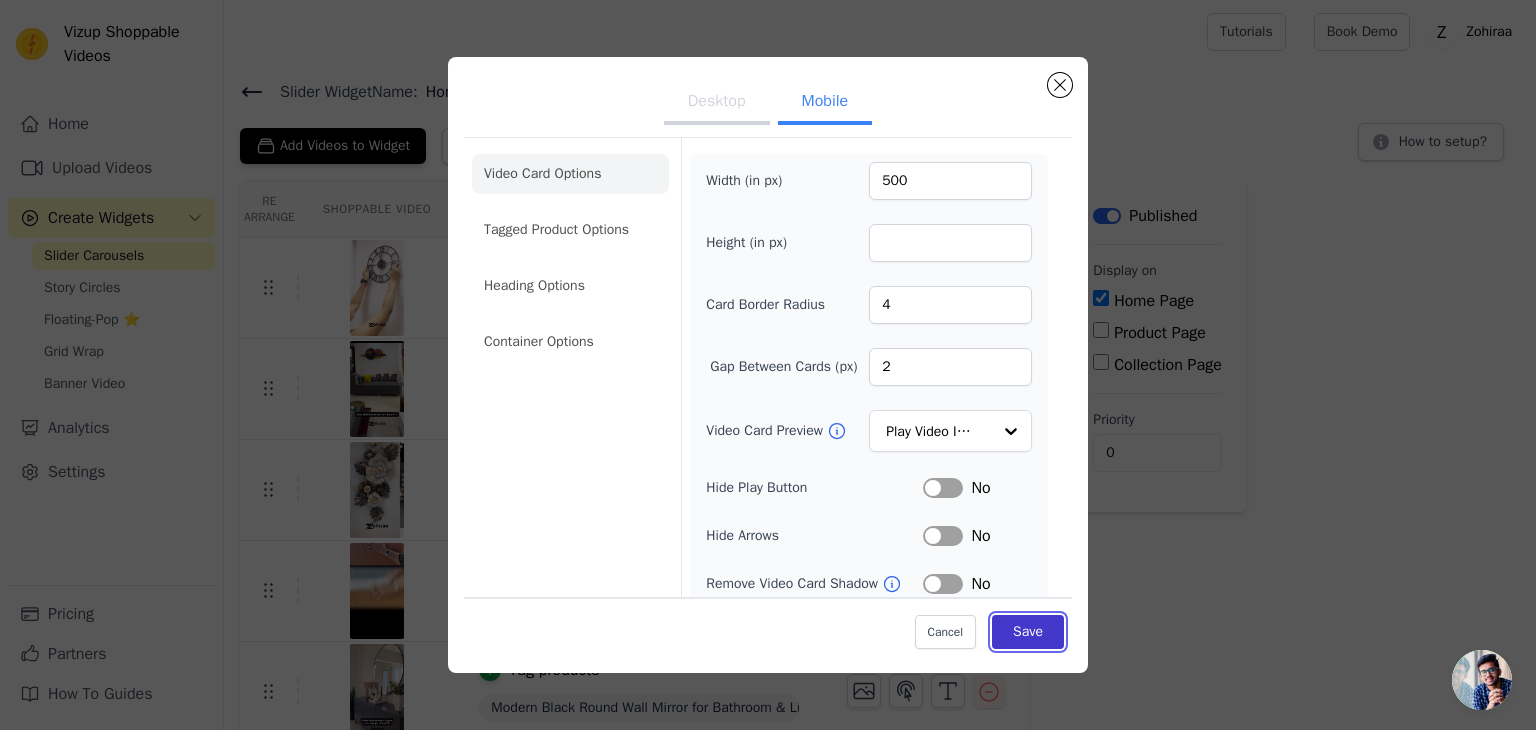 click on "Save" at bounding box center [1028, 632] 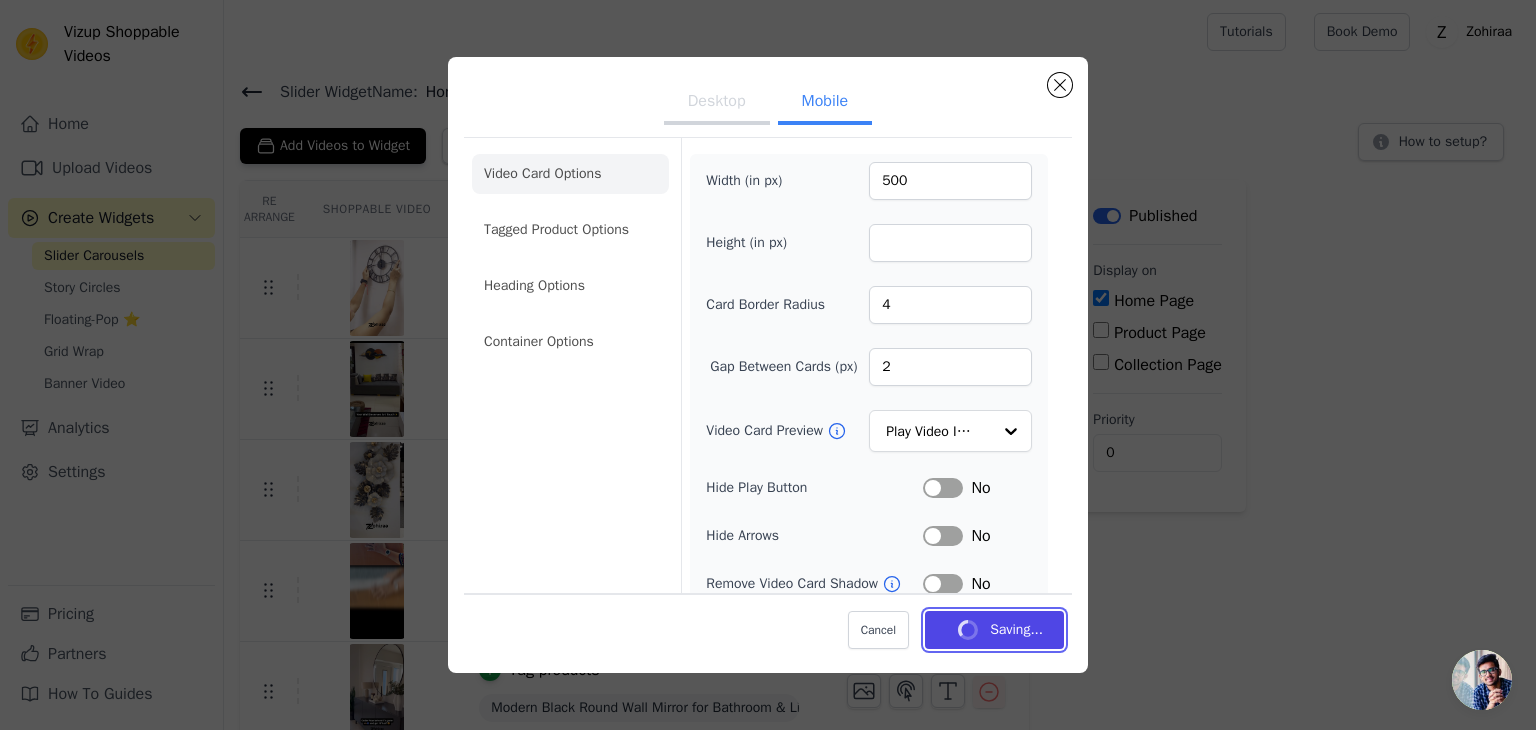 scroll, scrollTop: 208, scrollLeft: 0, axis: vertical 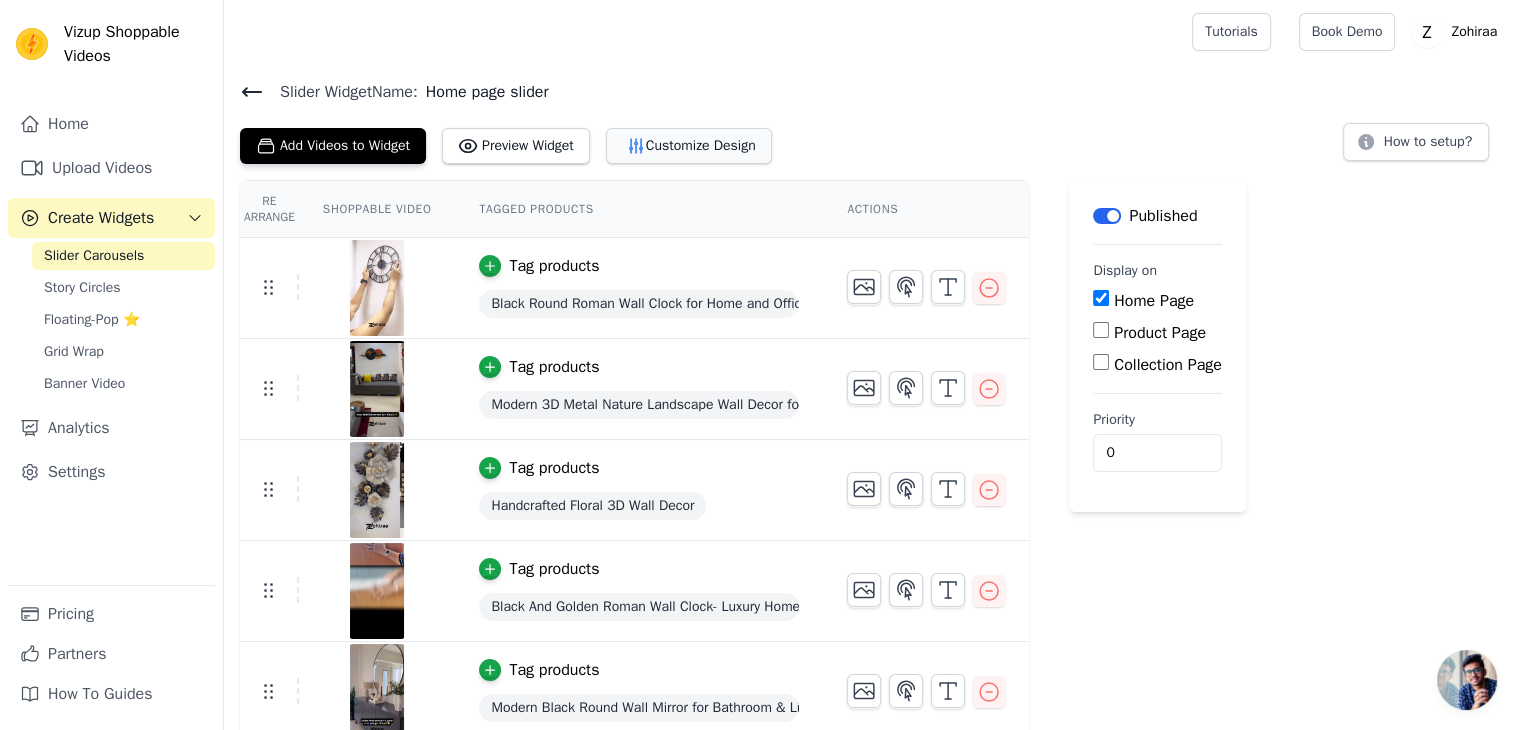 click on "Customize Design" at bounding box center (689, 146) 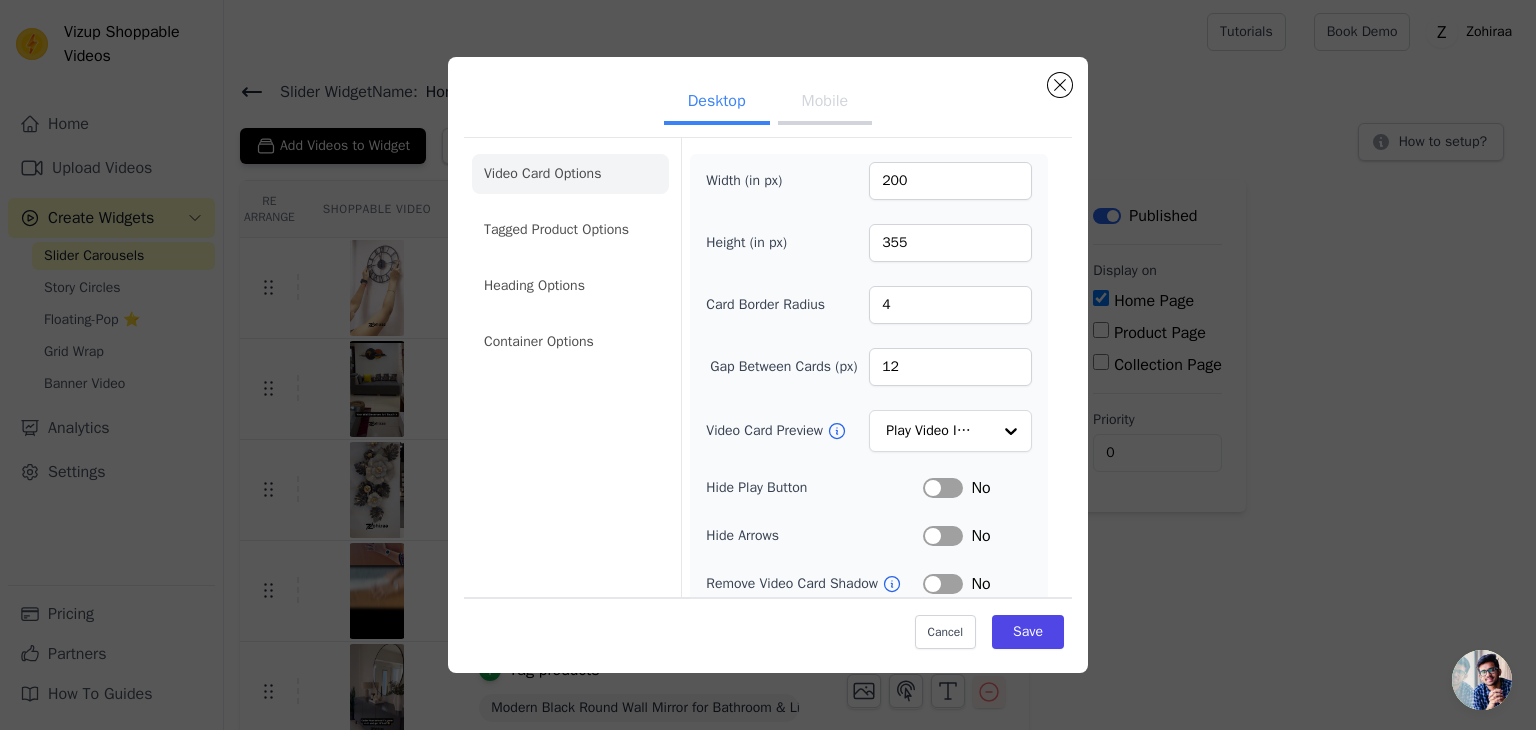 click on "Mobile" at bounding box center [825, 103] 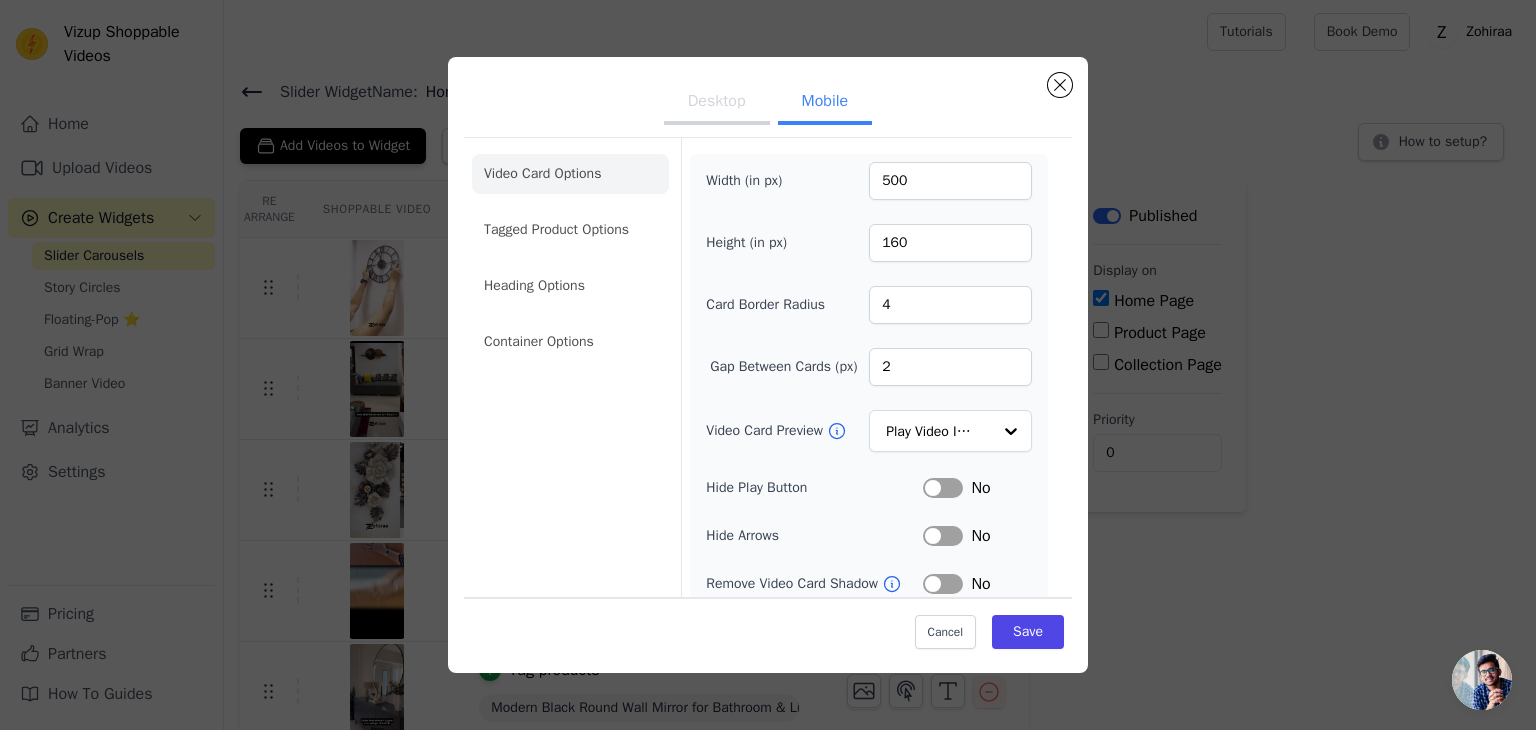 scroll, scrollTop: 204, scrollLeft: 0, axis: vertical 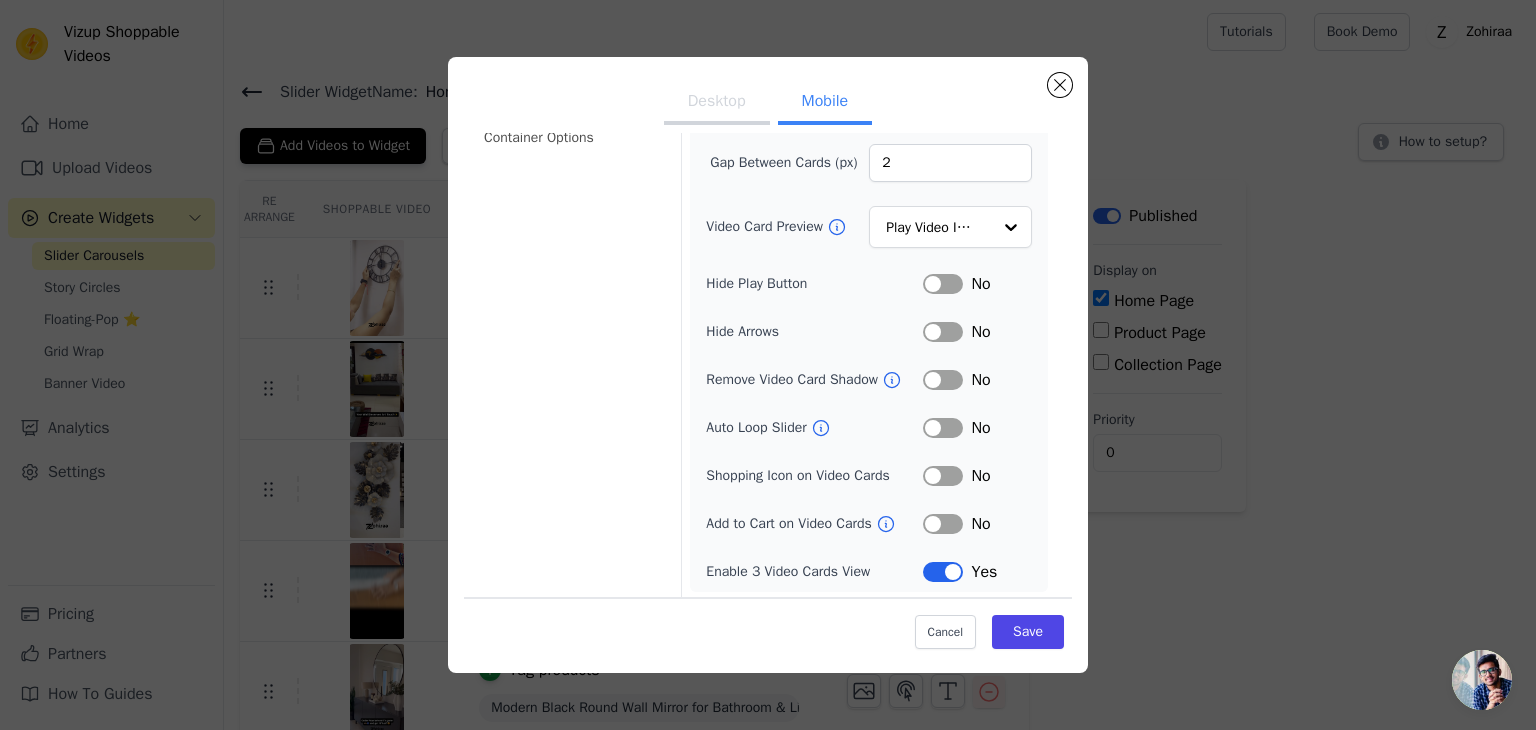 click on "Label" at bounding box center [943, 524] 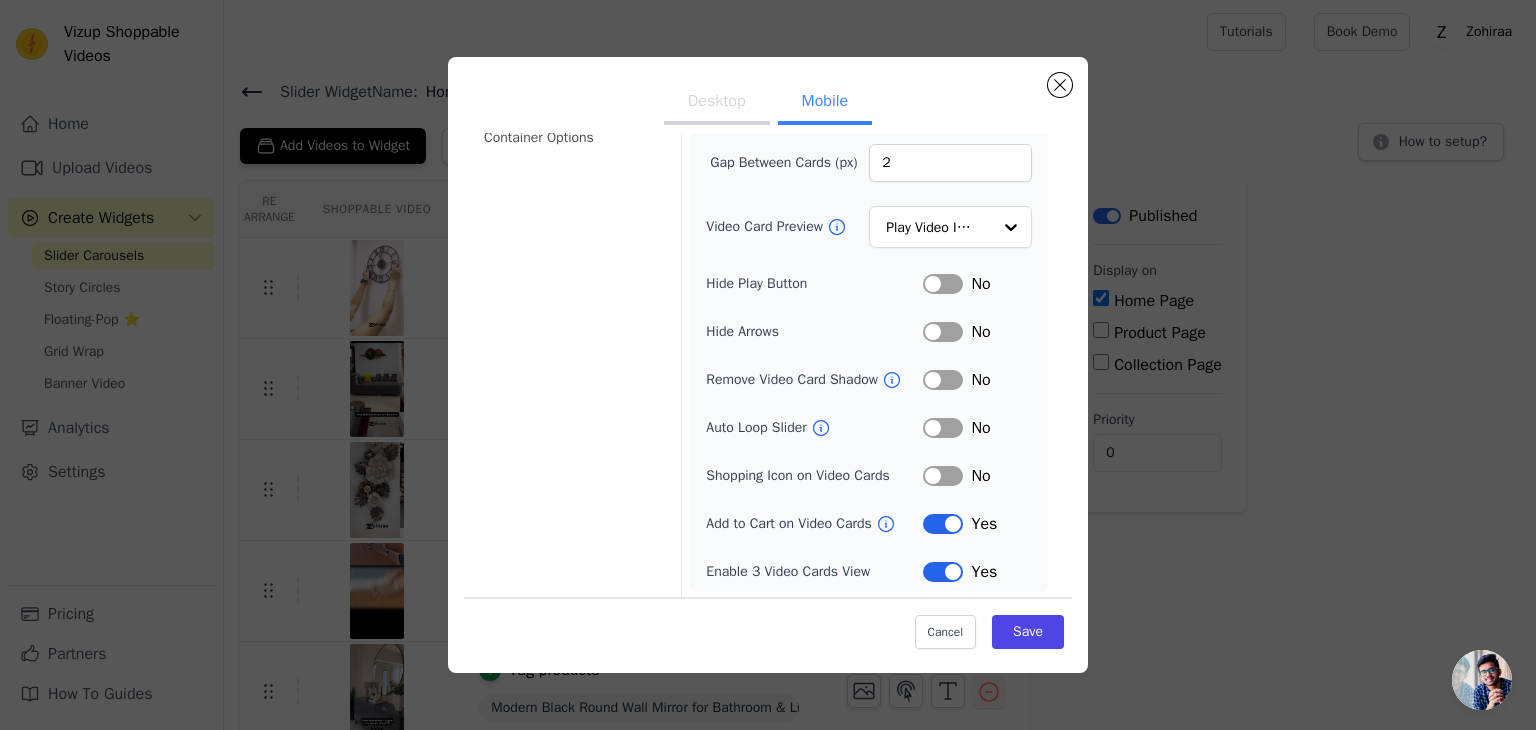 click on "Label" at bounding box center (943, 476) 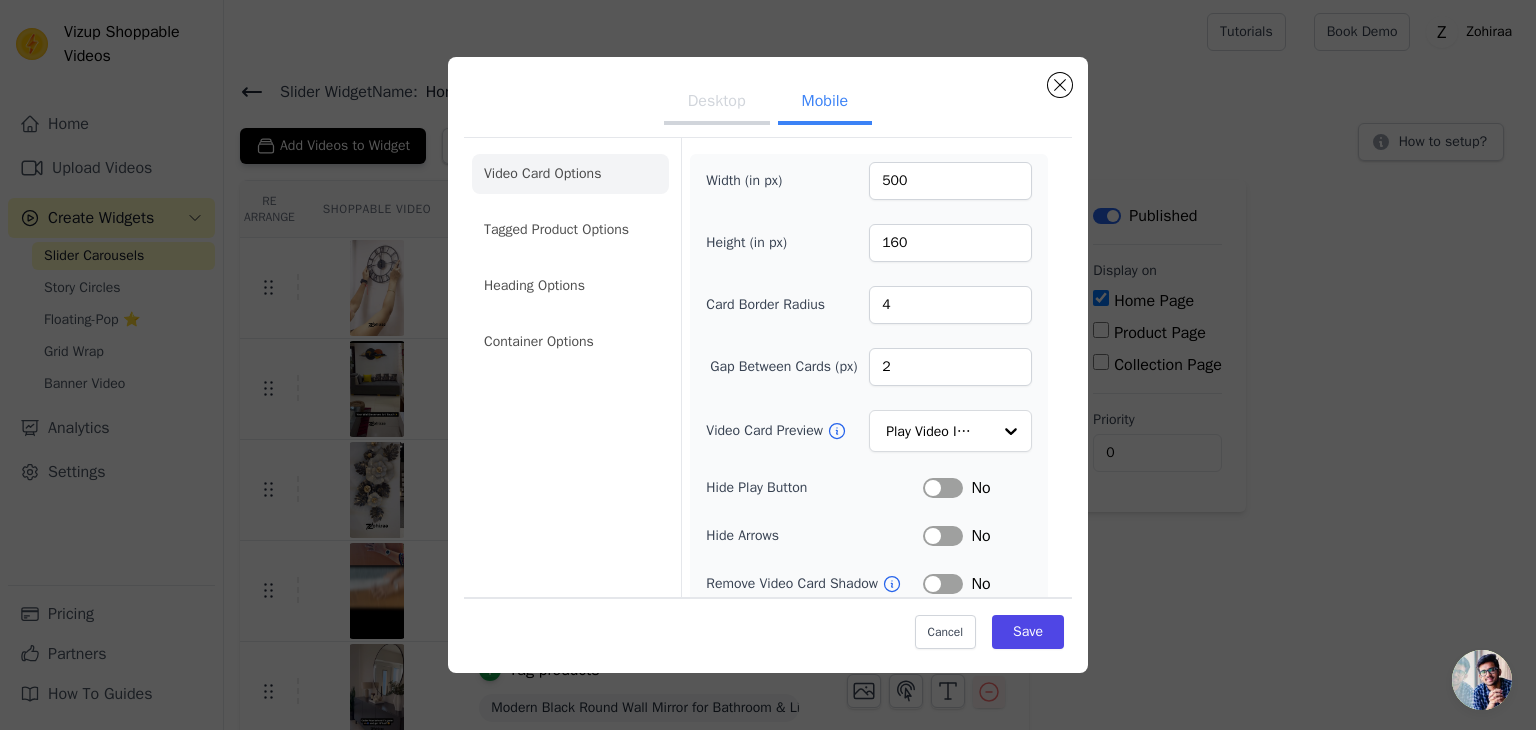 scroll, scrollTop: 0, scrollLeft: 0, axis: both 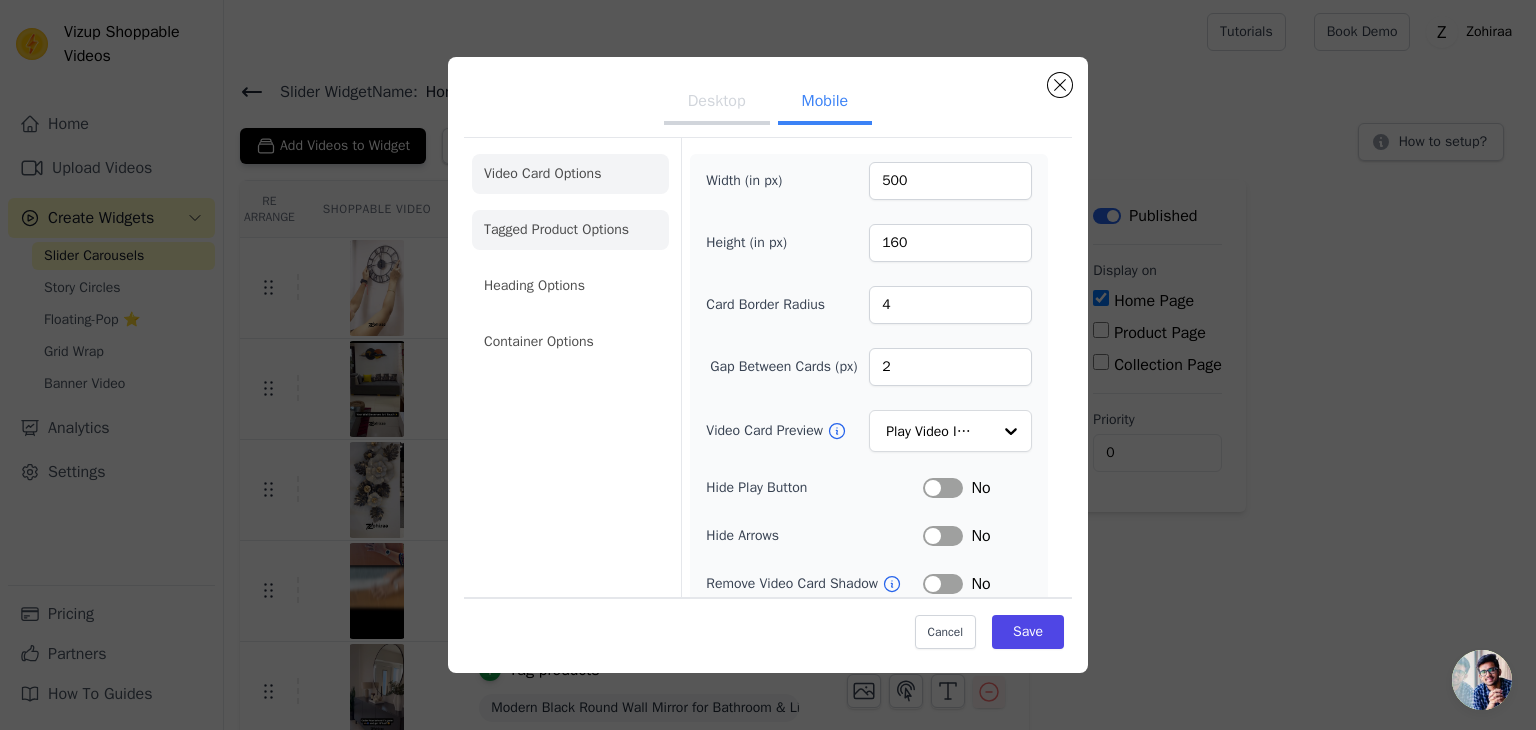 click on "Tagged Product Options" 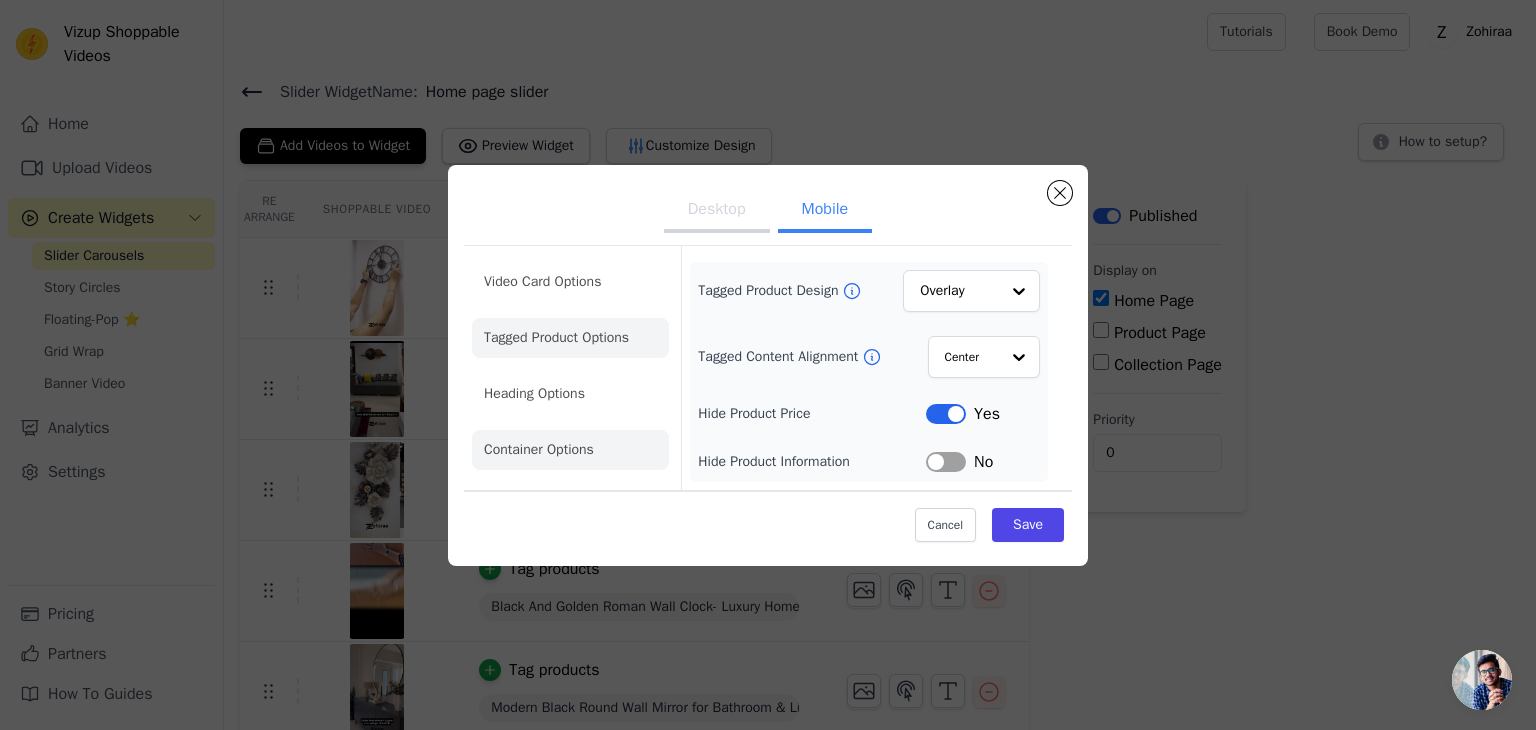 click on "Container Options" 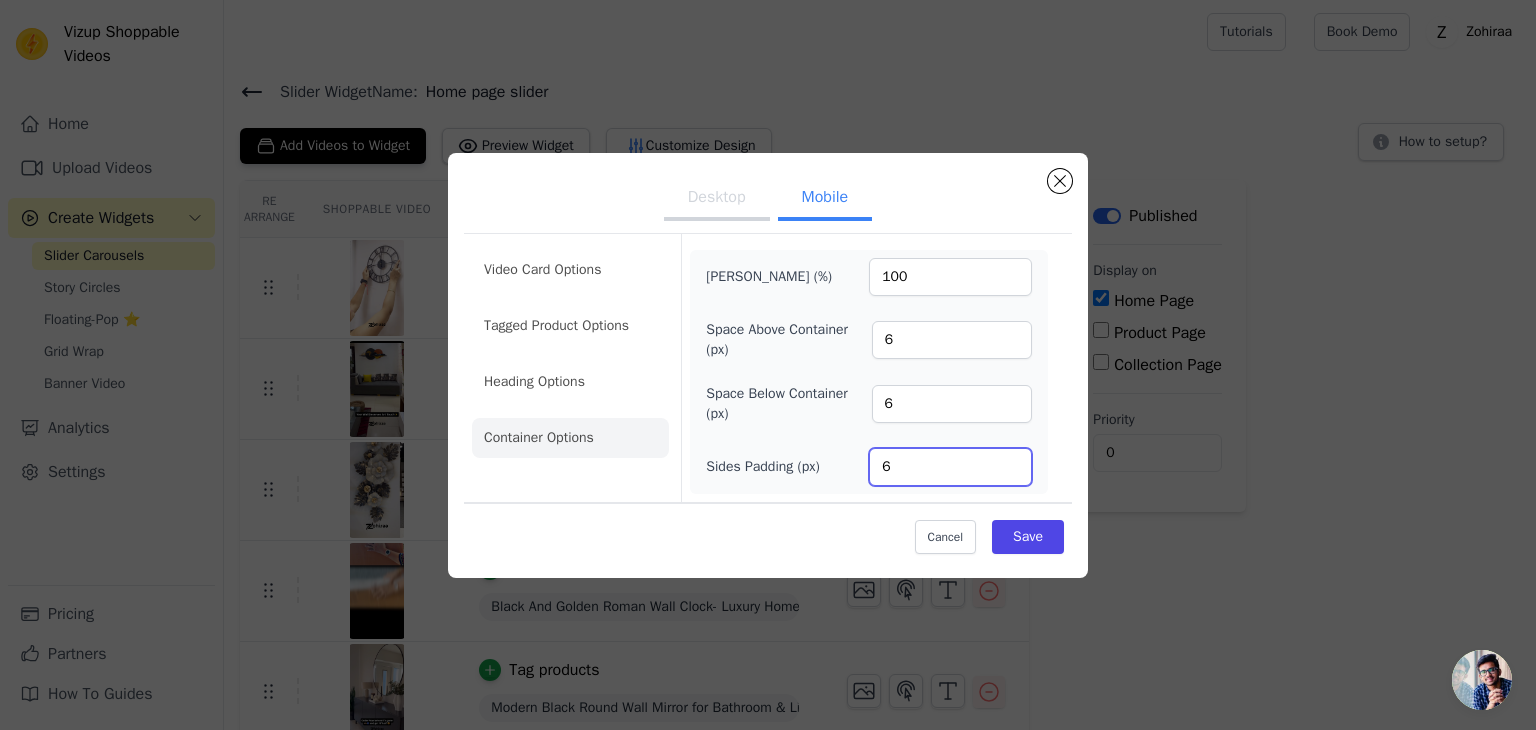 click on "6" at bounding box center [950, 467] 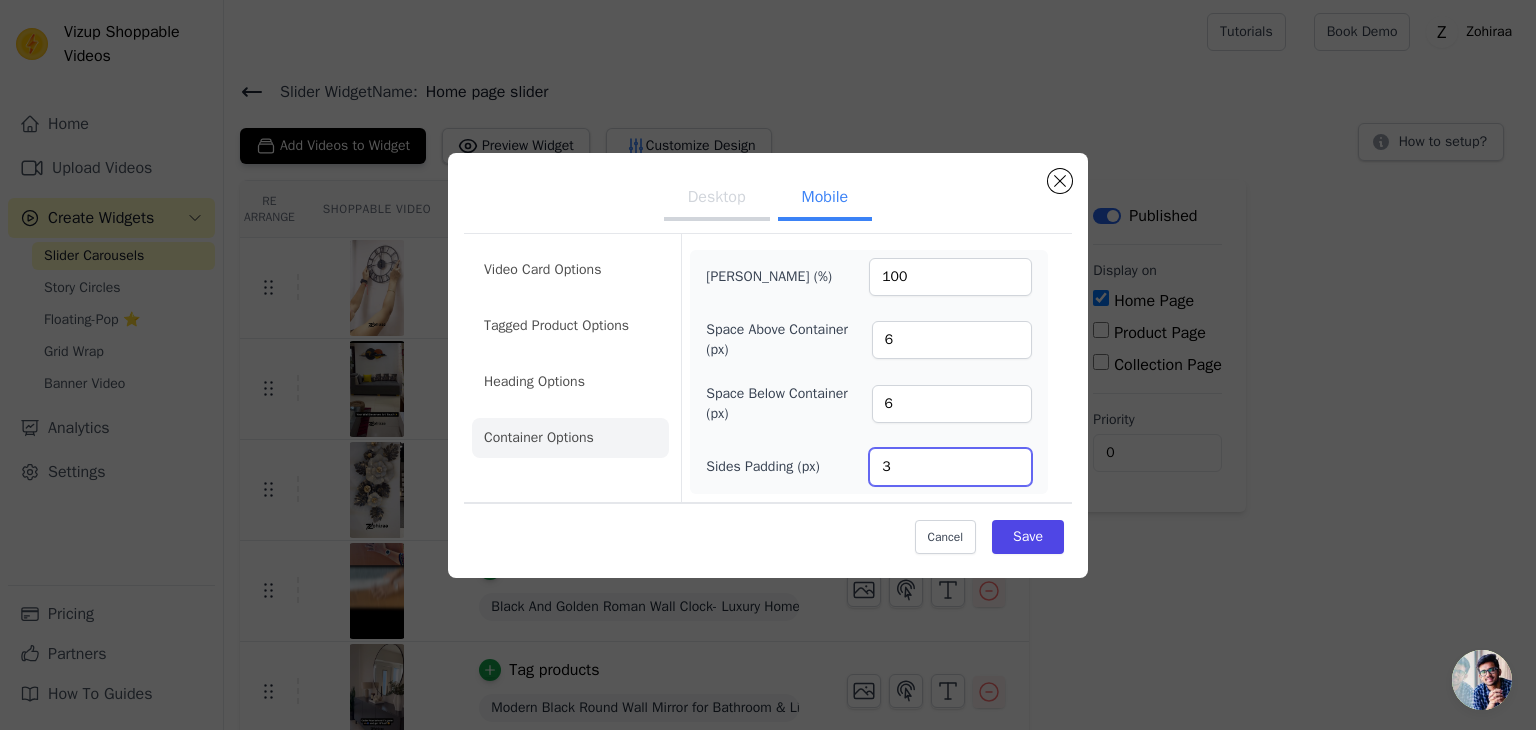 type on "3" 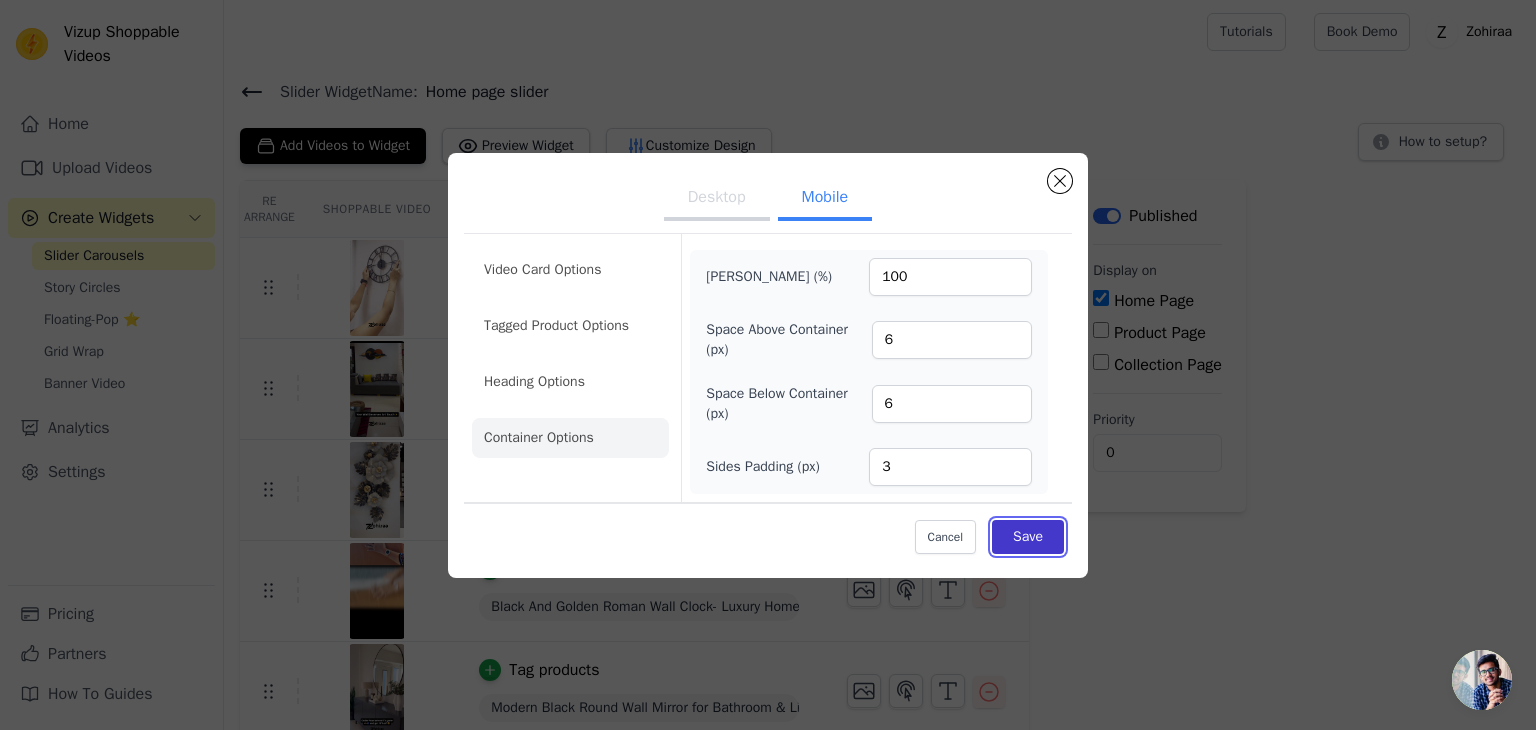 click on "Save" at bounding box center [1028, 537] 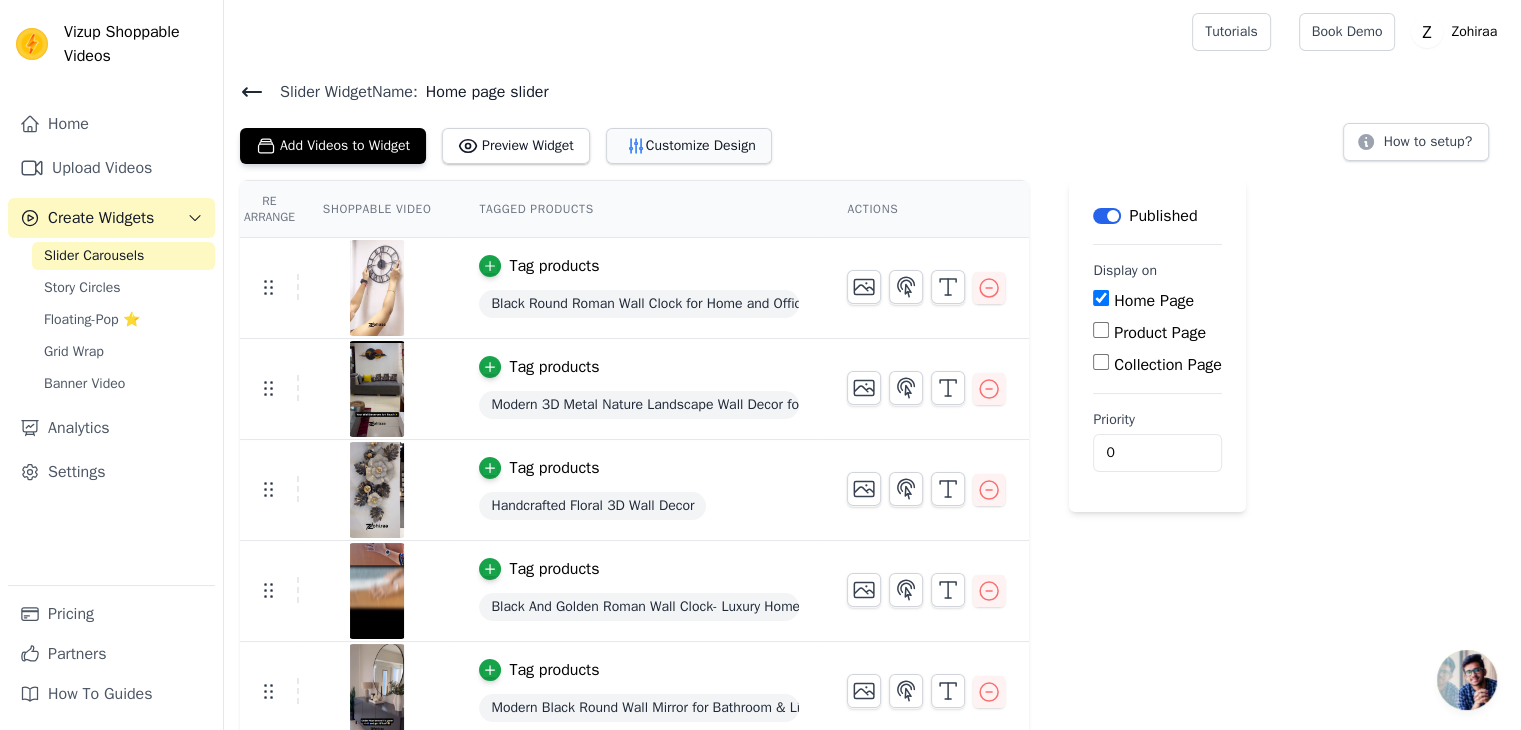 click on "Customize Design" at bounding box center (689, 146) 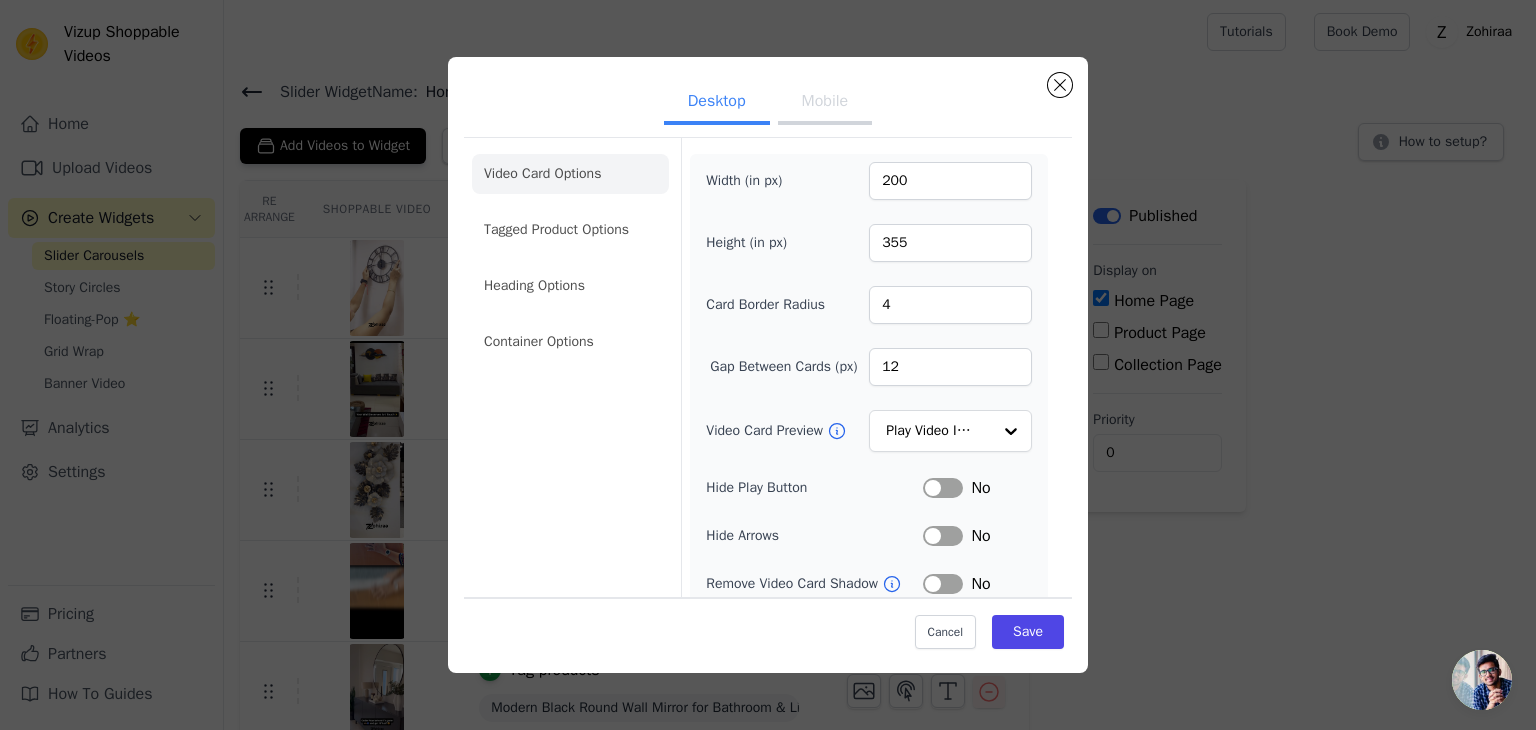 click on "Mobile" at bounding box center (825, 103) 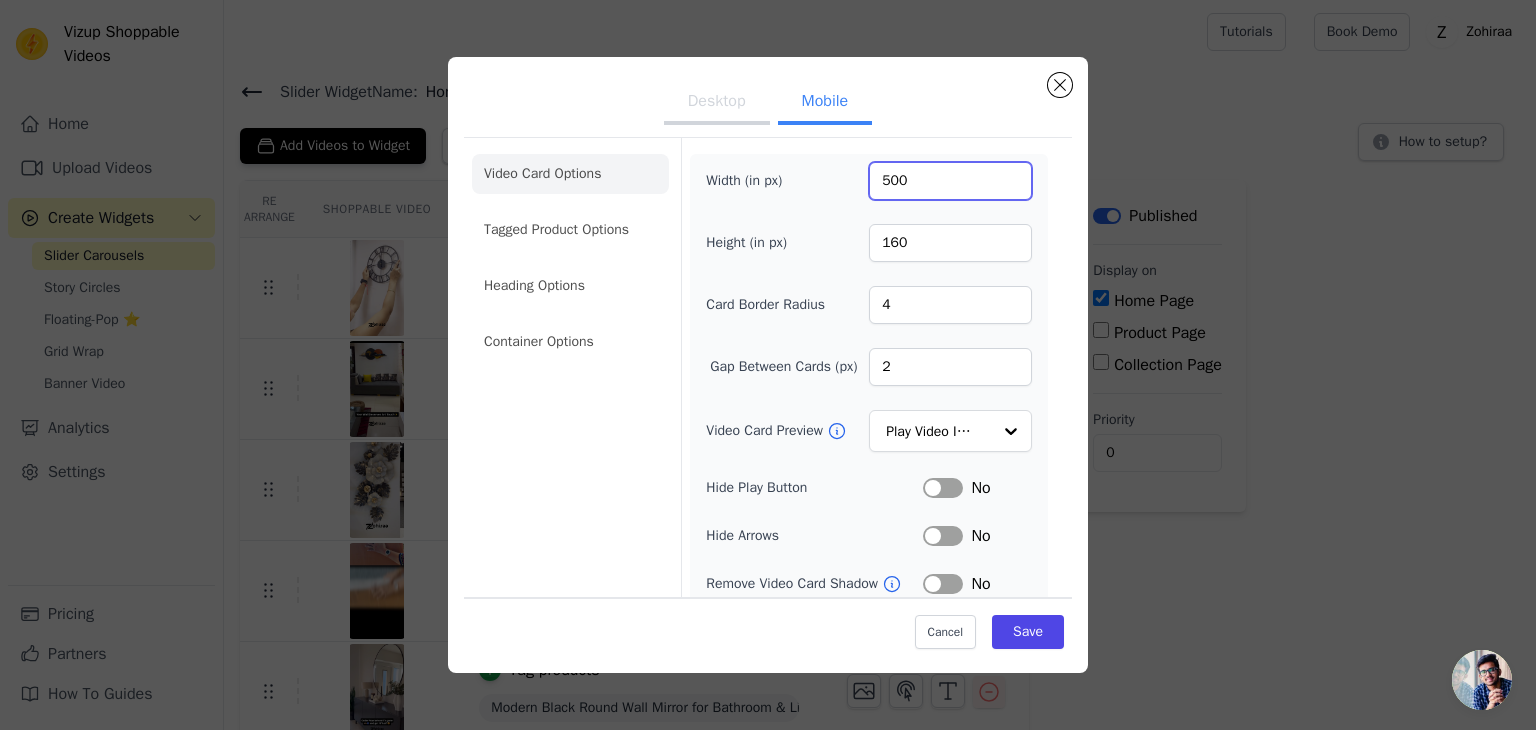click on "500" at bounding box center [950, 181] 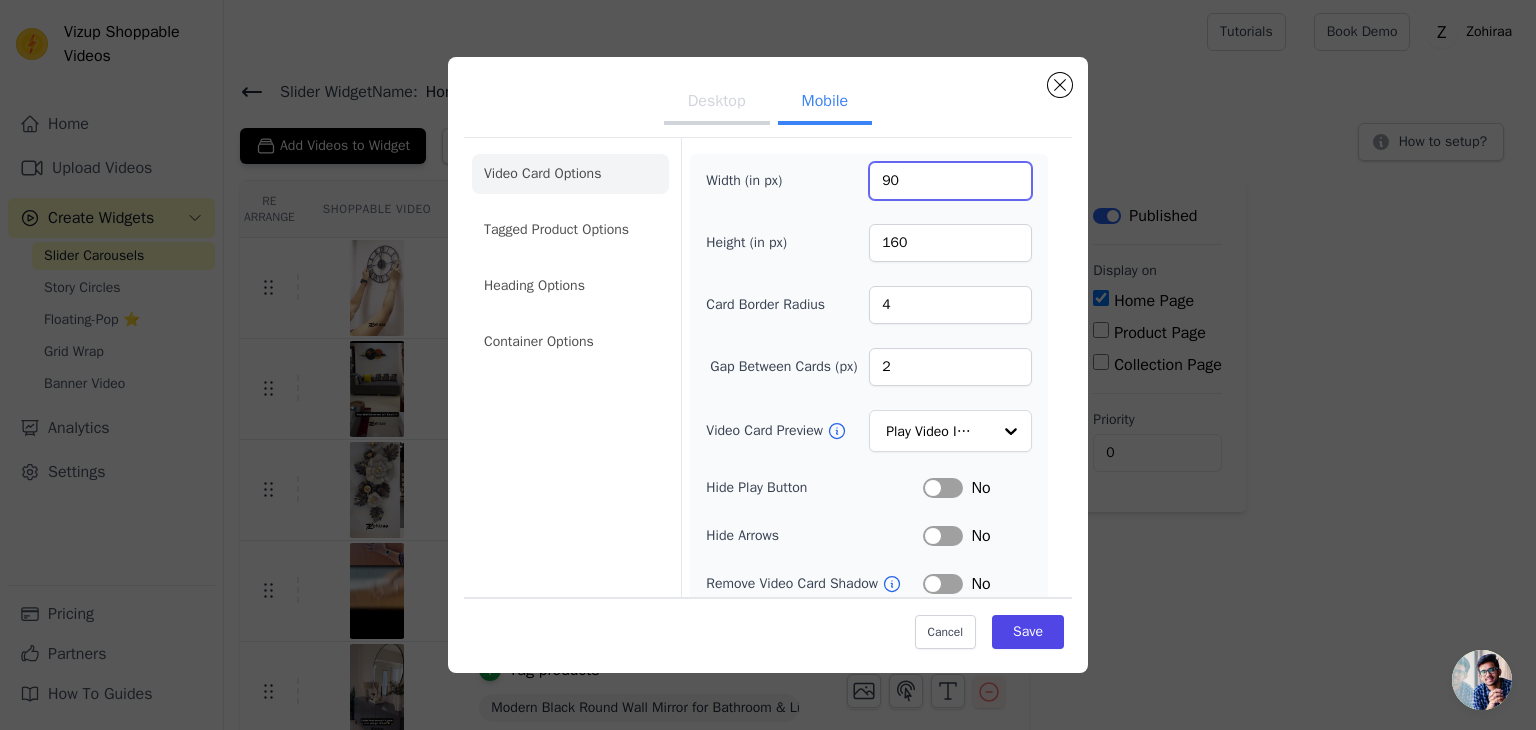 type on "90" 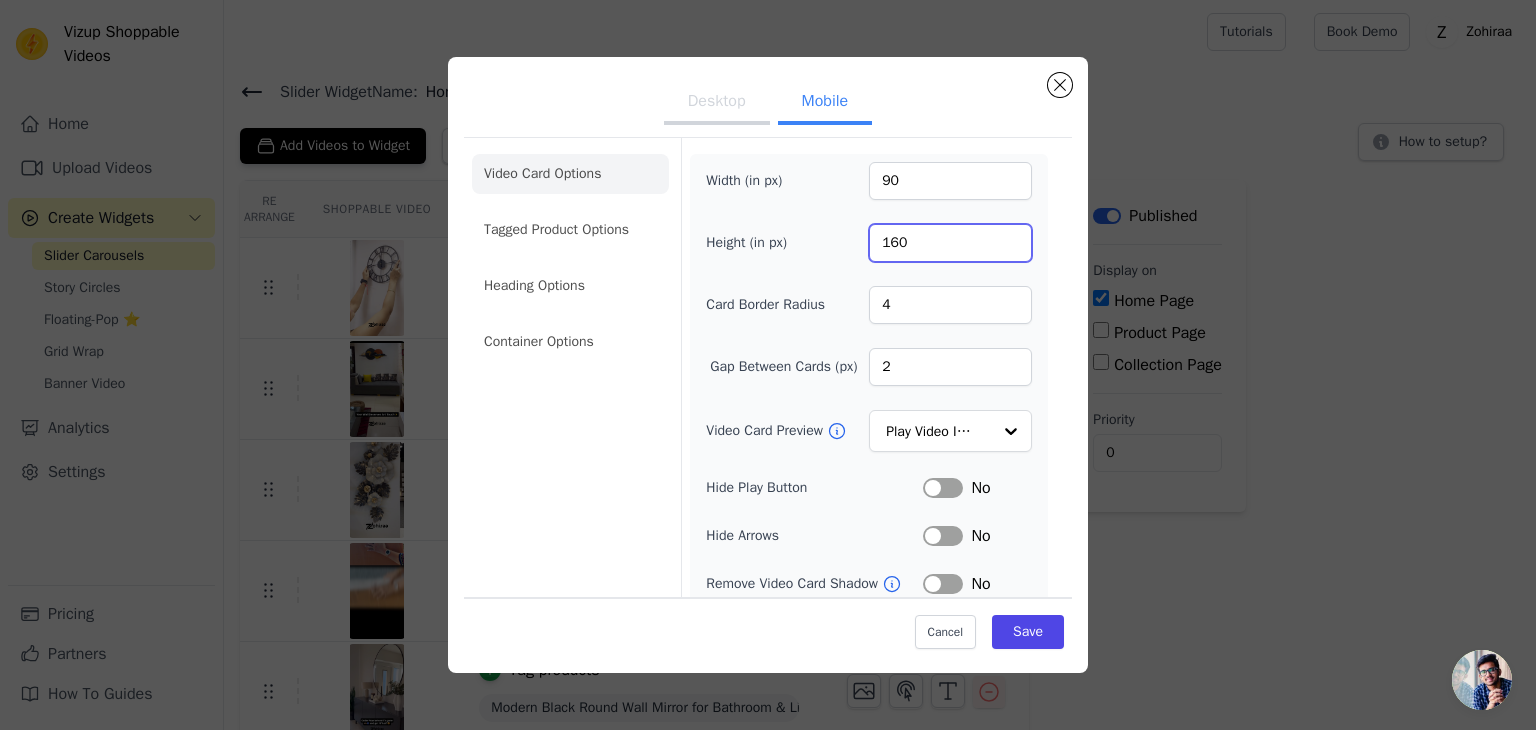 click on "160" at bounding box center (950, 243) 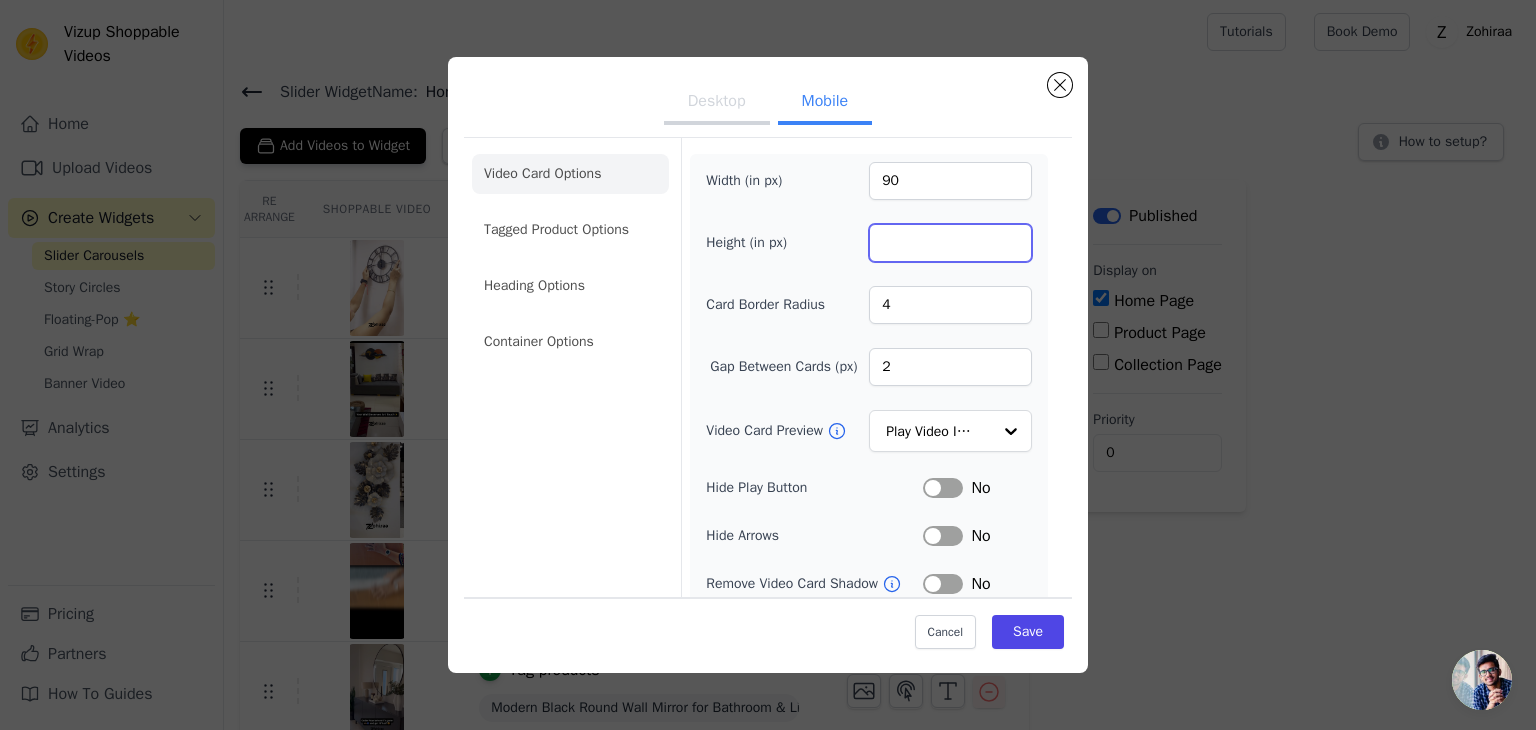 type 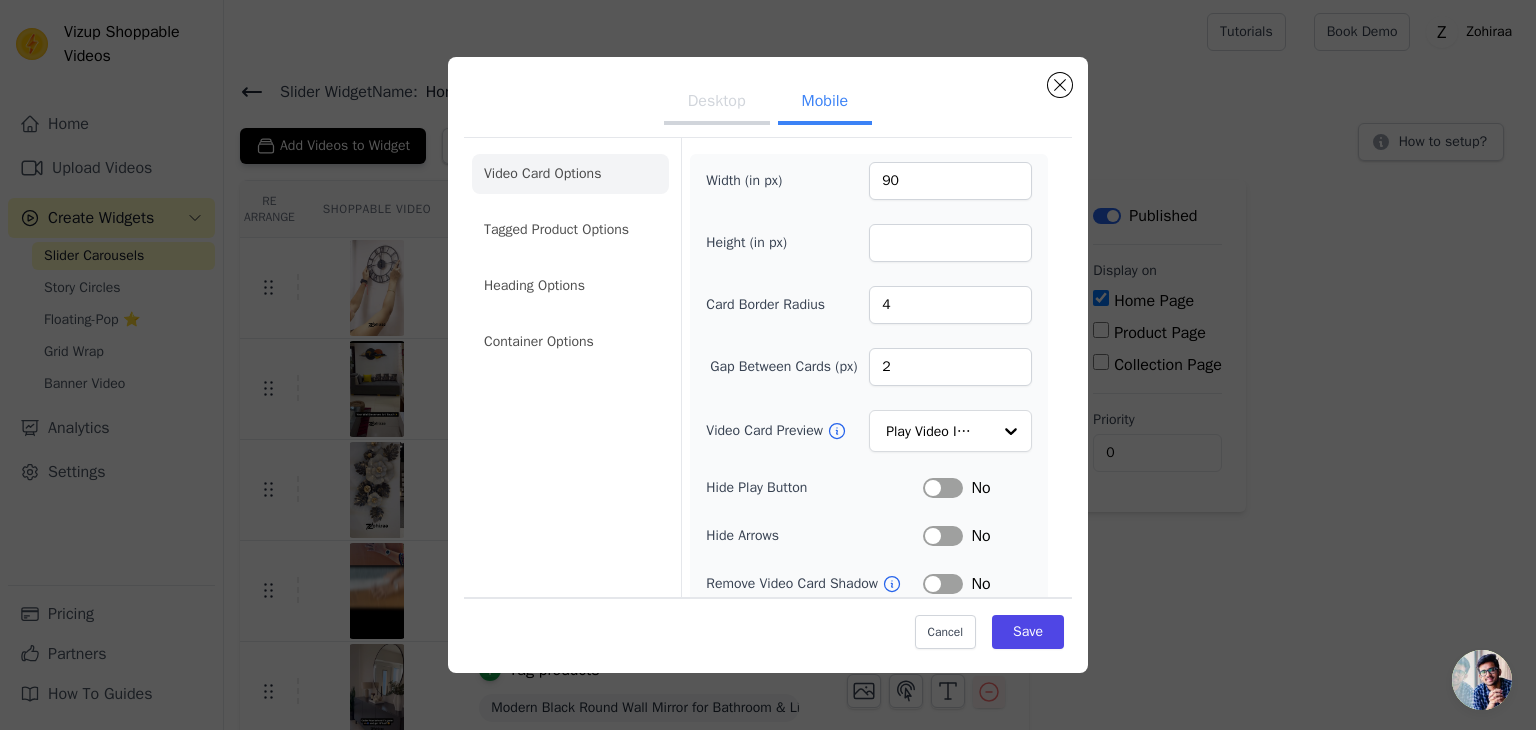 click on "Height (in px)" at bounding box center [869, 243] 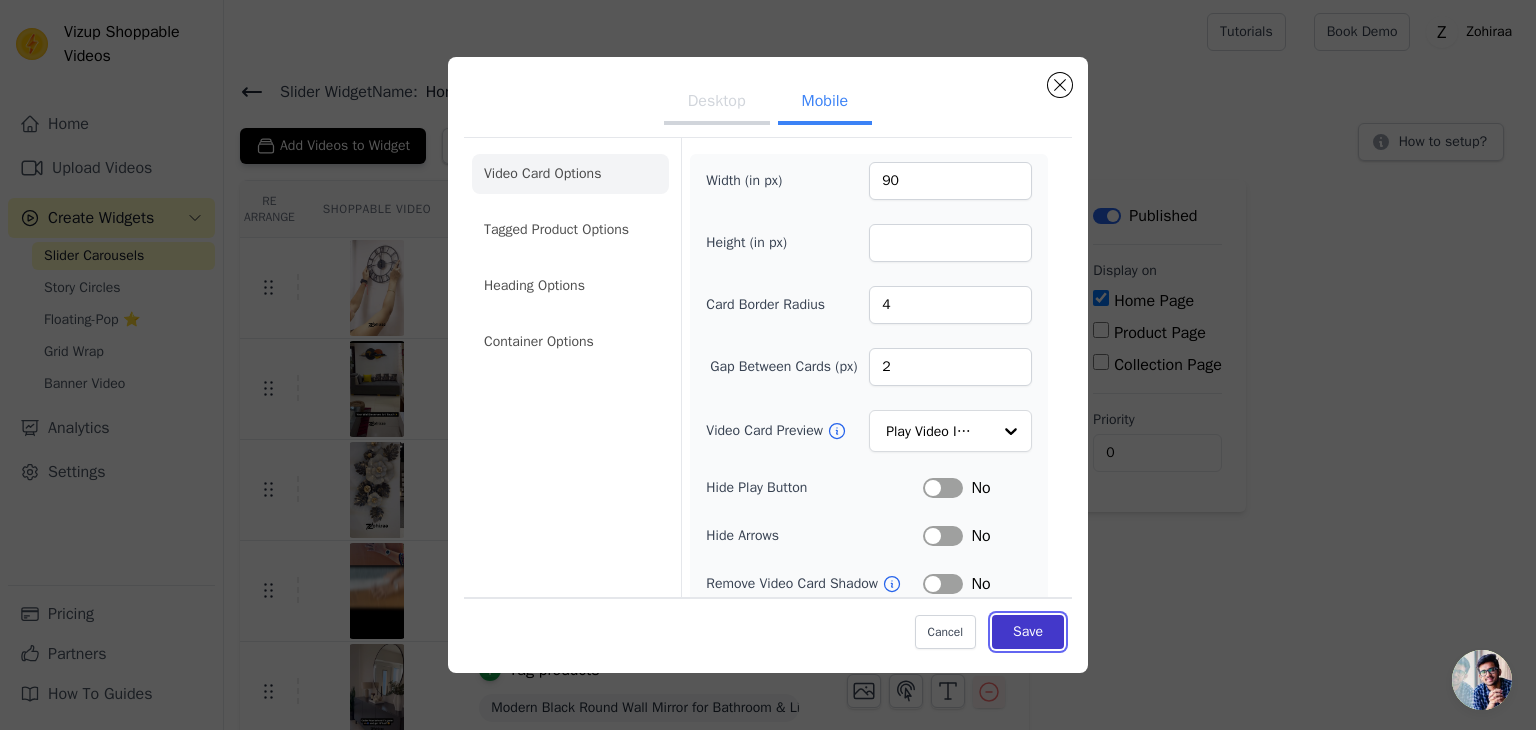 click on "Save" at bounding box center [1028, 632] 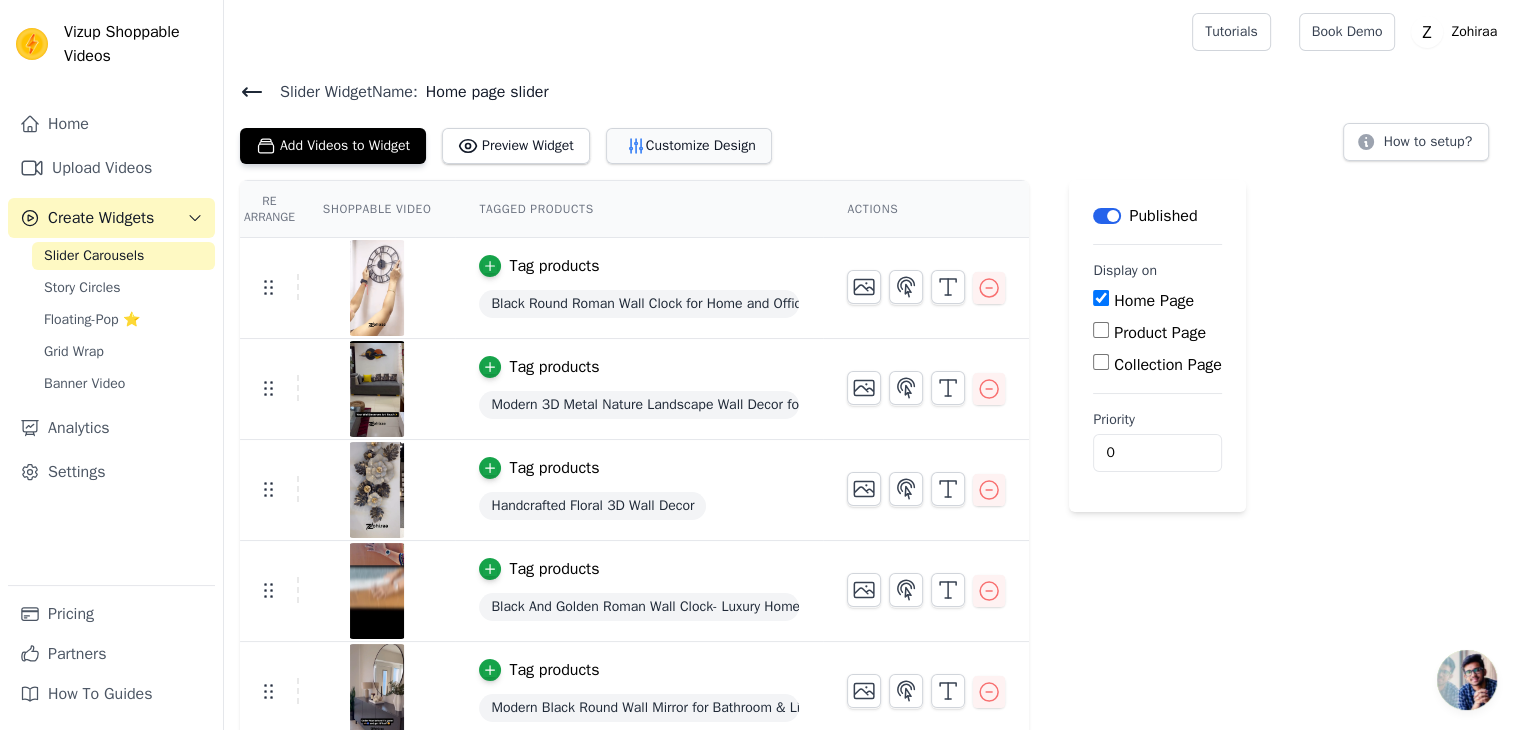 click on "Customize Design" at bounding box center (689, 146) 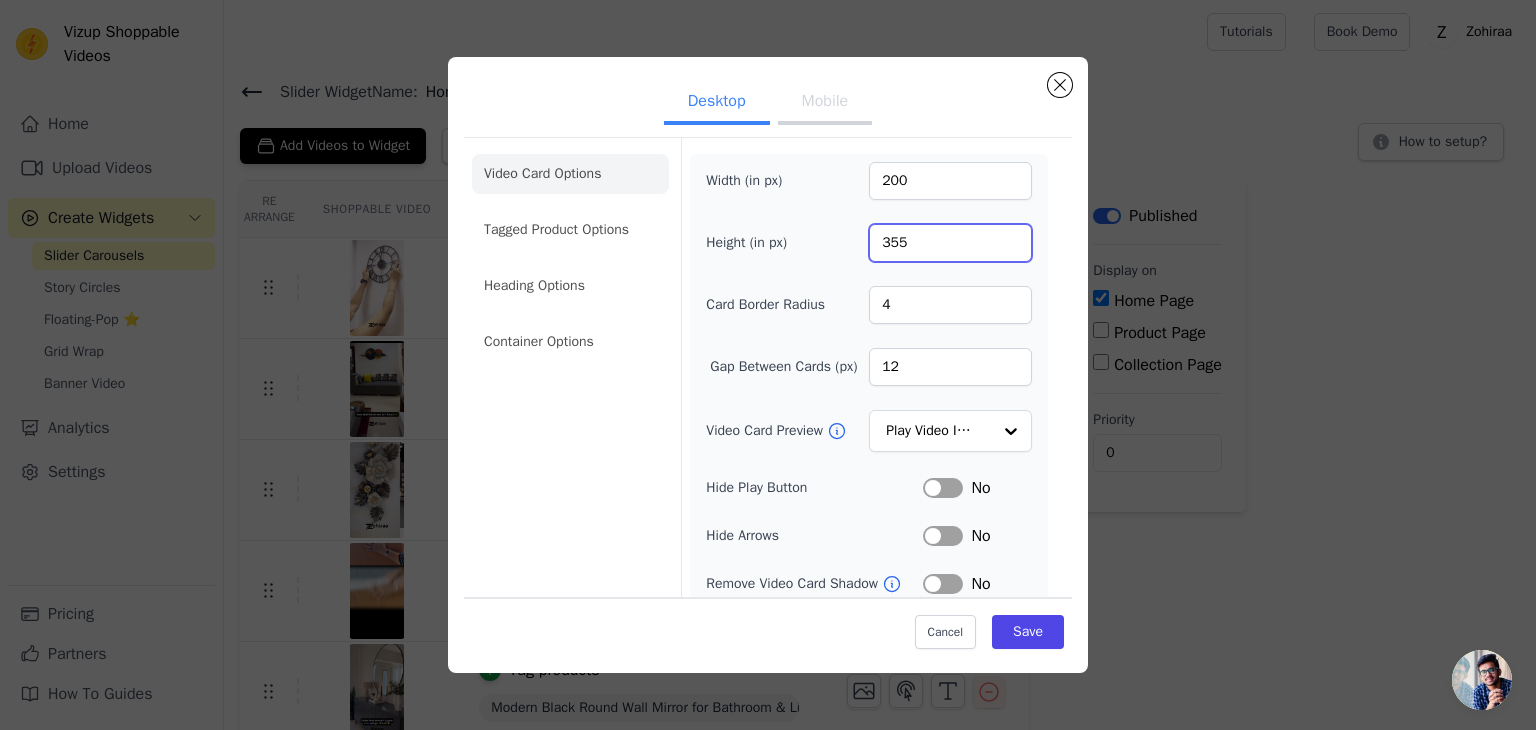 click on "355" at bounding box center (950, 243) 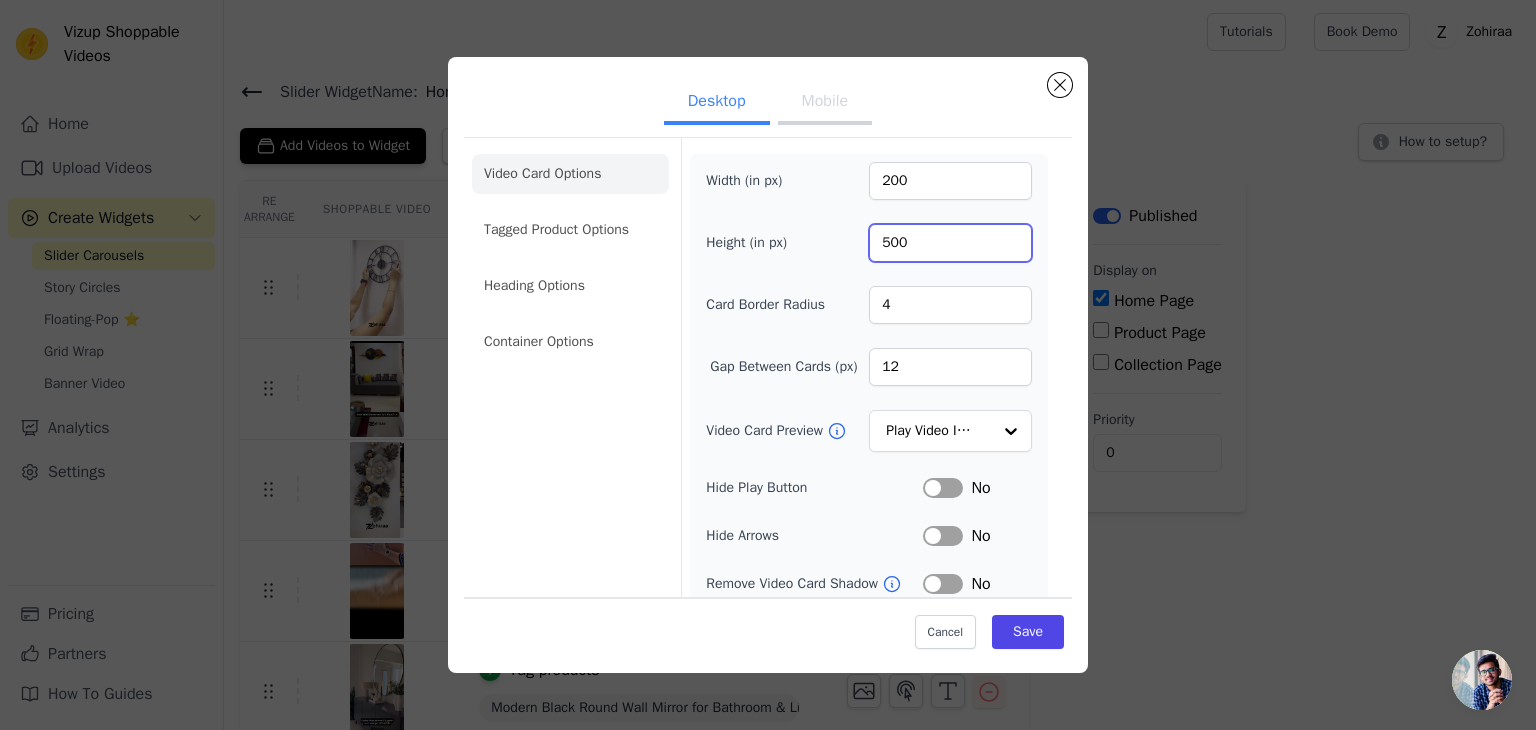 type on "500" 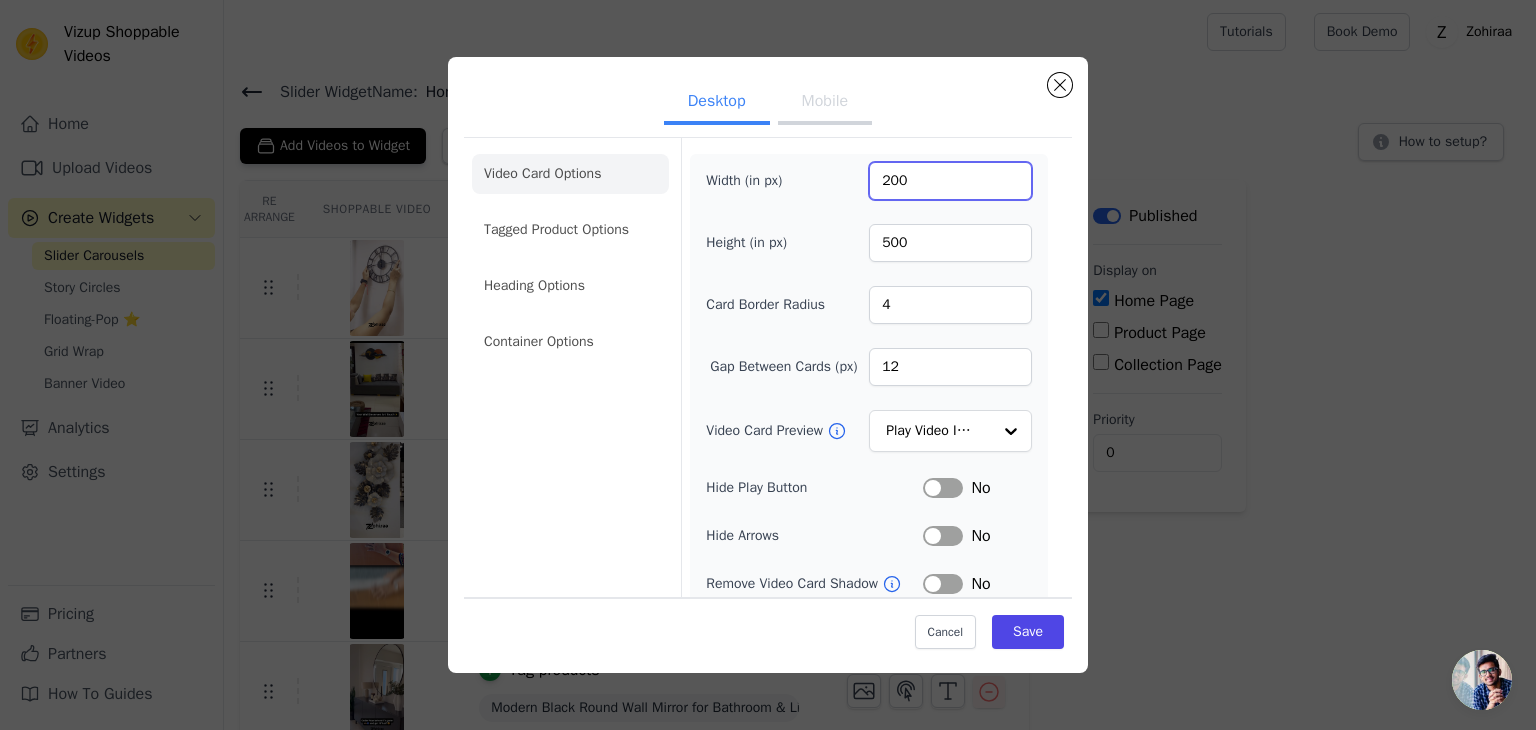 click on "200" at bounding box center (950, 181) 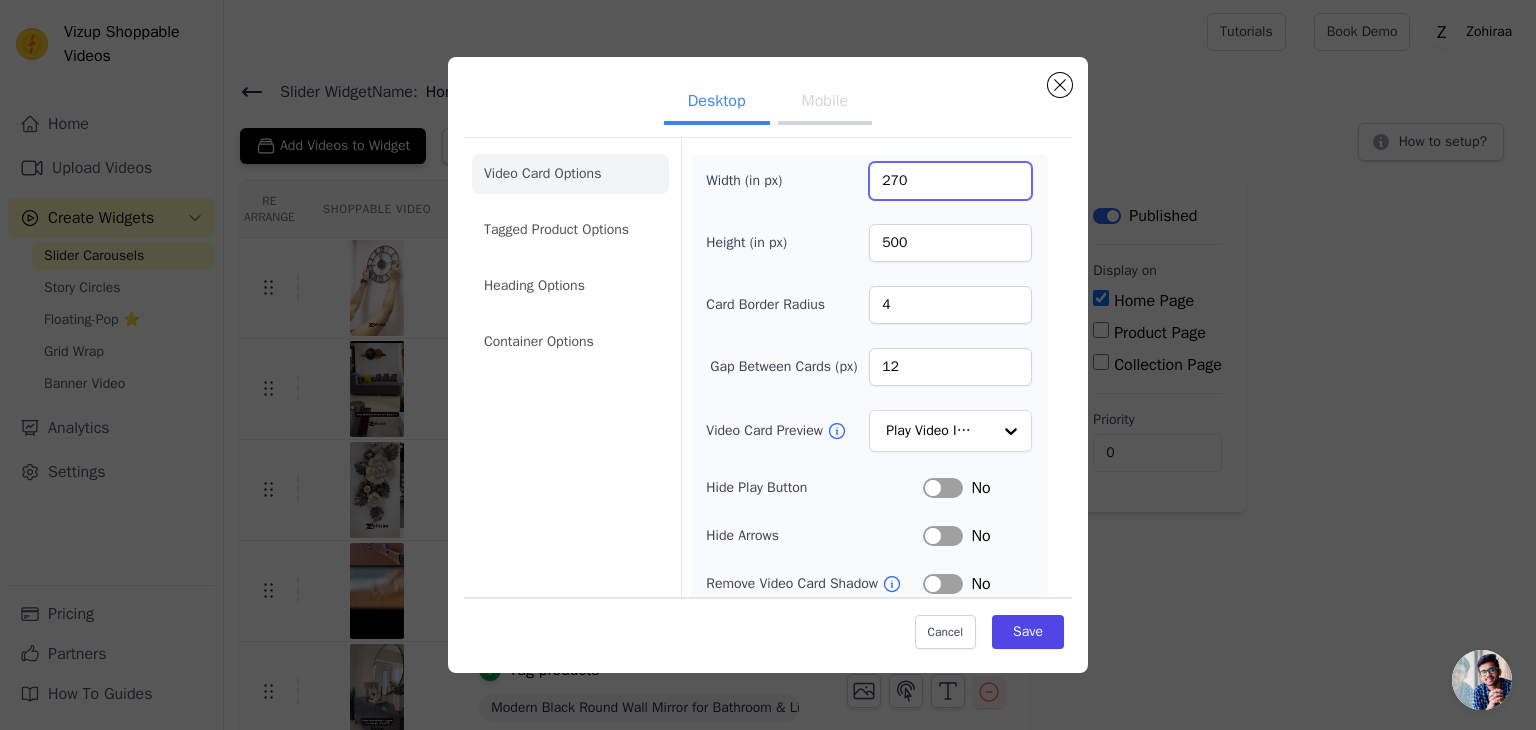 type on "270" 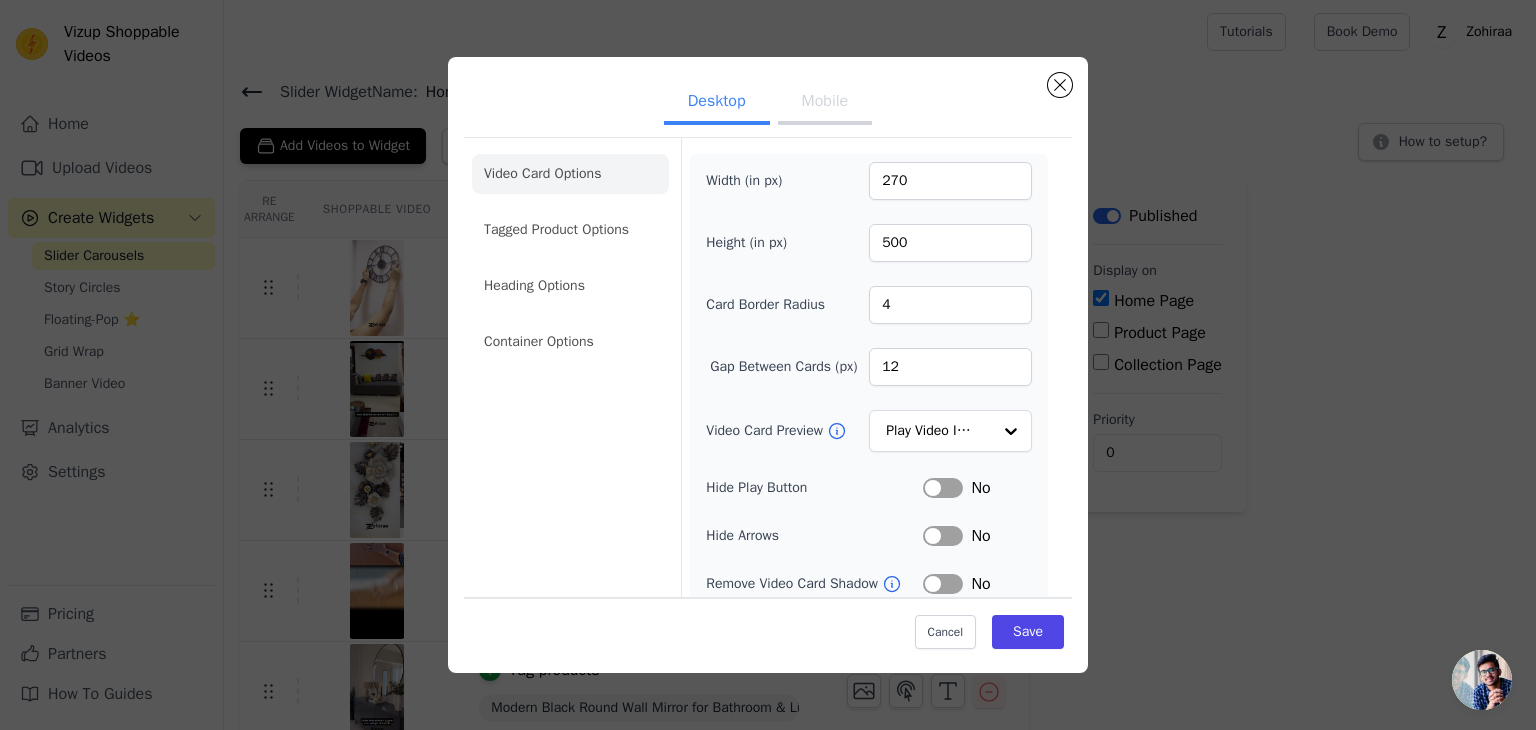 click on "Width (in px)   270   Height (in px)   500   Card Border Radius   4   Gap Between Cards (px)   12   Video Card Preview           Play Video In Loop               Hide Play Button   Label     No   Hide Arrows   Label     No   Remove Video Card Shadow     Label     No   Auto Loop Slider     Label     No   Shopping Icon on Video Cards   Label     No   Add to Cart on Video Cards     Label     No" at bounding box center [869, 451] 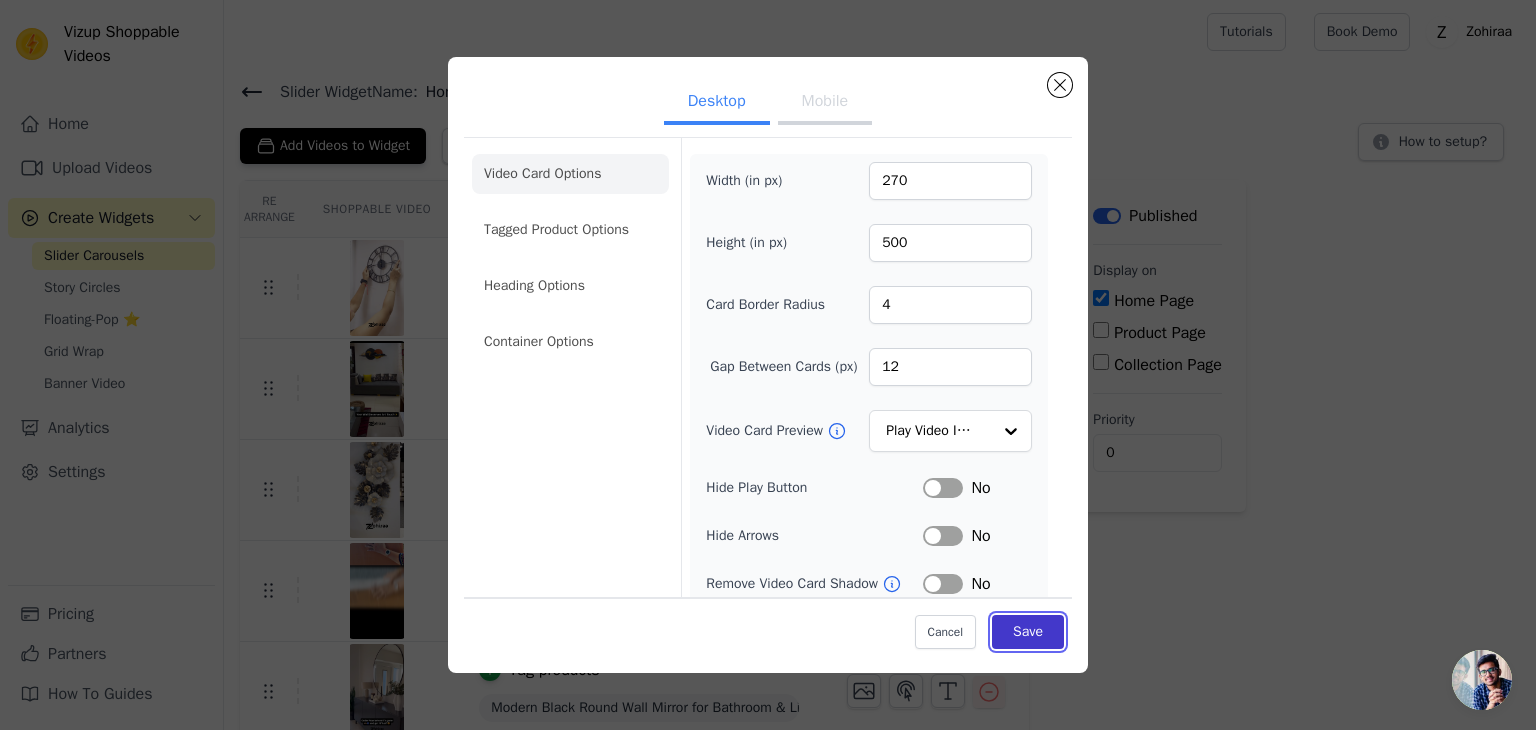 click on "Save" at bounding box center [1028, 632] 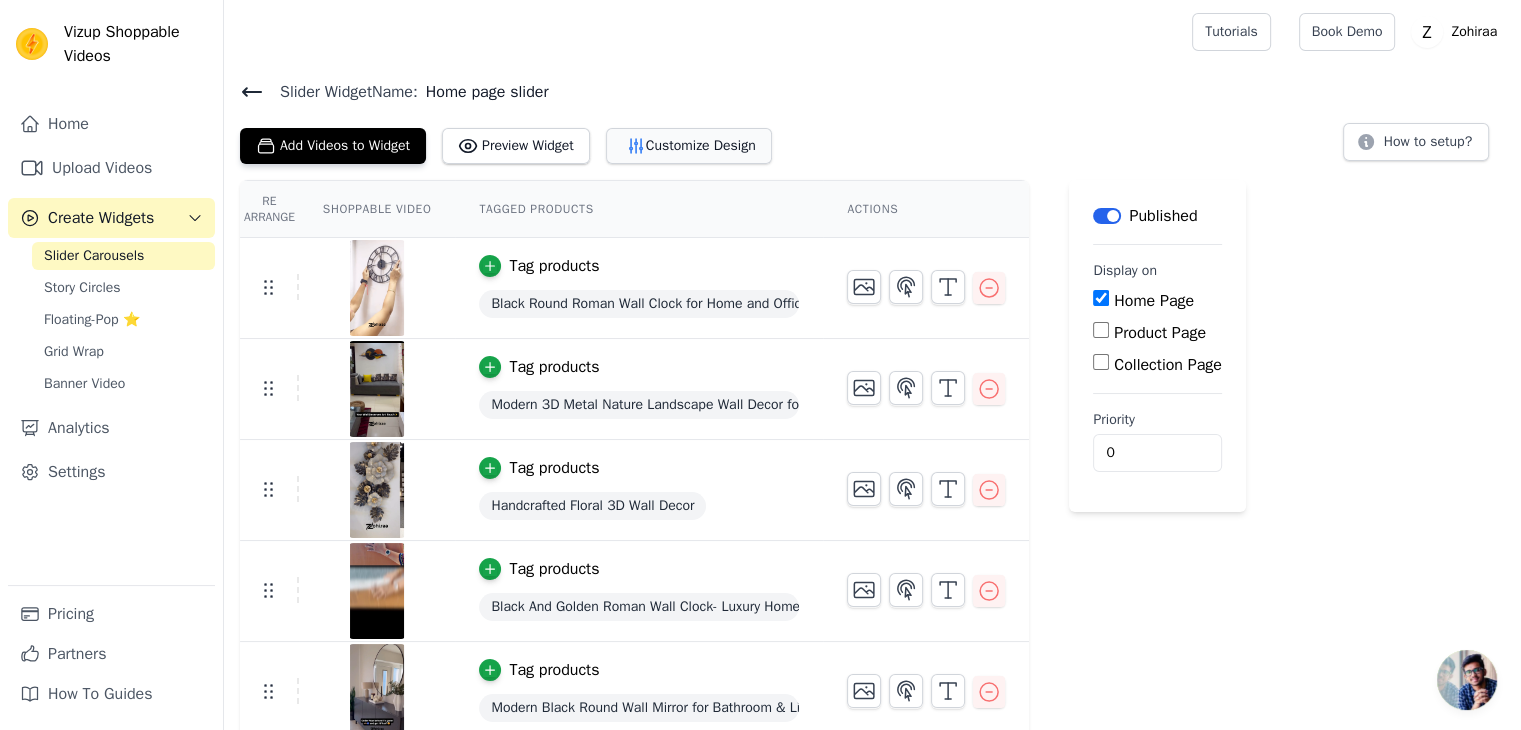 click on "Customize Design" at bounding box center [689, 146] 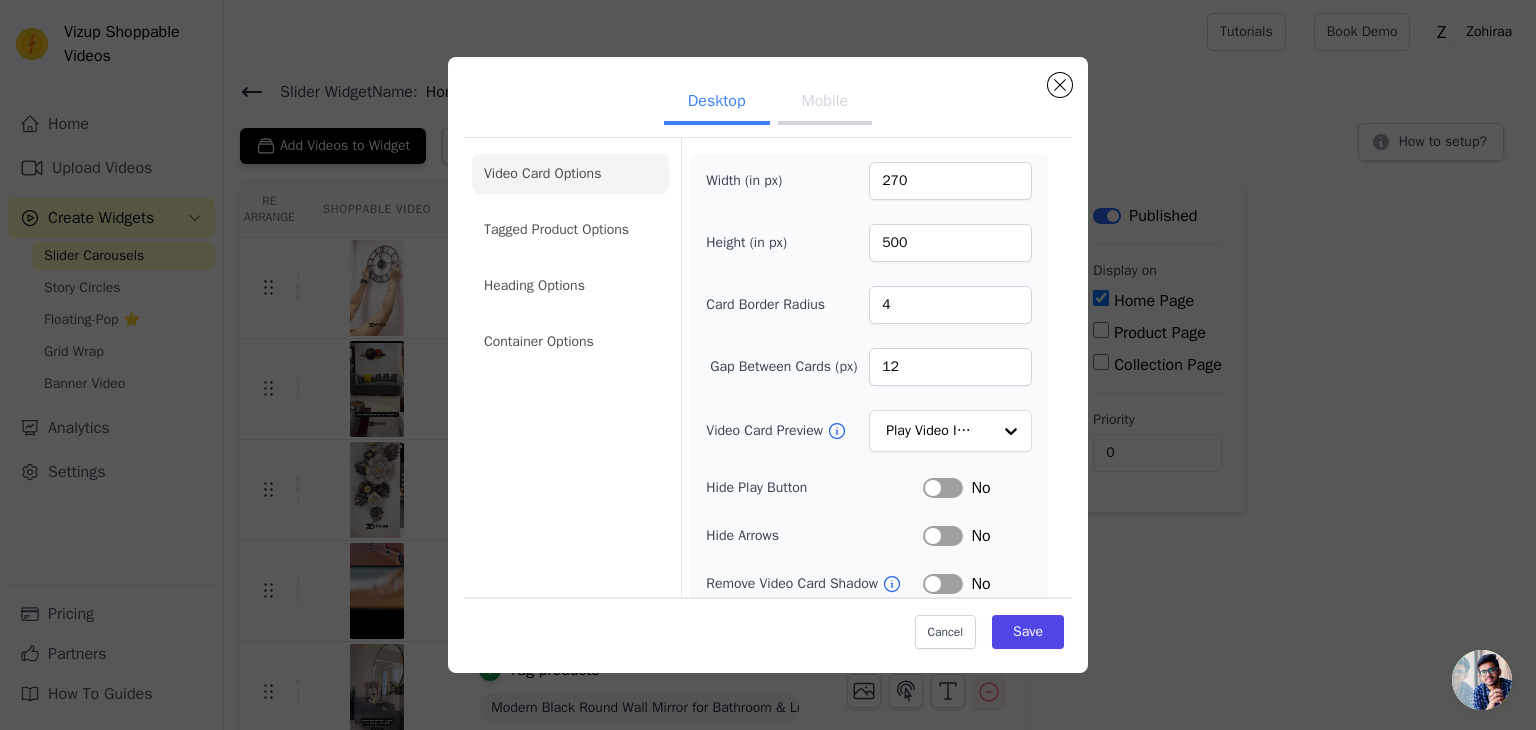 click on "Mobile" at bounding box center [825, 103] 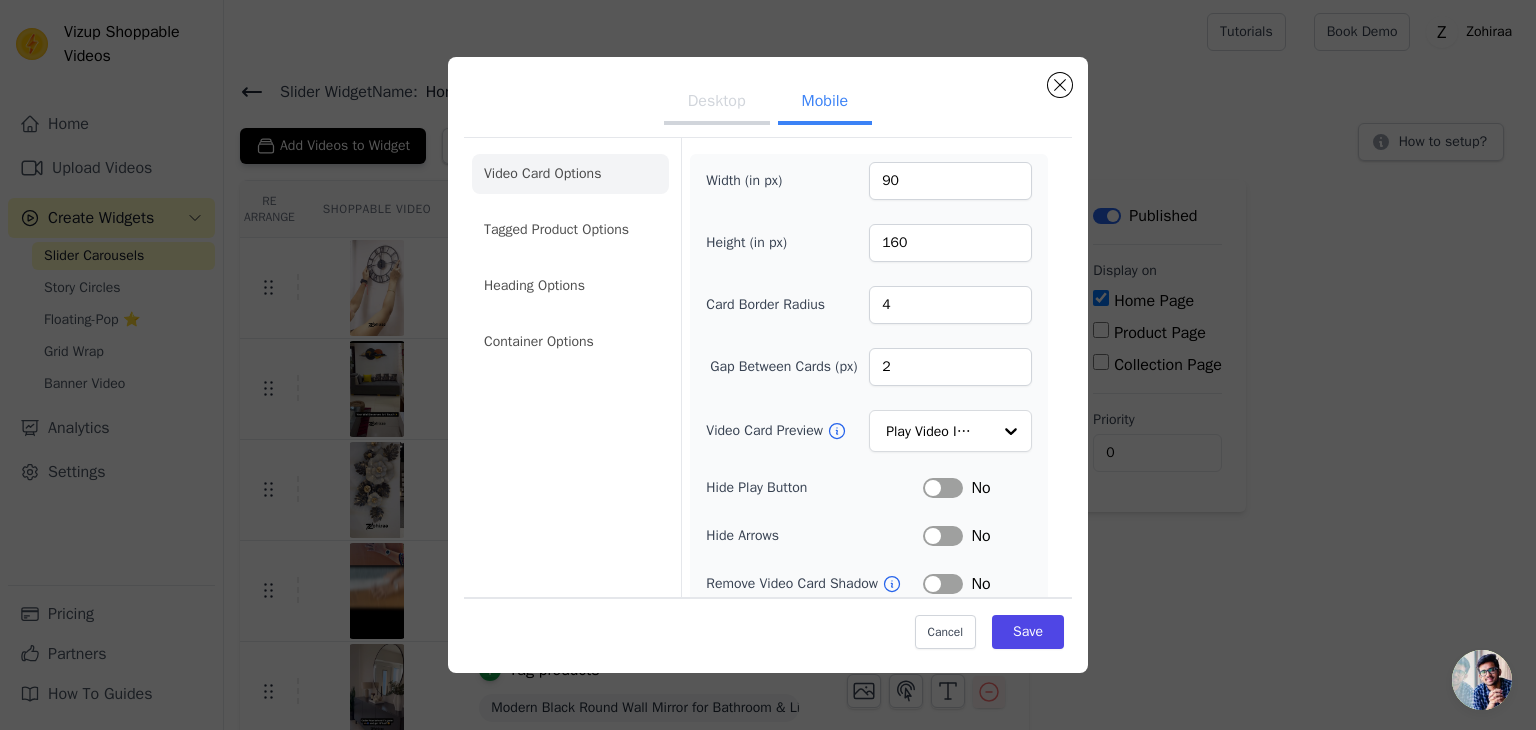 click on "Desktop" at bounding box center [717, 103] 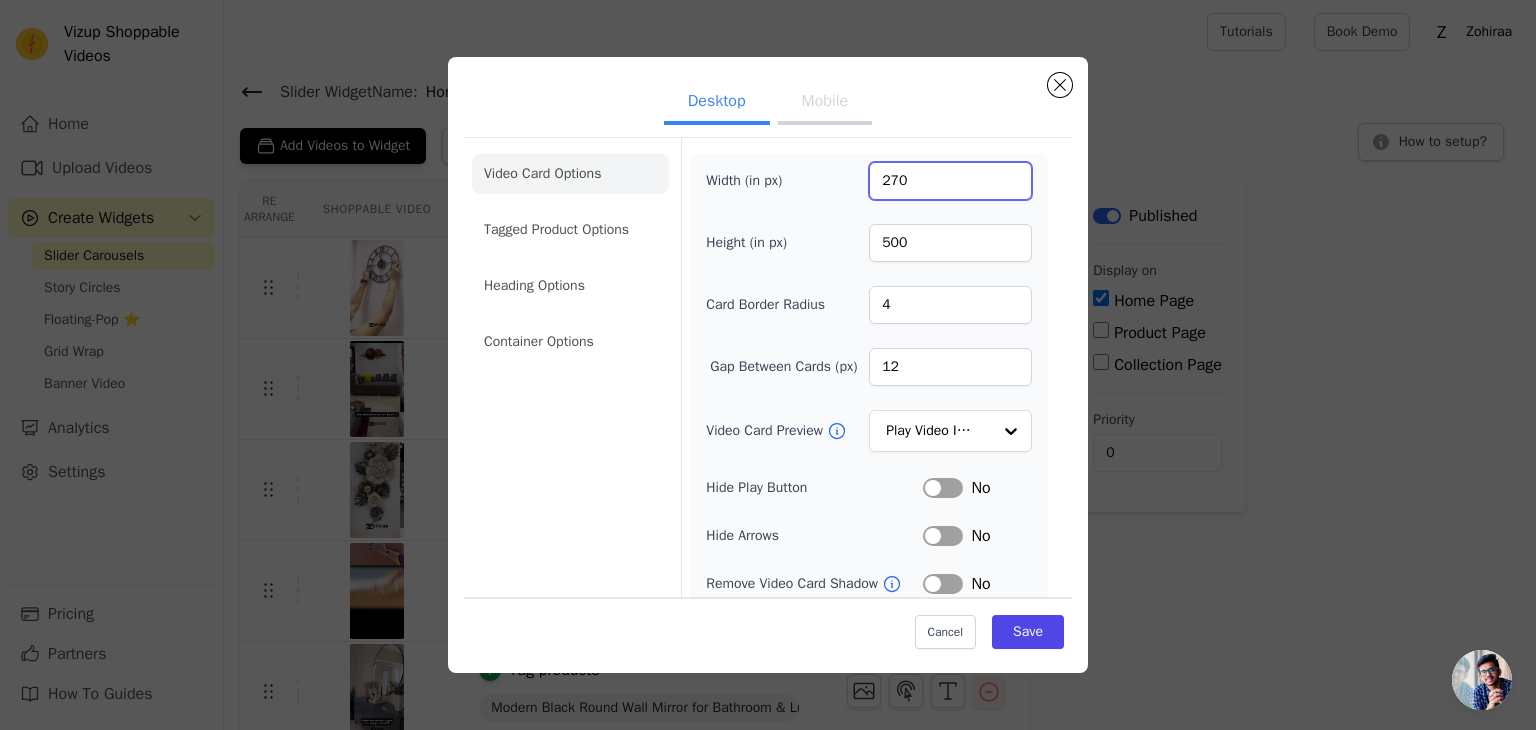 click on "270" at bounding box center [950, 181] 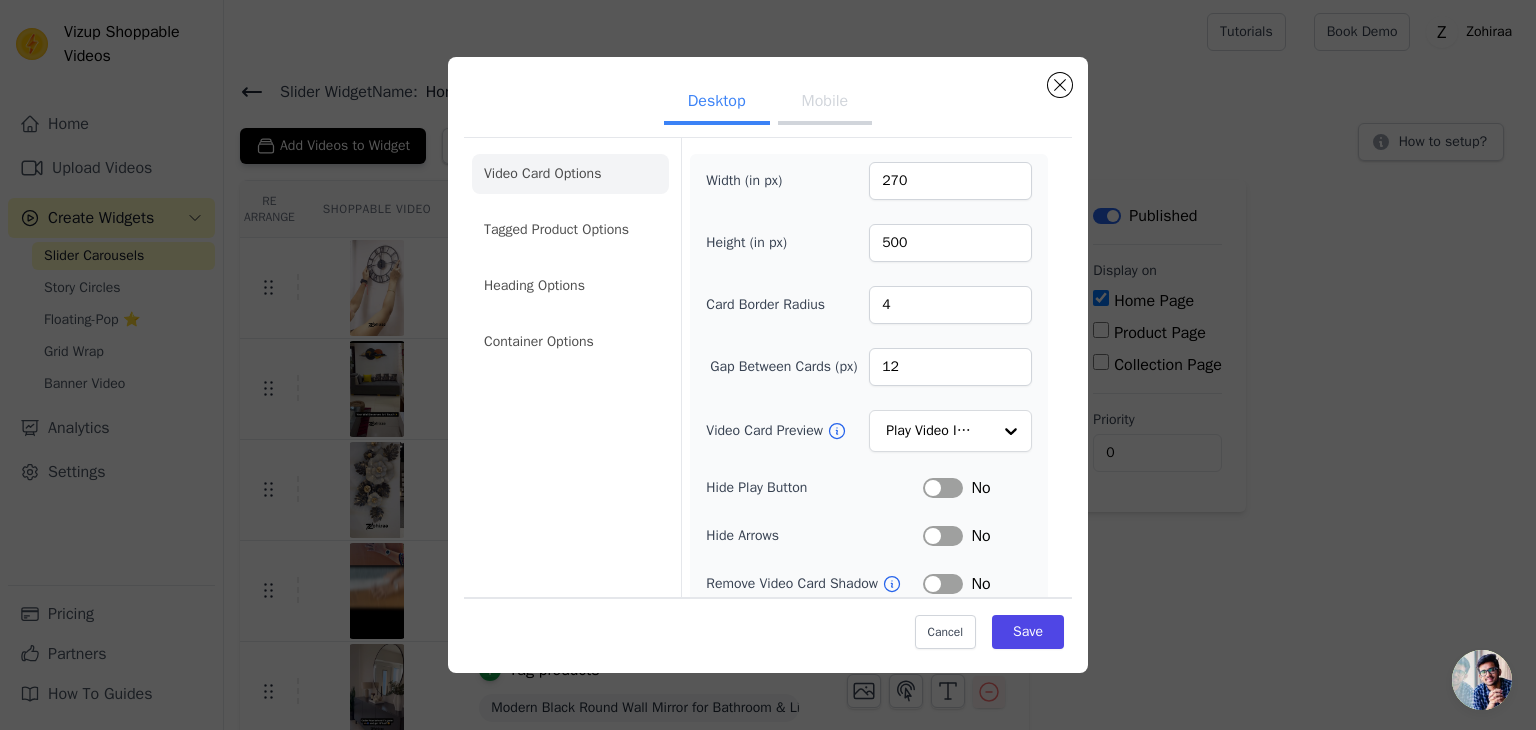 click on "Mobile" at bounding box center (825, 103) 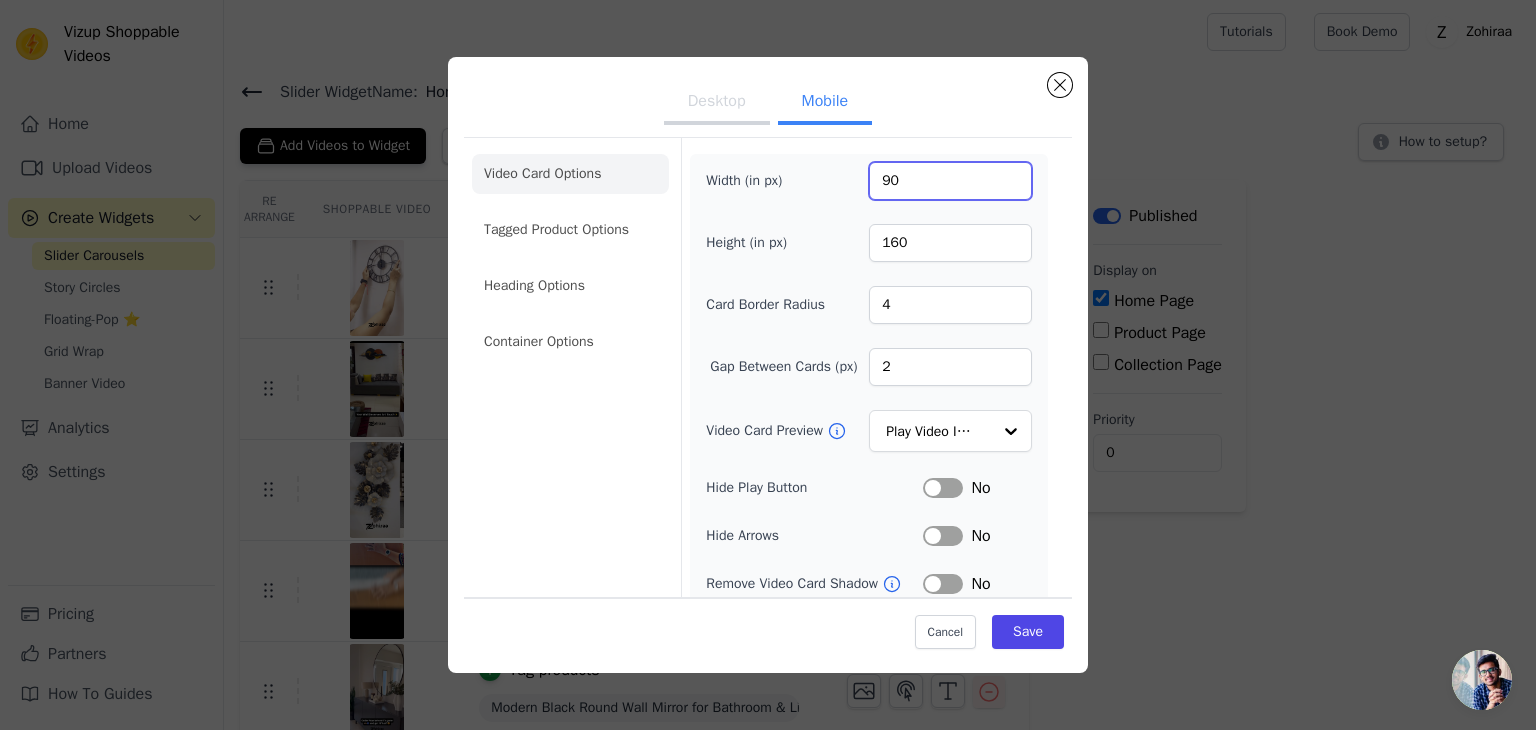 click on "90" at bounding box center (950, 181) 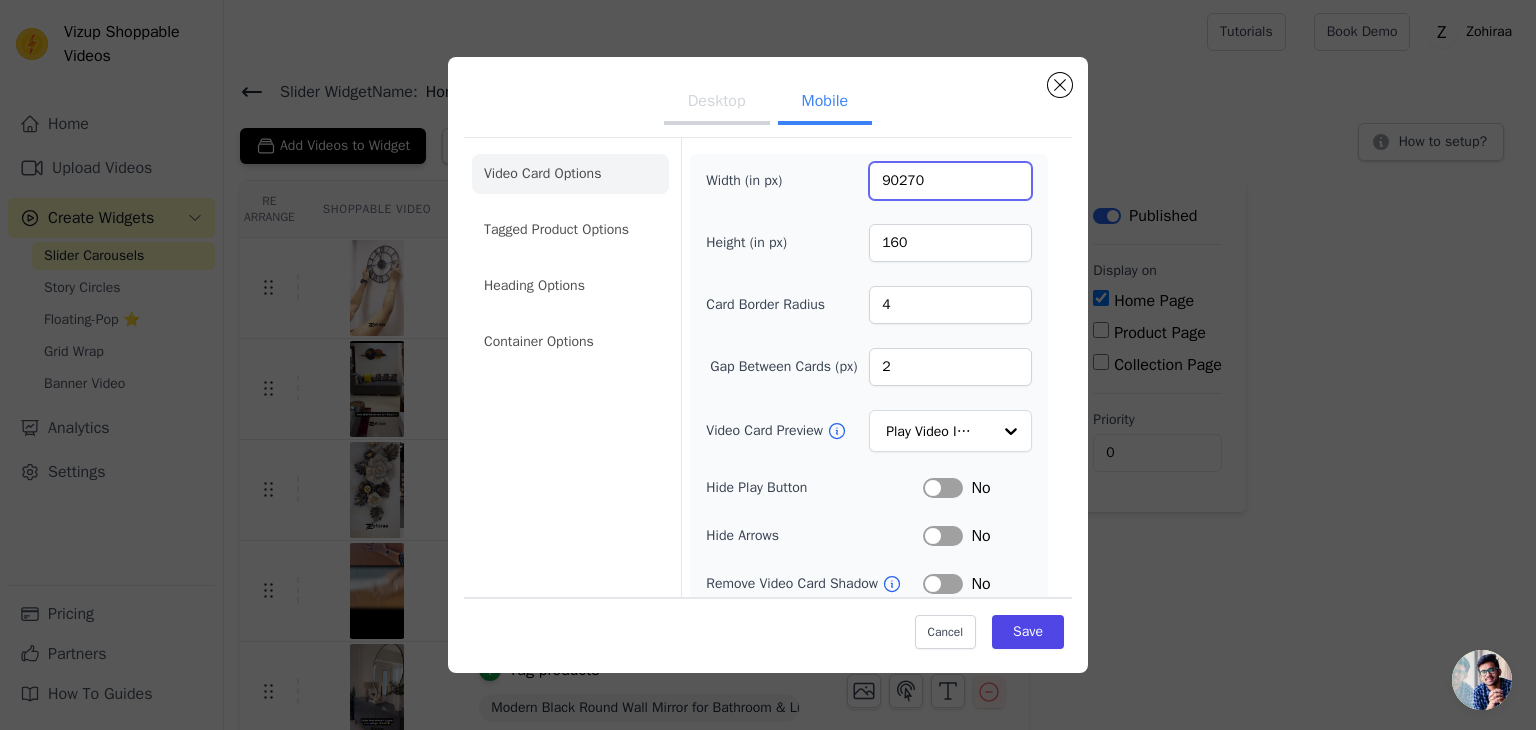 paste 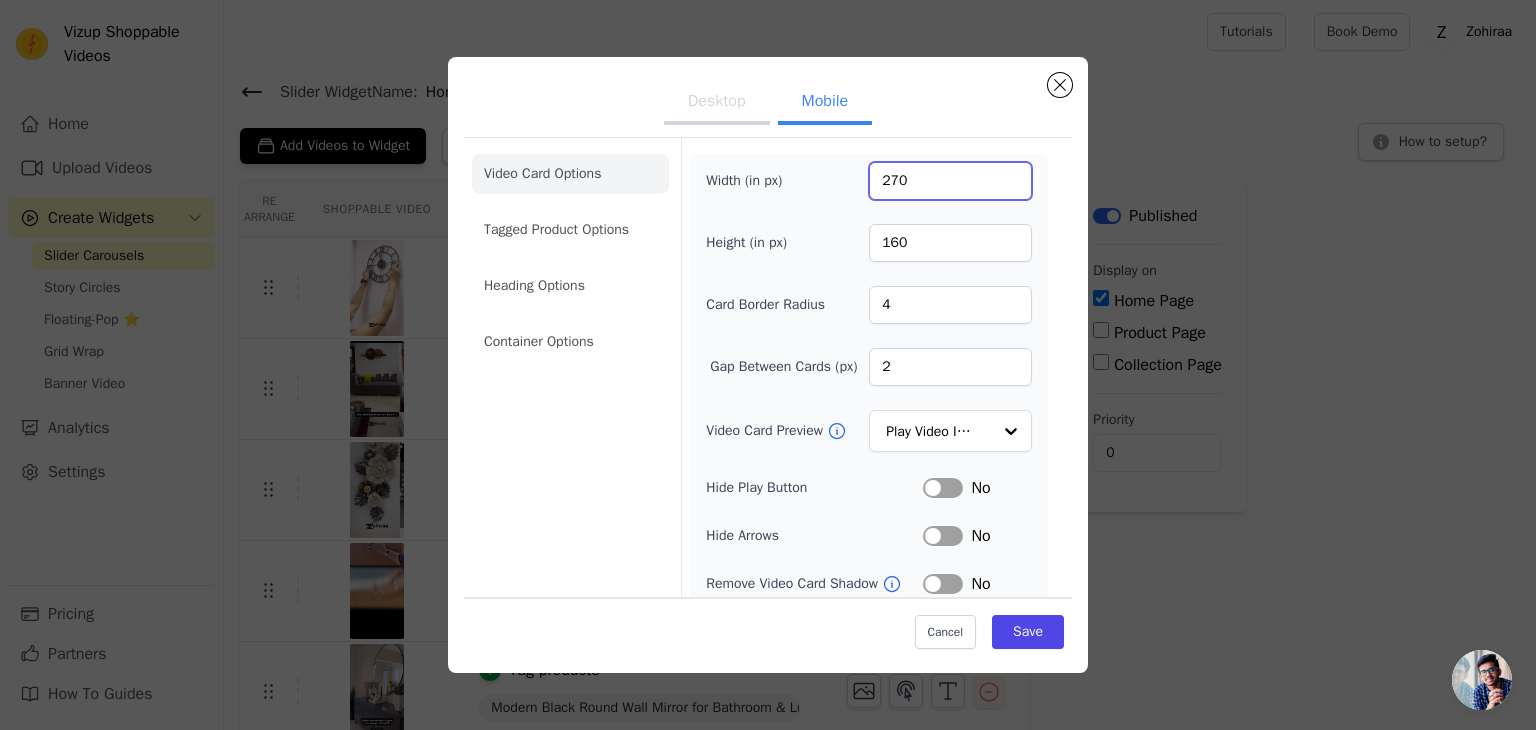 type on "270" 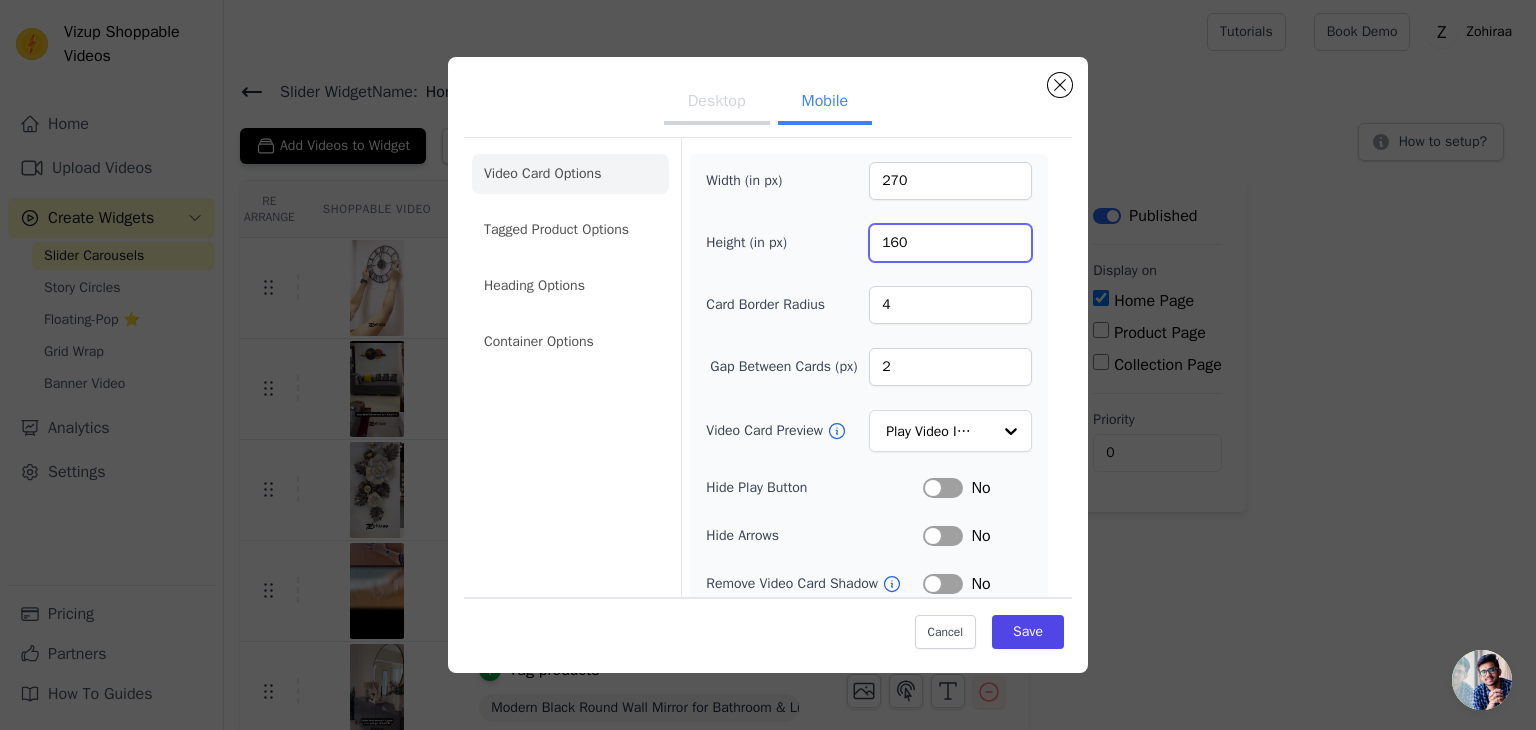 click on "160" at bounding box center [950, 243] 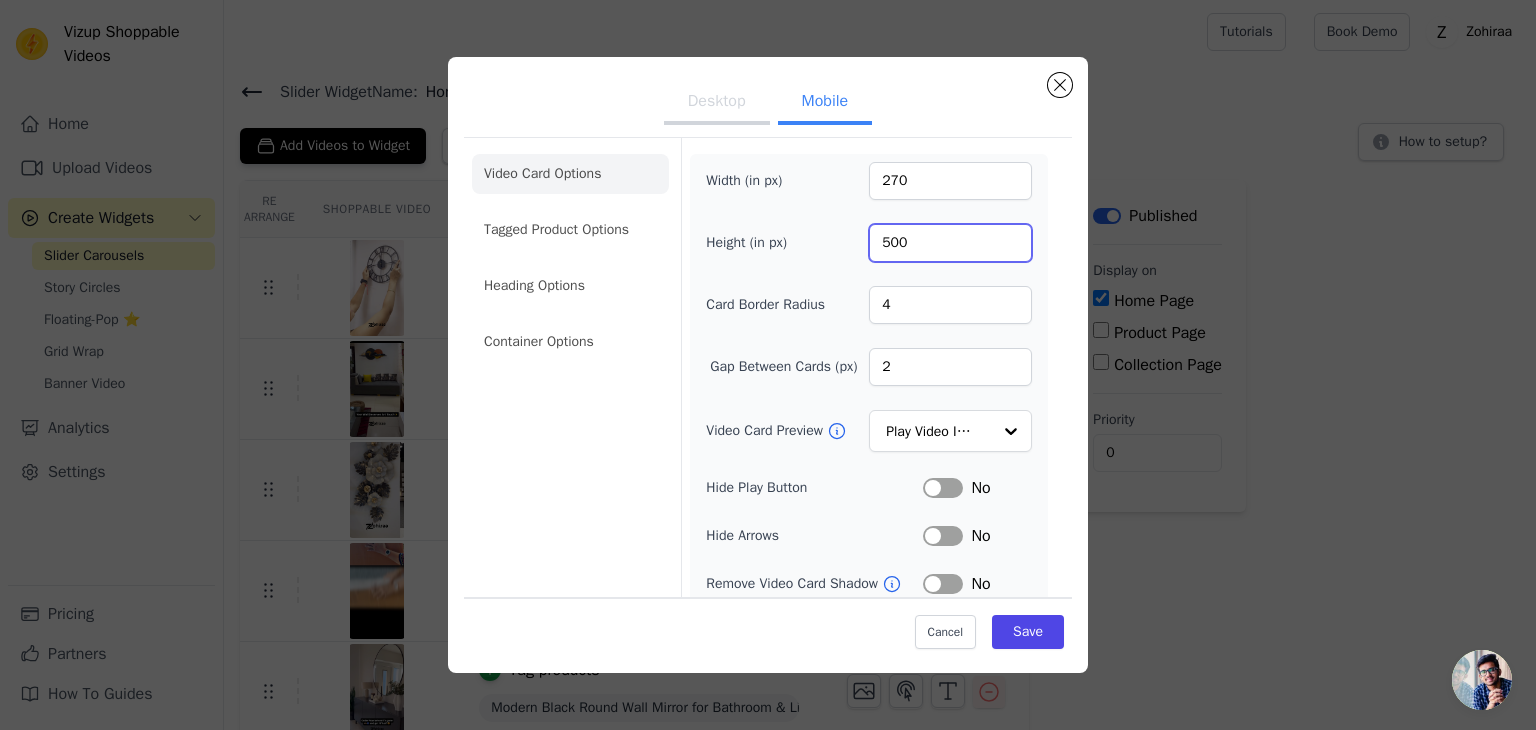 type on "500" 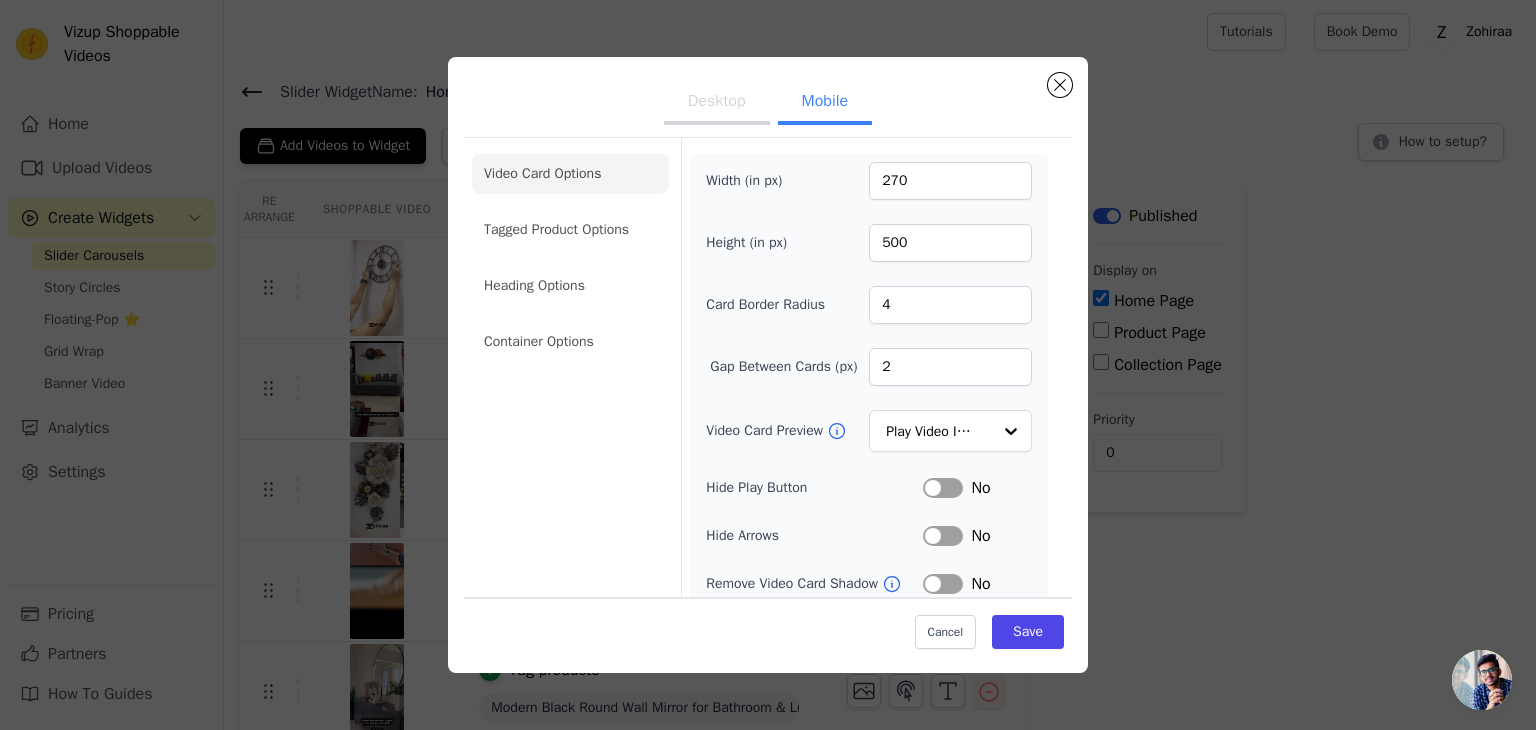 click on "Height (in px)   500" at bounding box center (869, 243) 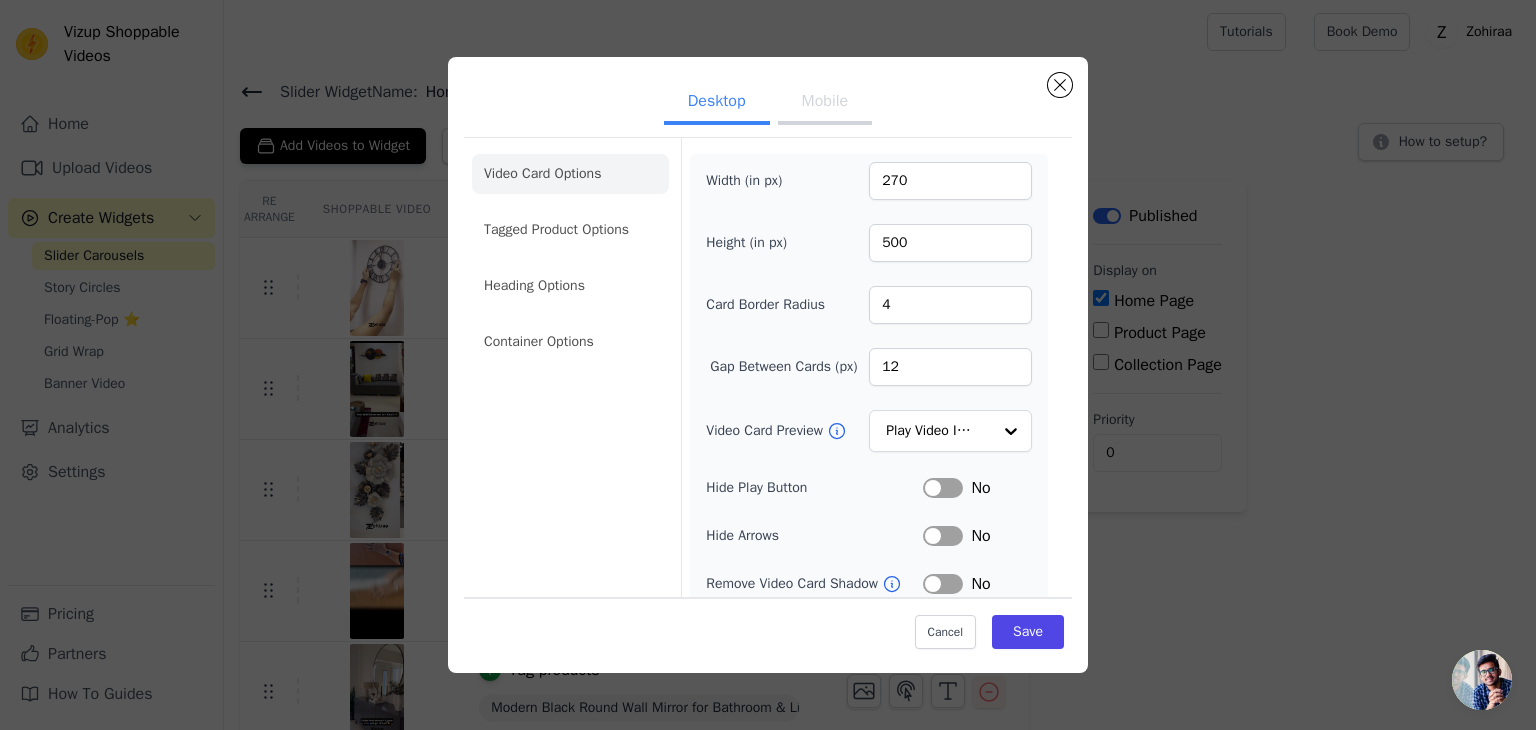 click on "Desktop Mobile   Video Card Options Tagged Product Options Heading Options Container Options   Width (in px)   270   Height (in px)   500   Card Border Radius   4   Gap Between Cards (px)   12   Video Card Preview           Play Video In Loop               Hide Play Button   Label     No   Hide Arrows   Label     No   Remove Video Card Shadow     Label     No   Auto Loop Slider     Label     No   Shopping Icon on Video Cards   Label     No   Add to Cart on Video Cards     Label     No   Cancel     Save" 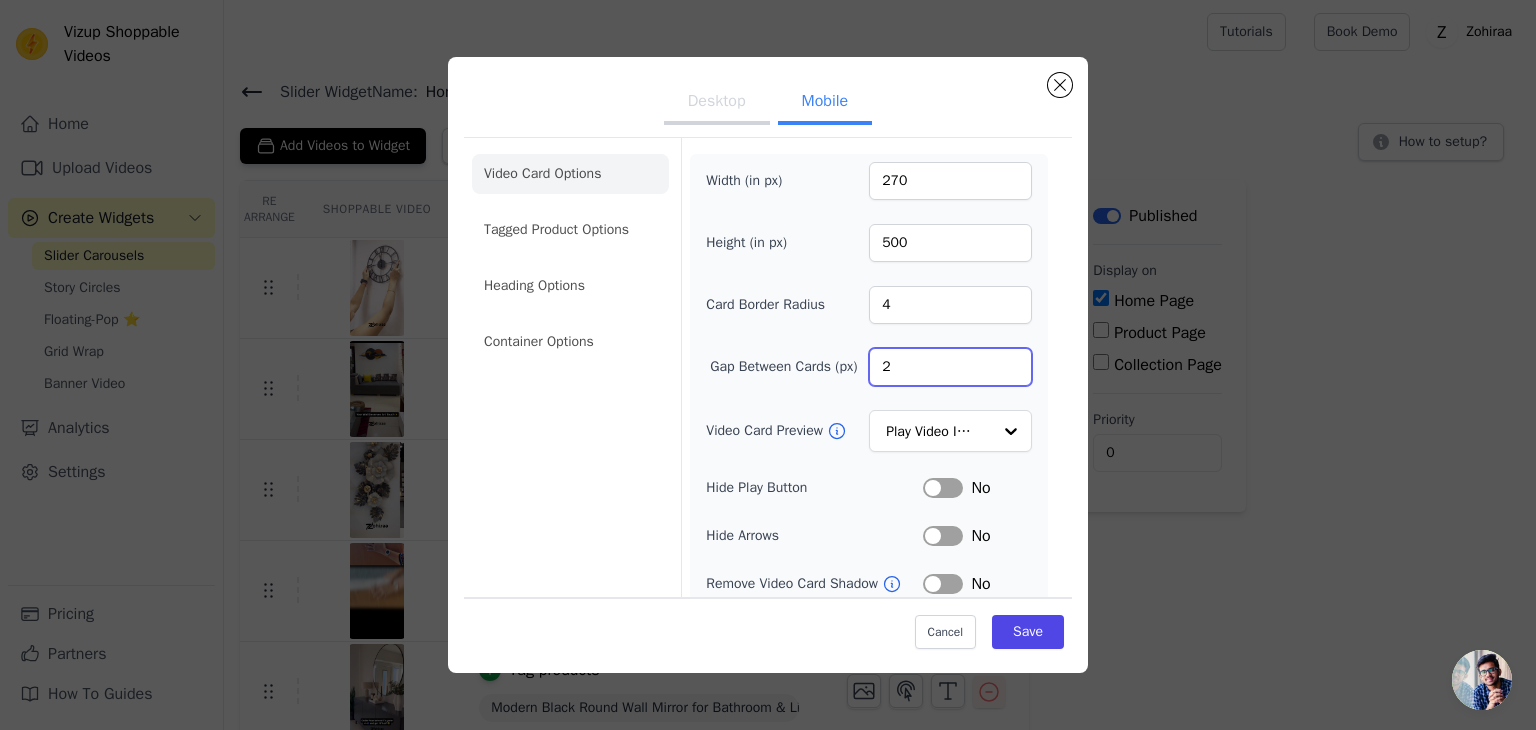 click on "2" at bounding box center [950, 367] 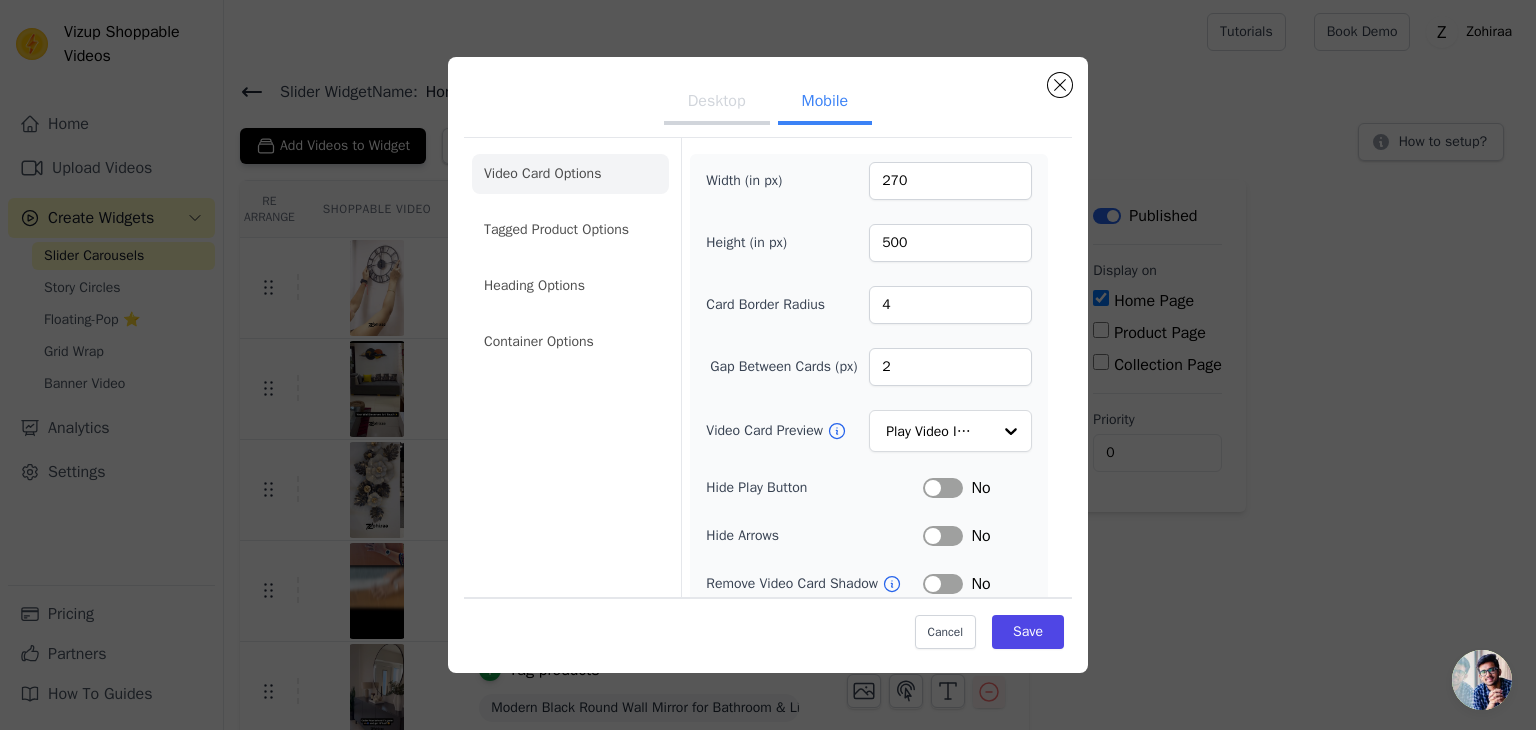 click on "Width (in px)   270   Height (in px)   500   Card Border Radius   4   Gap Between Cards (px)   2   Video Card Preview           Play Video In Loop               Hide Play Button   Label     No   Hide Arrows   Label     No   Remove Video Card Shadow     Label     No   Auto Loop Slider     Label     No   Shopping Icon on Video Cards   Label     Yes   Add to Cart on Video Cards     Label     Yes   Enable 3 Video Cards View   Label     Yes" at bounding box center [869, 475] 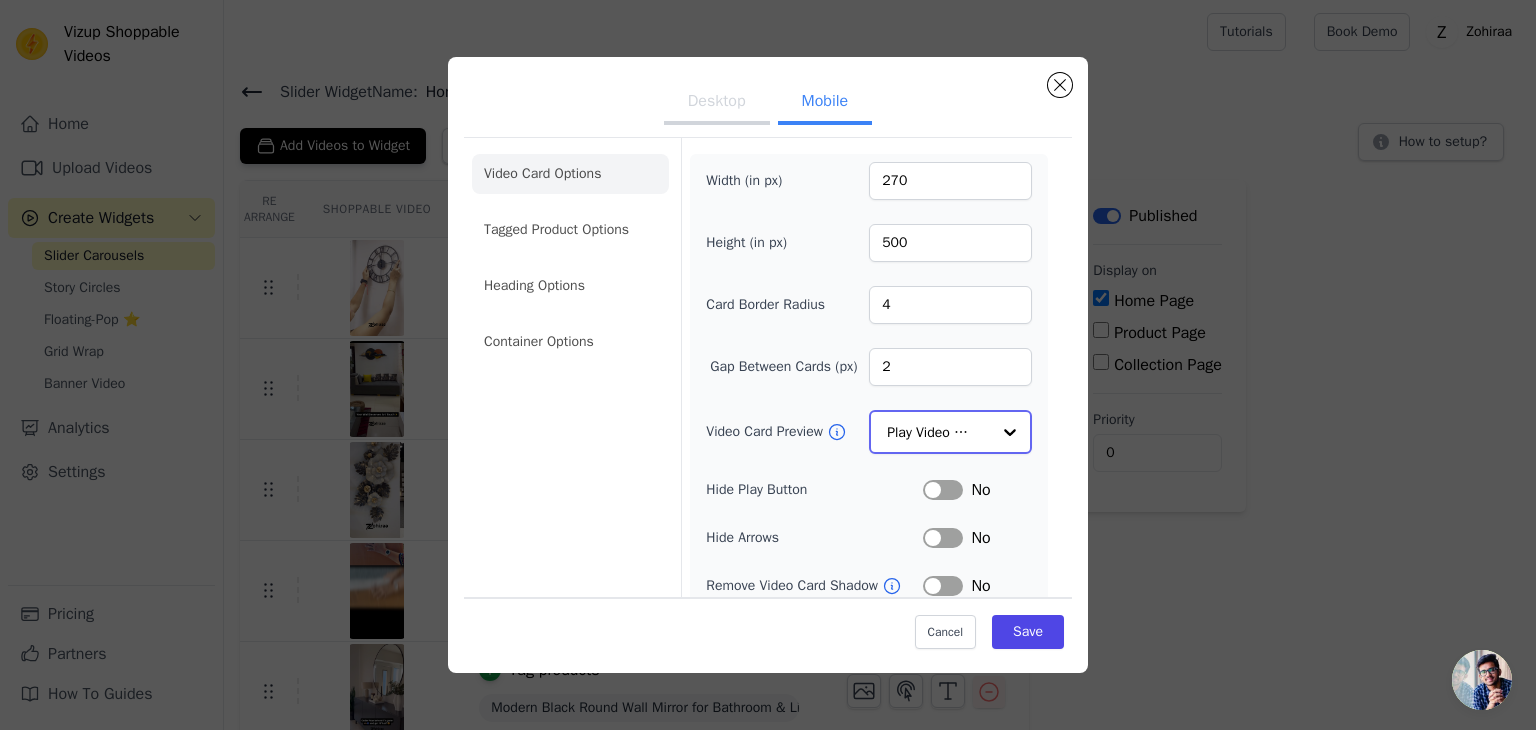 click on "Video Card Preview" 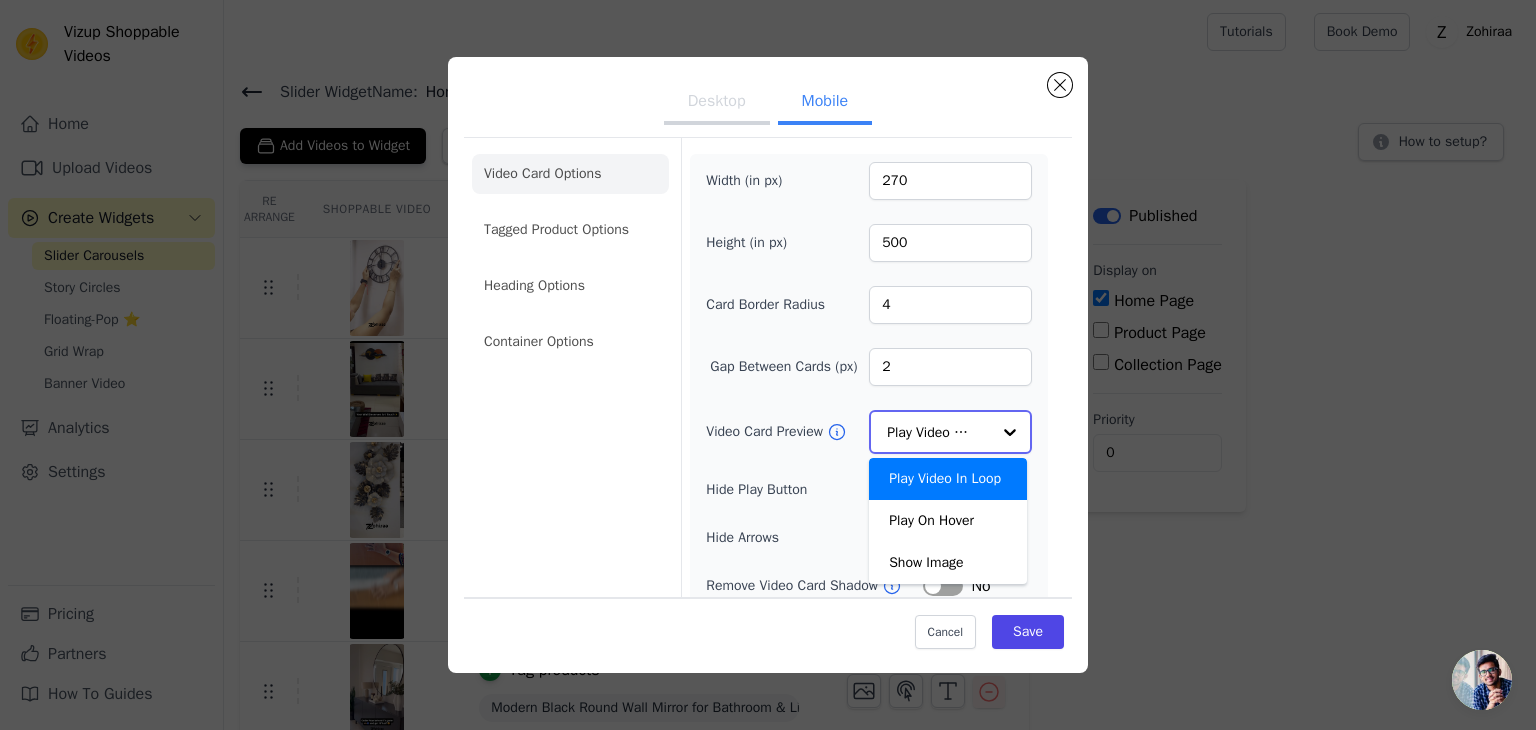 click on "Video Card Preview" 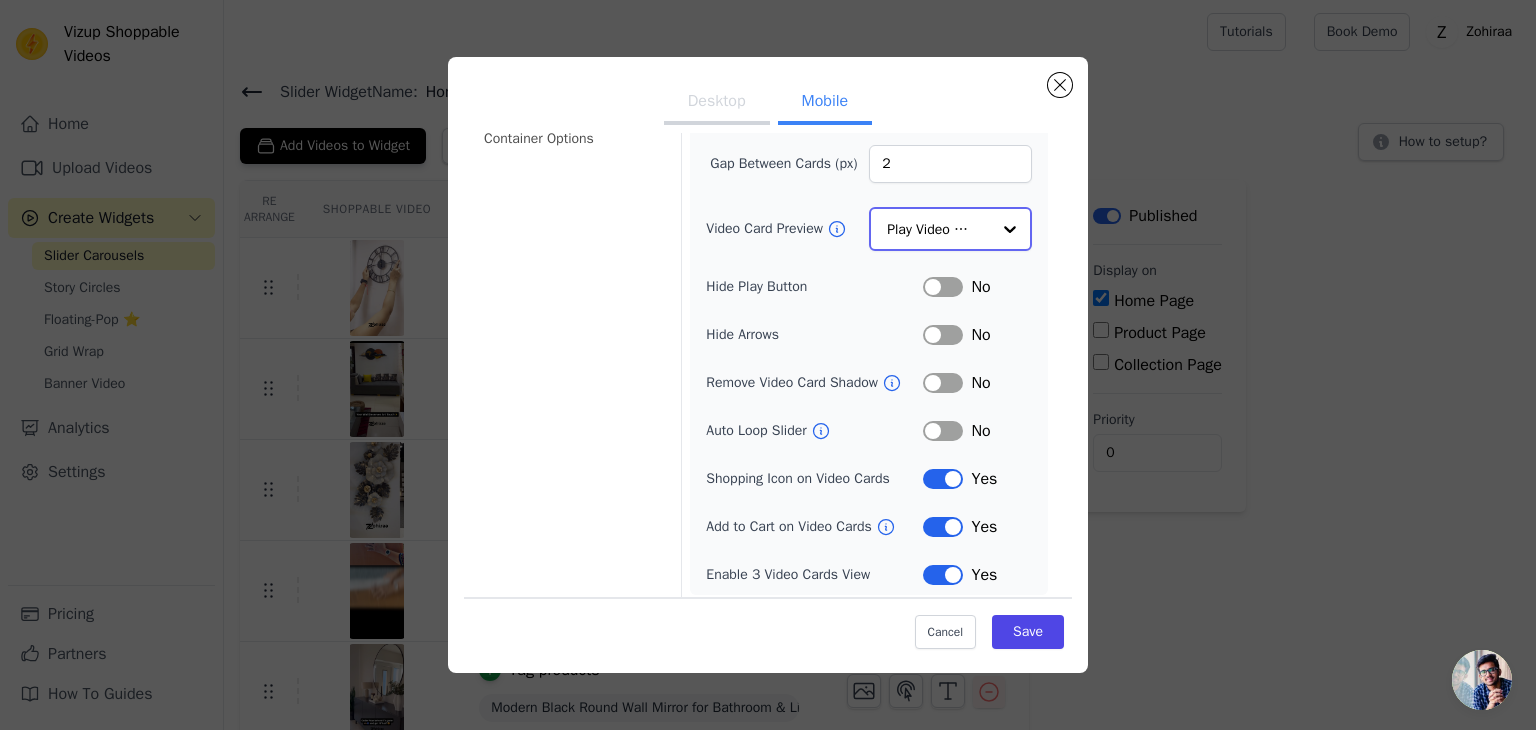 scroll, scrollTop: 0, scrollLeft: 0, axis: both 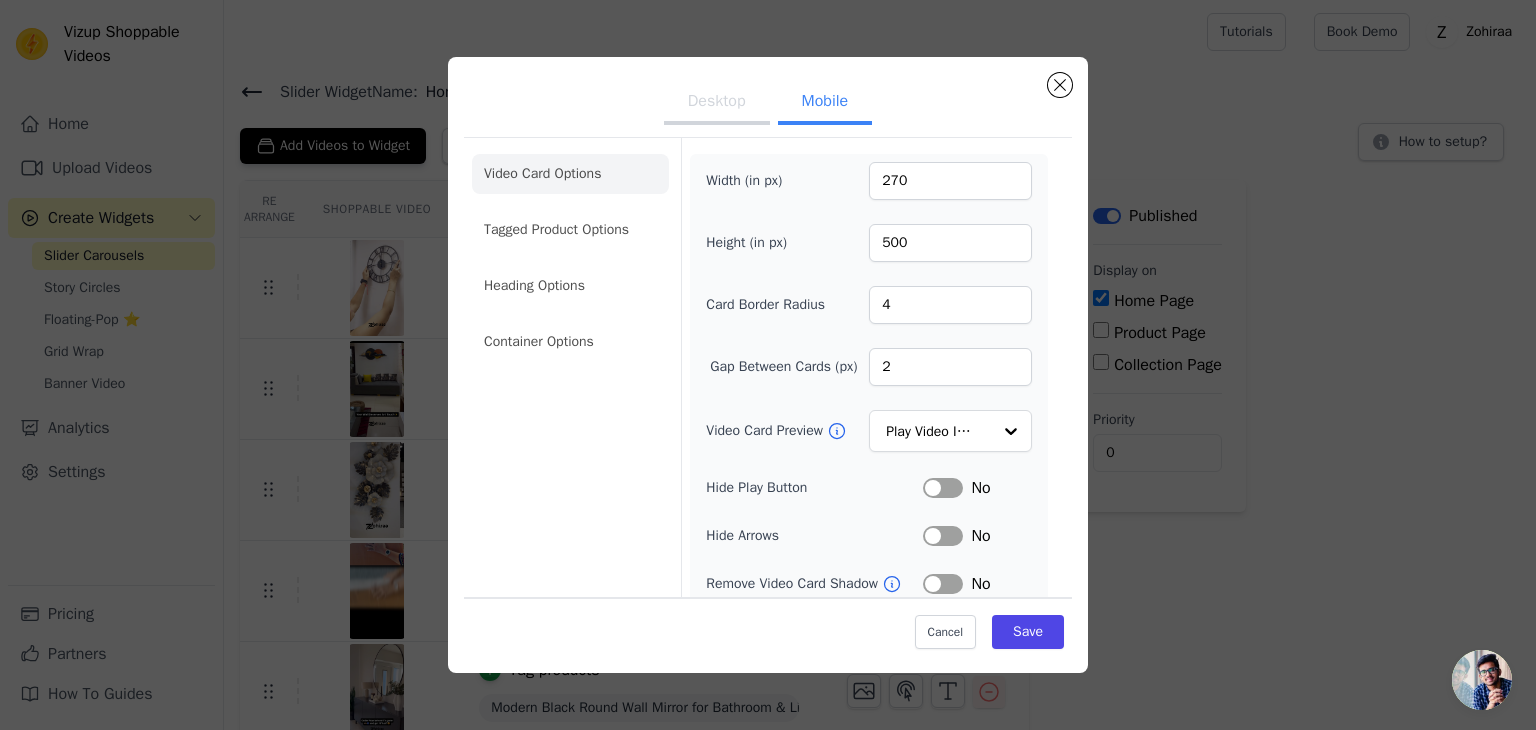 click on "Desktop" at bounding box center (717, 103) 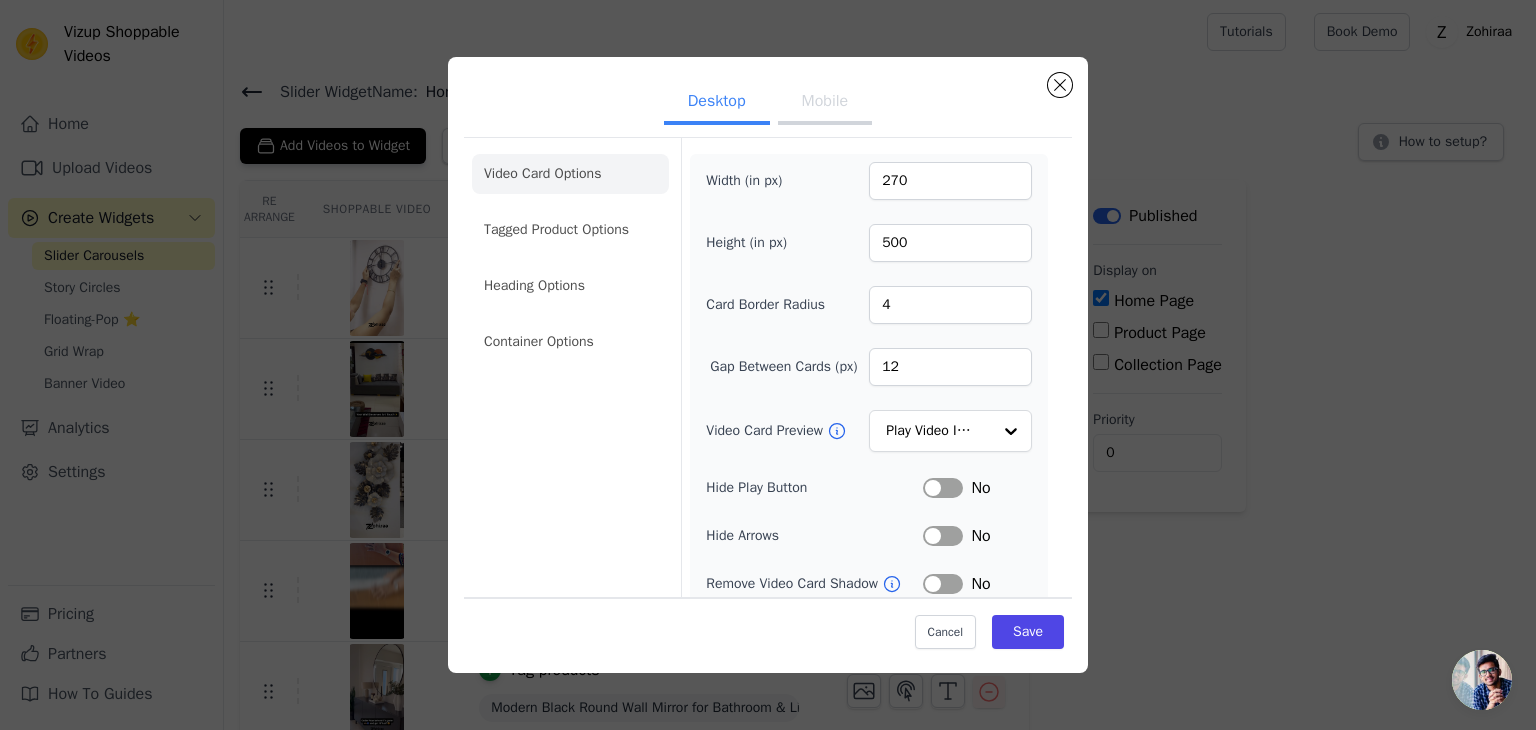 scroll, scrollTop: 156, scrollLeft: 0, axis: vertical 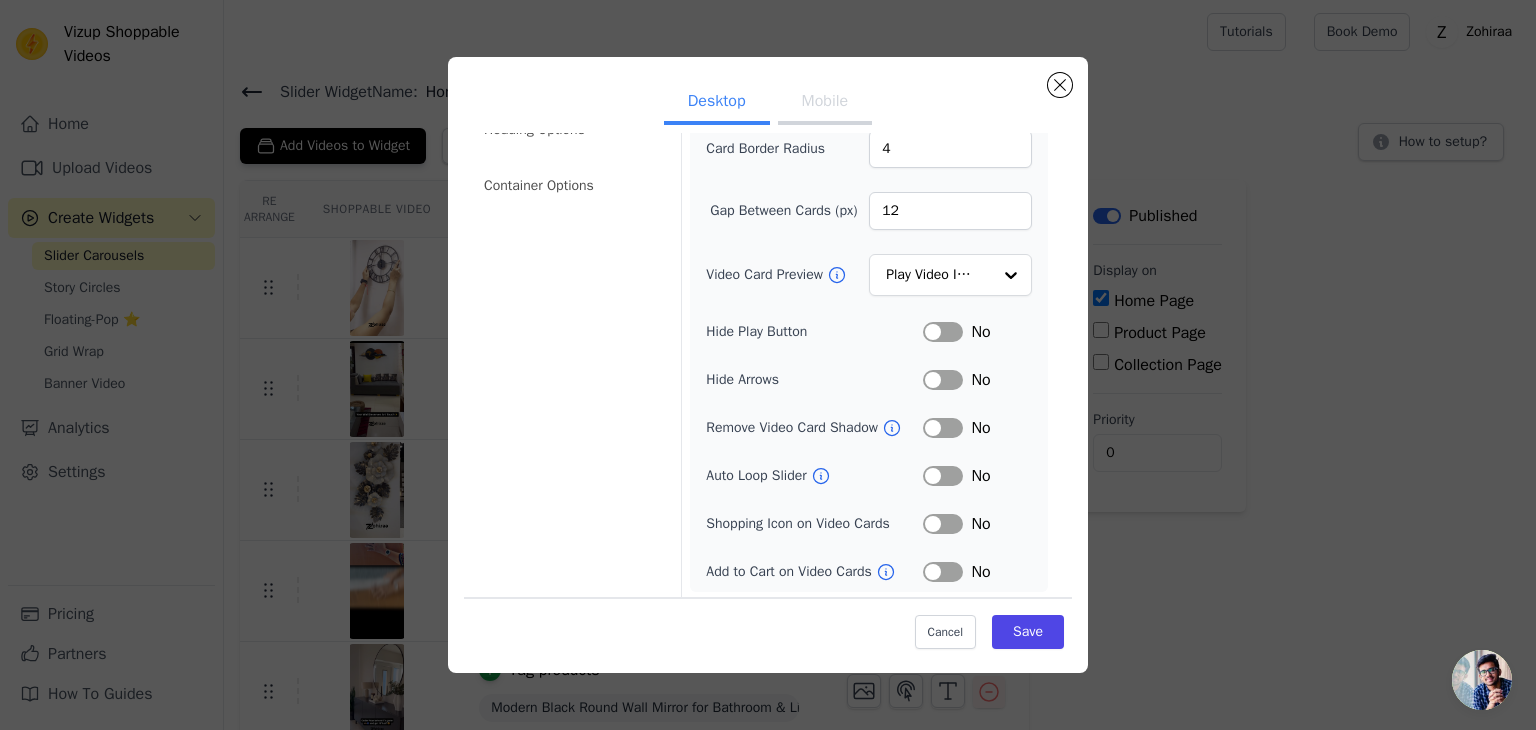 click on "Label" at bounding box center [943, 572] 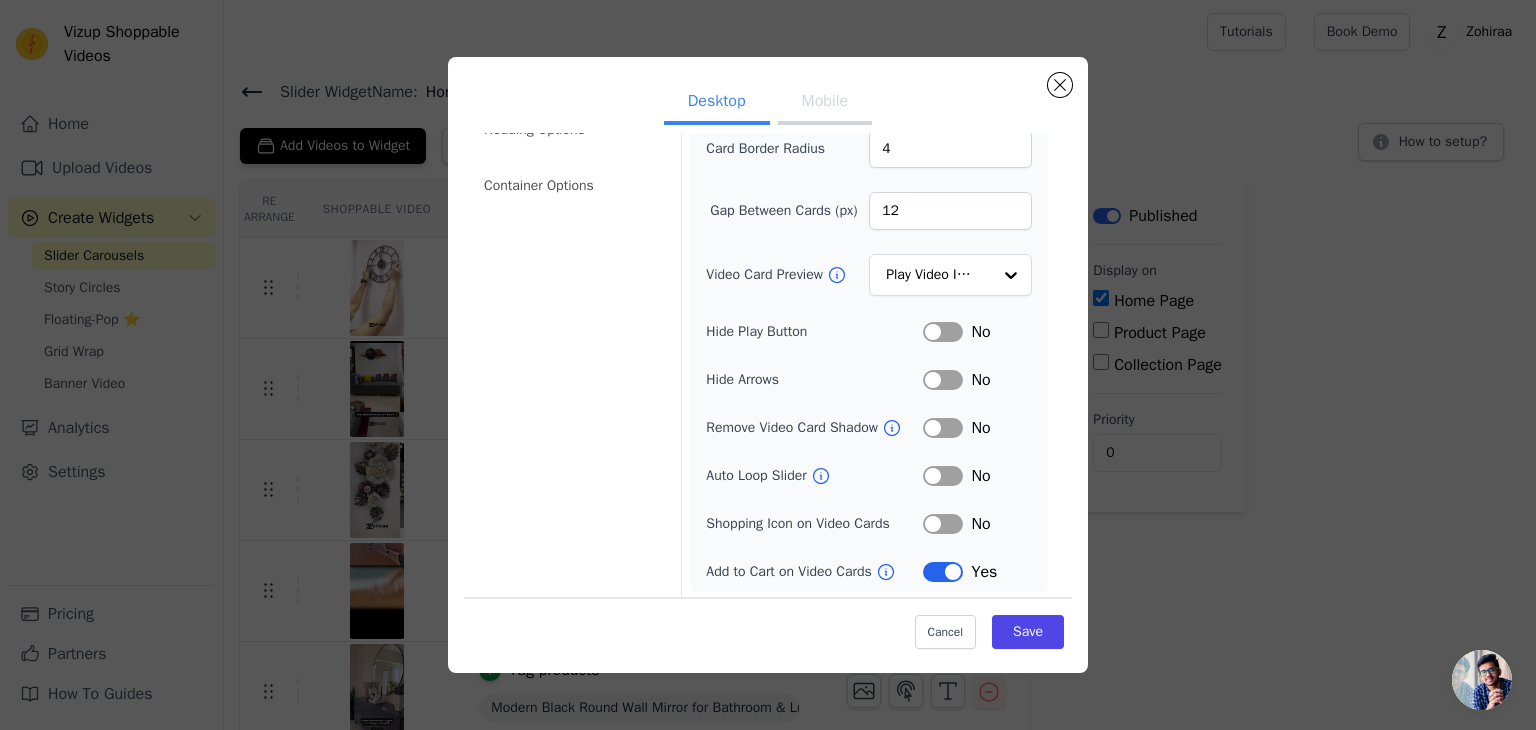 click on "Label" at bounding box center [943, 524] 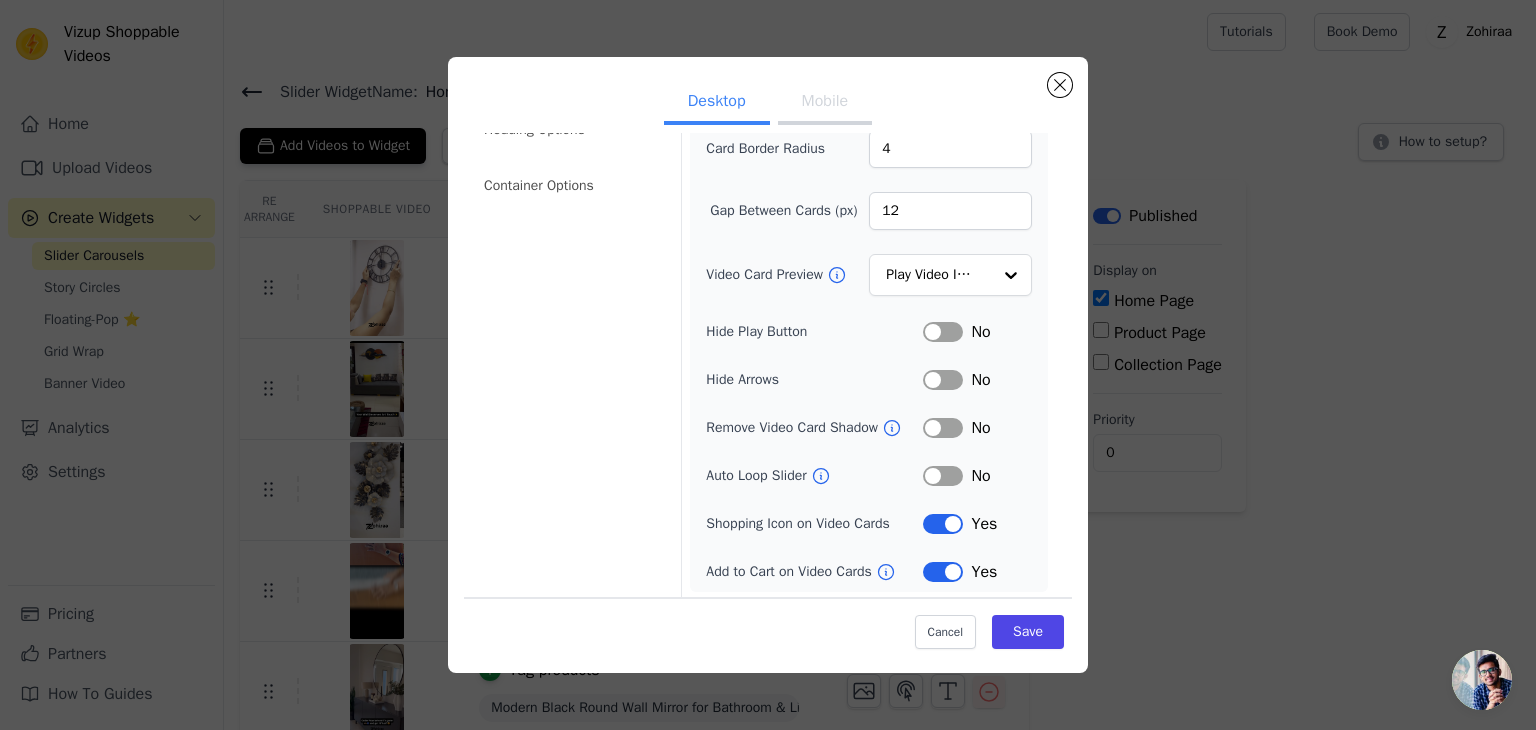 click on "Label" at bounding box center [943, 476] 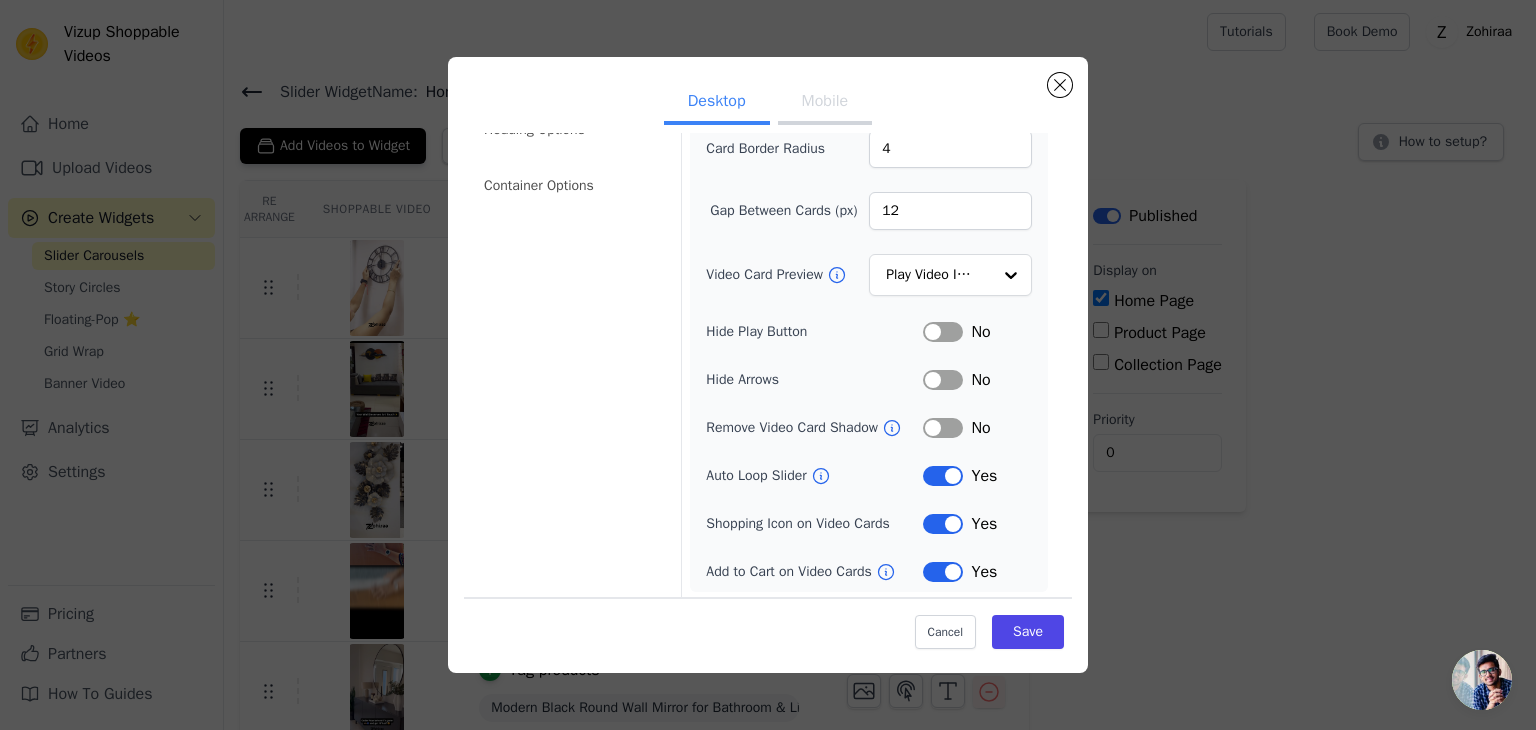 click on "Label" at bounding box center (943, 476) 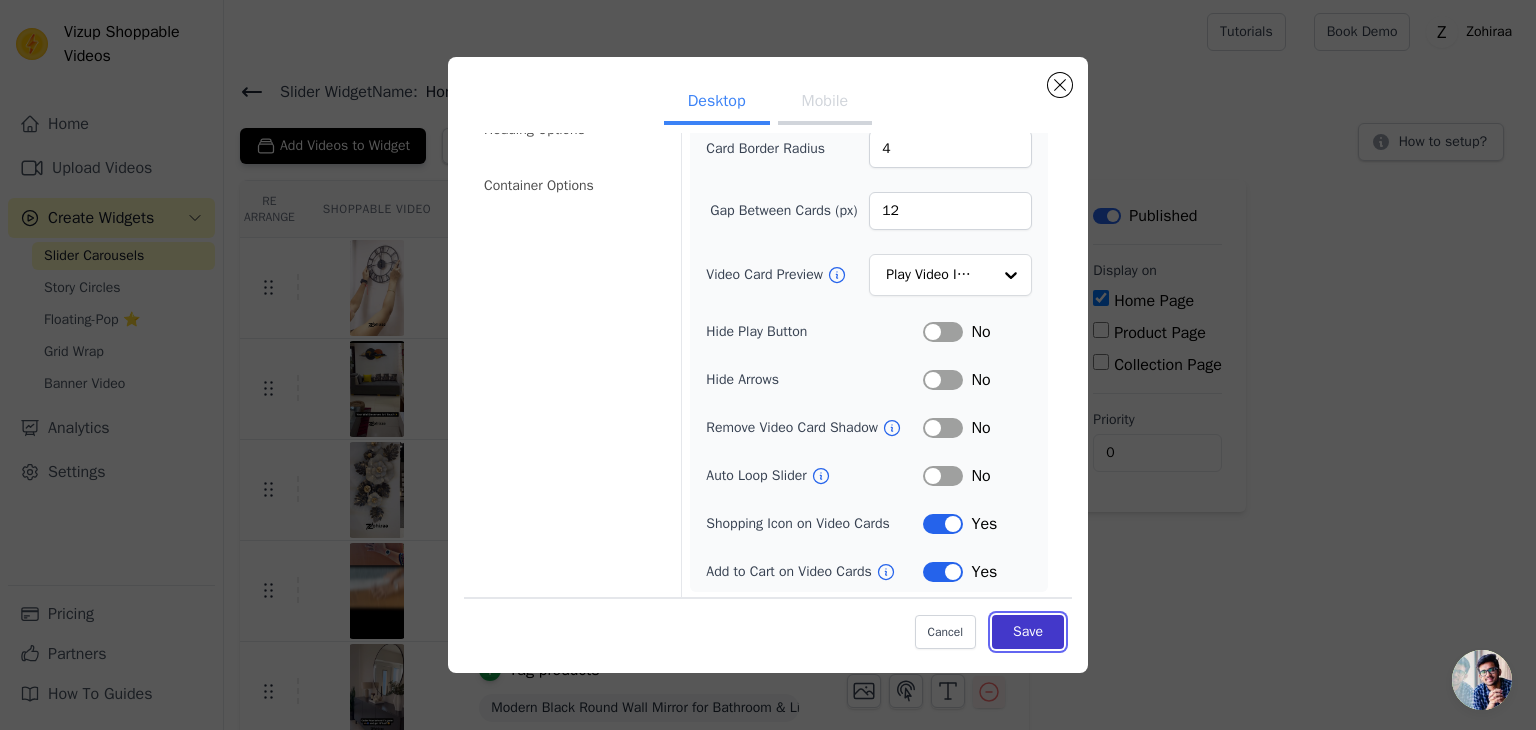 click on "Save" at bounding box center [1028, 632] 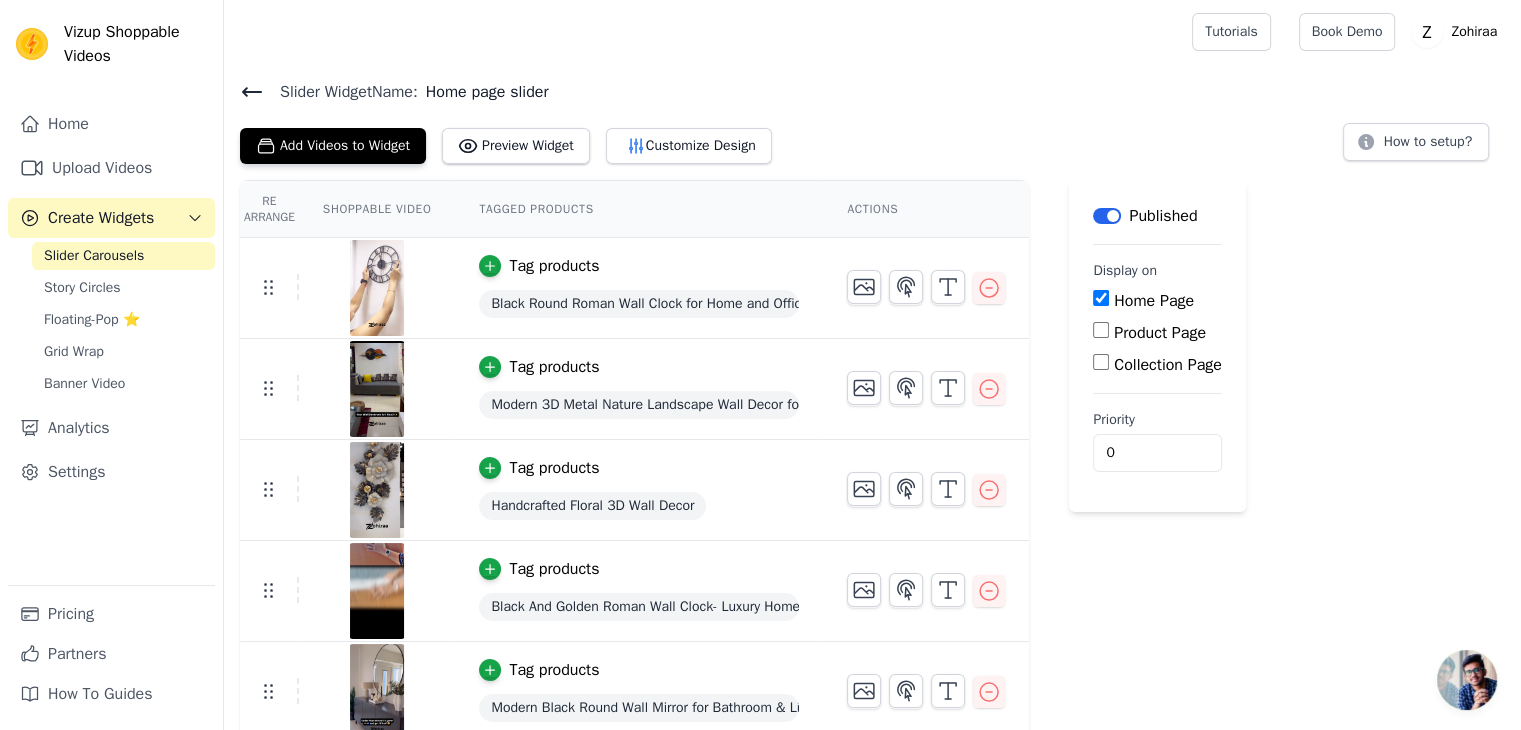 click on "Customize Design" at bounding box center (689, 146) 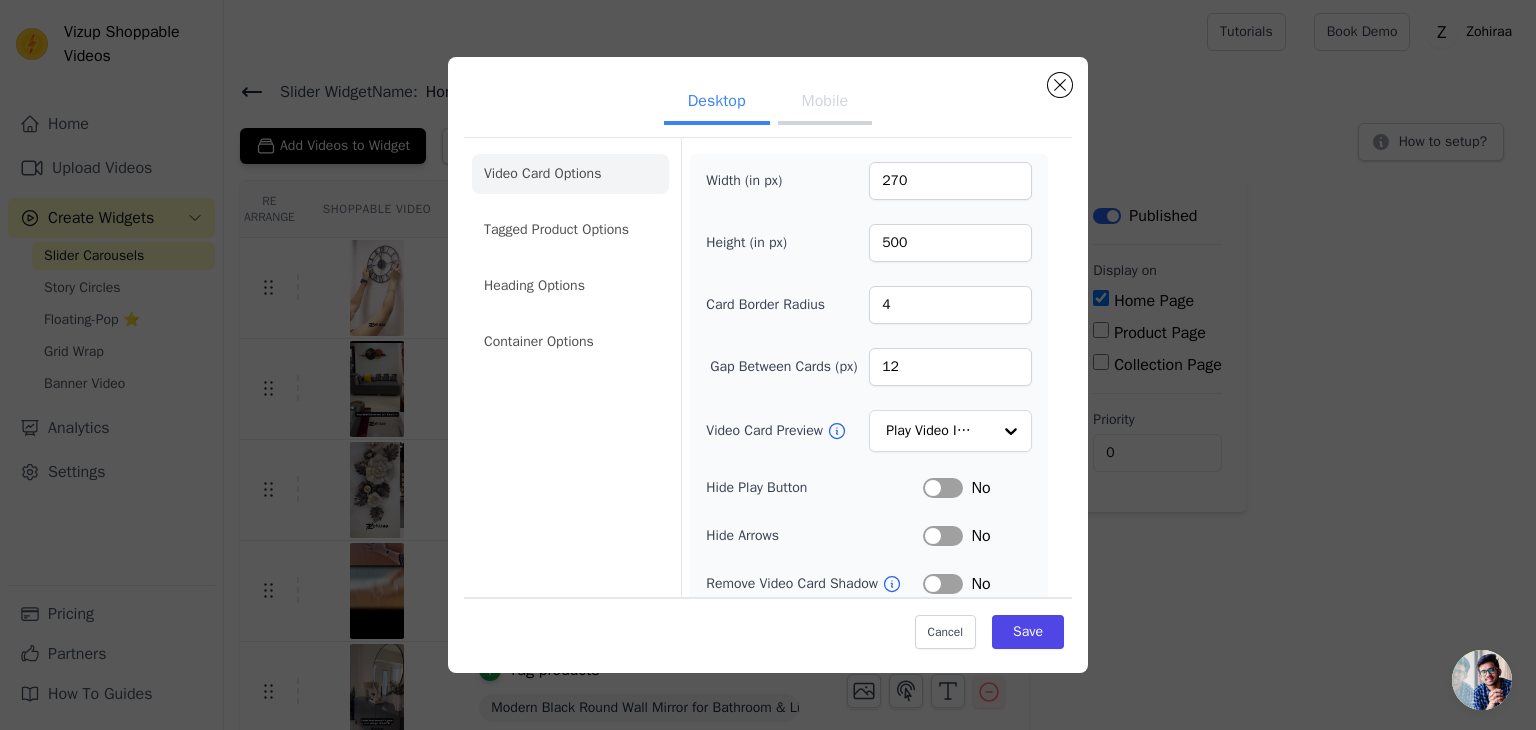 click on "Mobile" at bounding box center (825, 103) 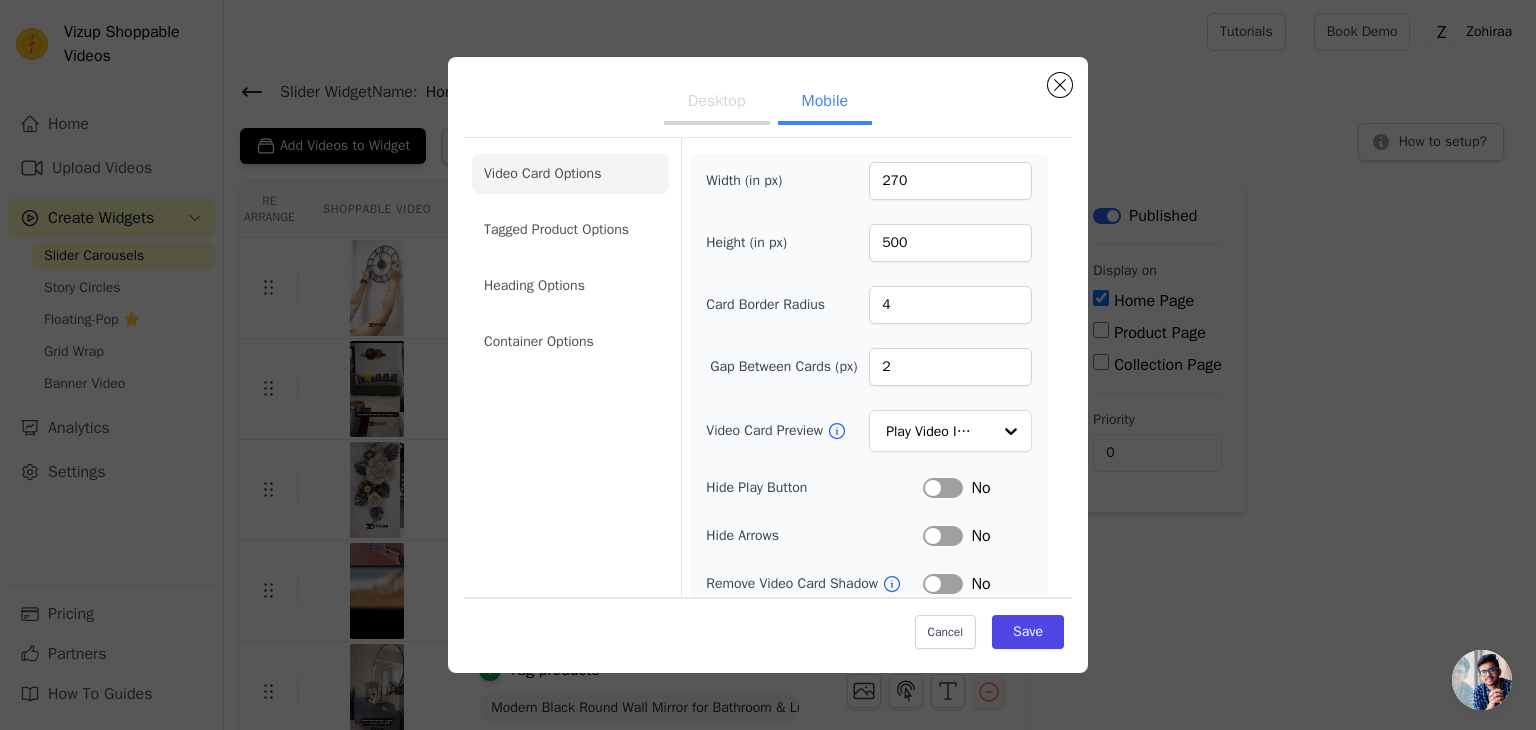 scroll, scrollTop: 204, scrollLeft: 0, axis: vertical 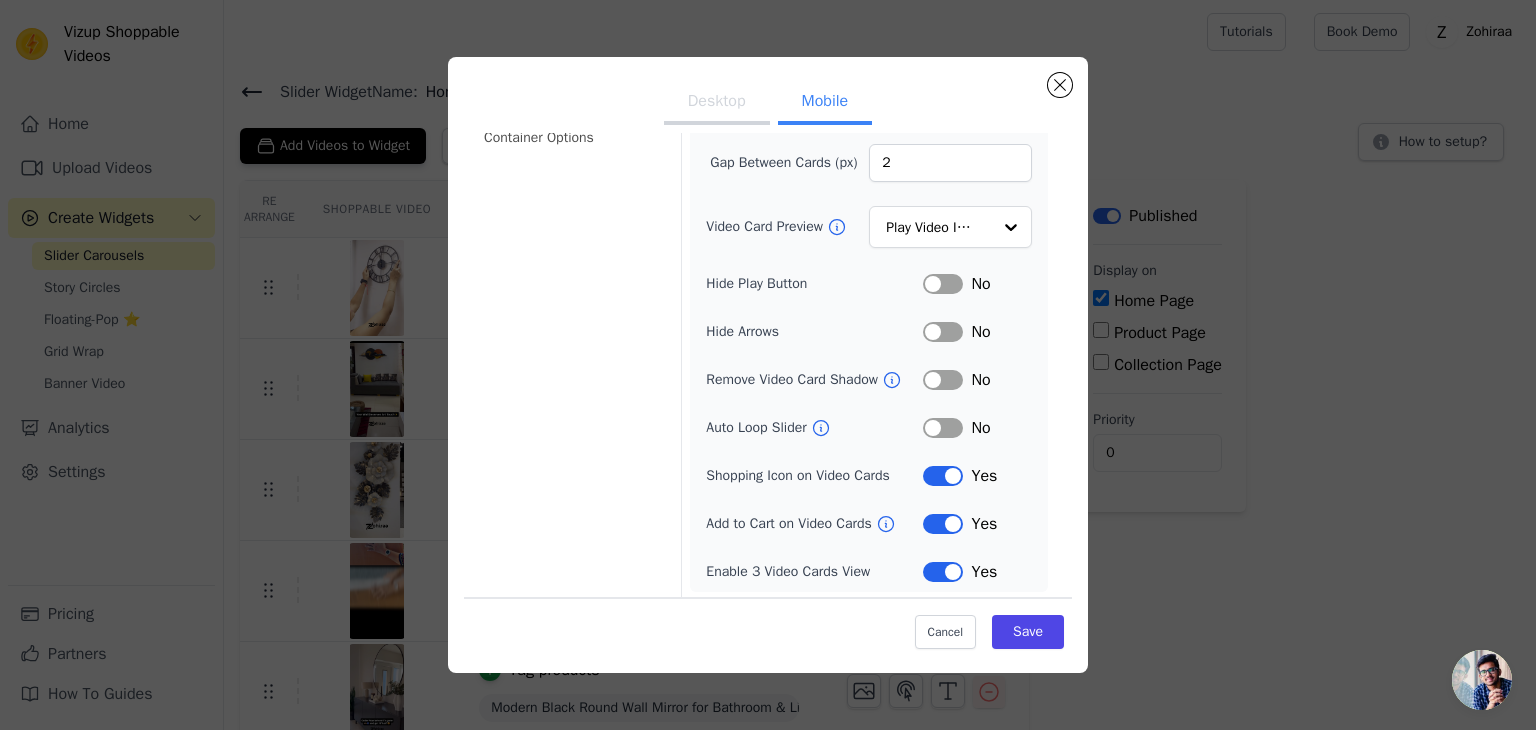 click on "Label" at bounding box center [943, 428] 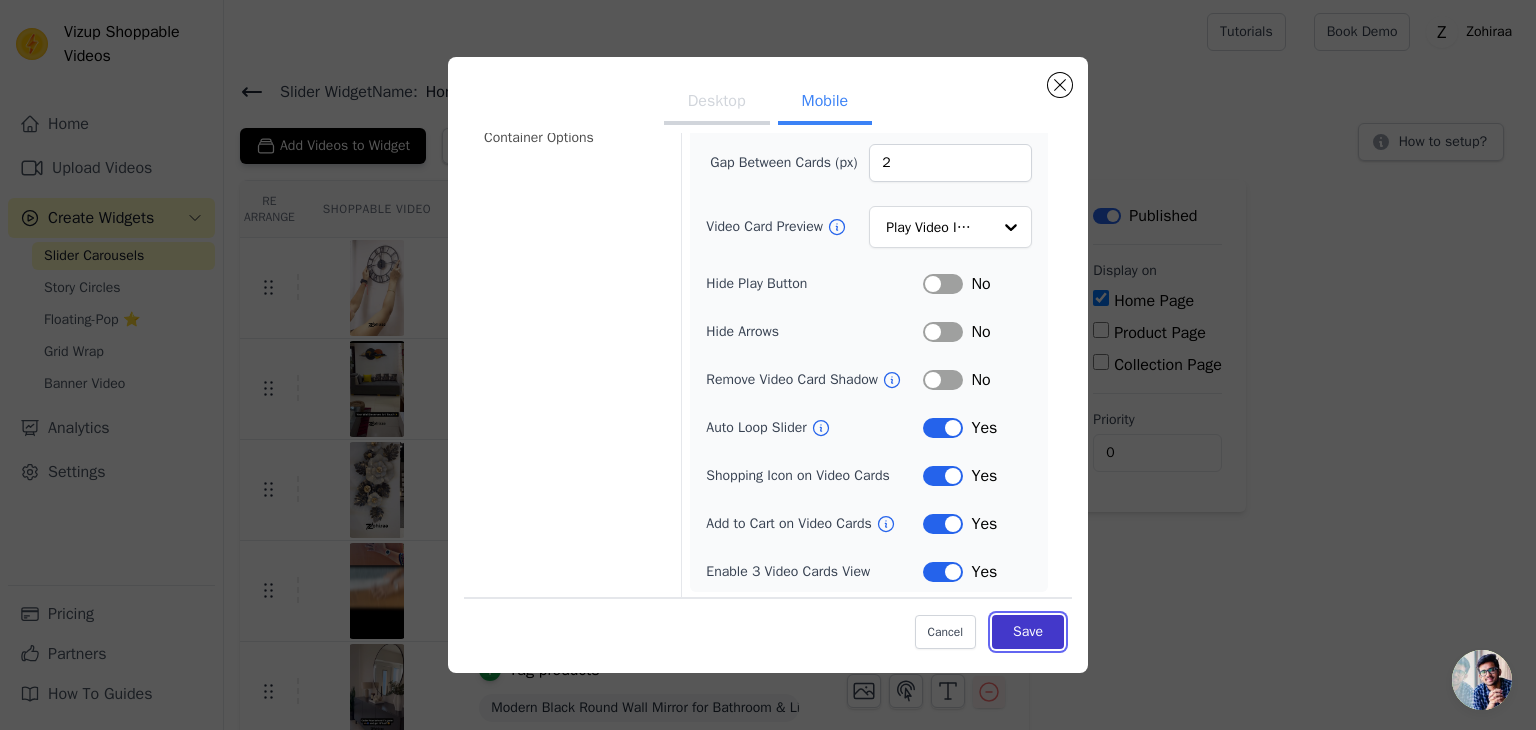click on "Save" at bounding box center [1028, 632] 